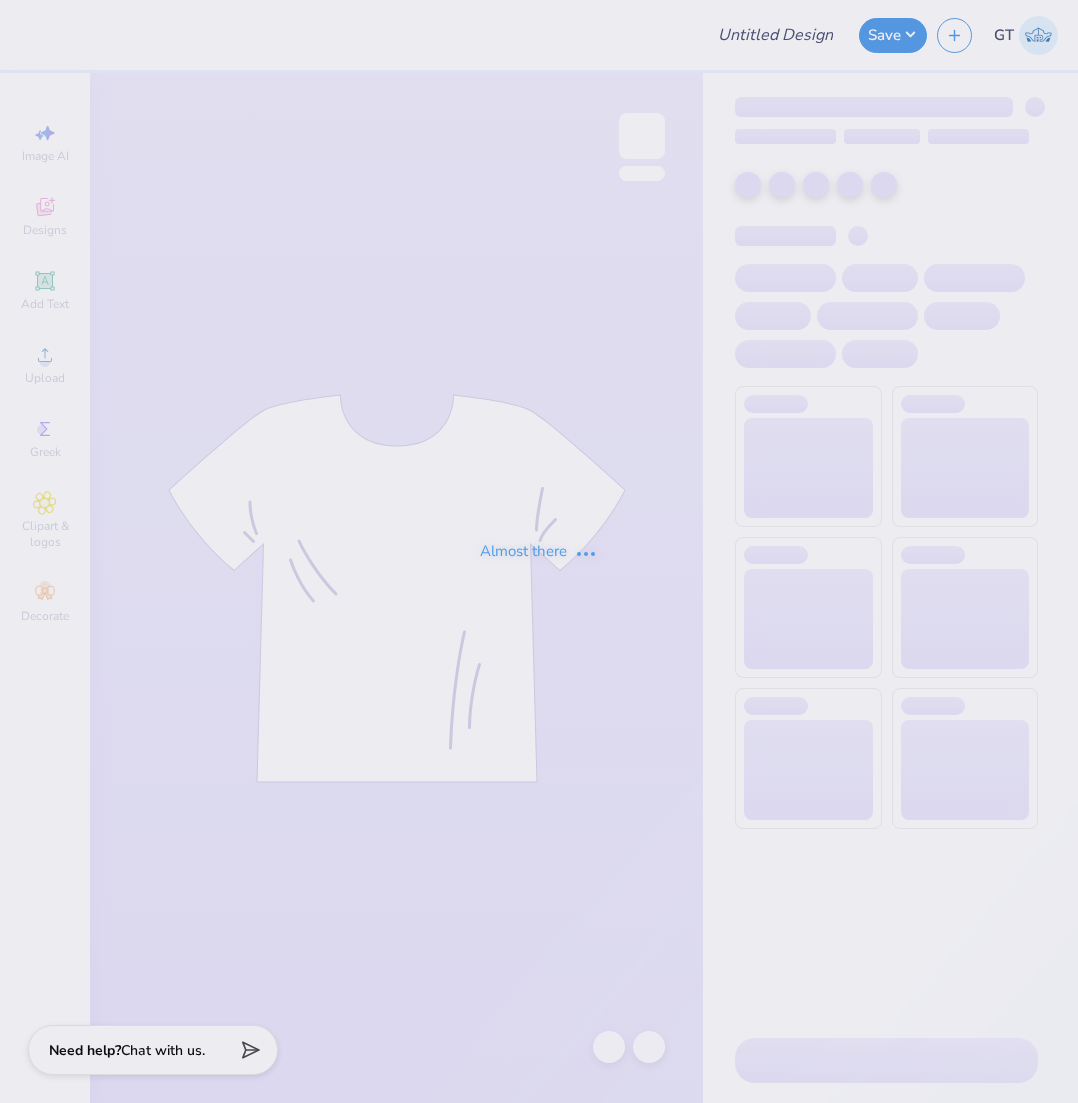 scroll, scrollTop: 0, scrollLeft: 0, axis: both 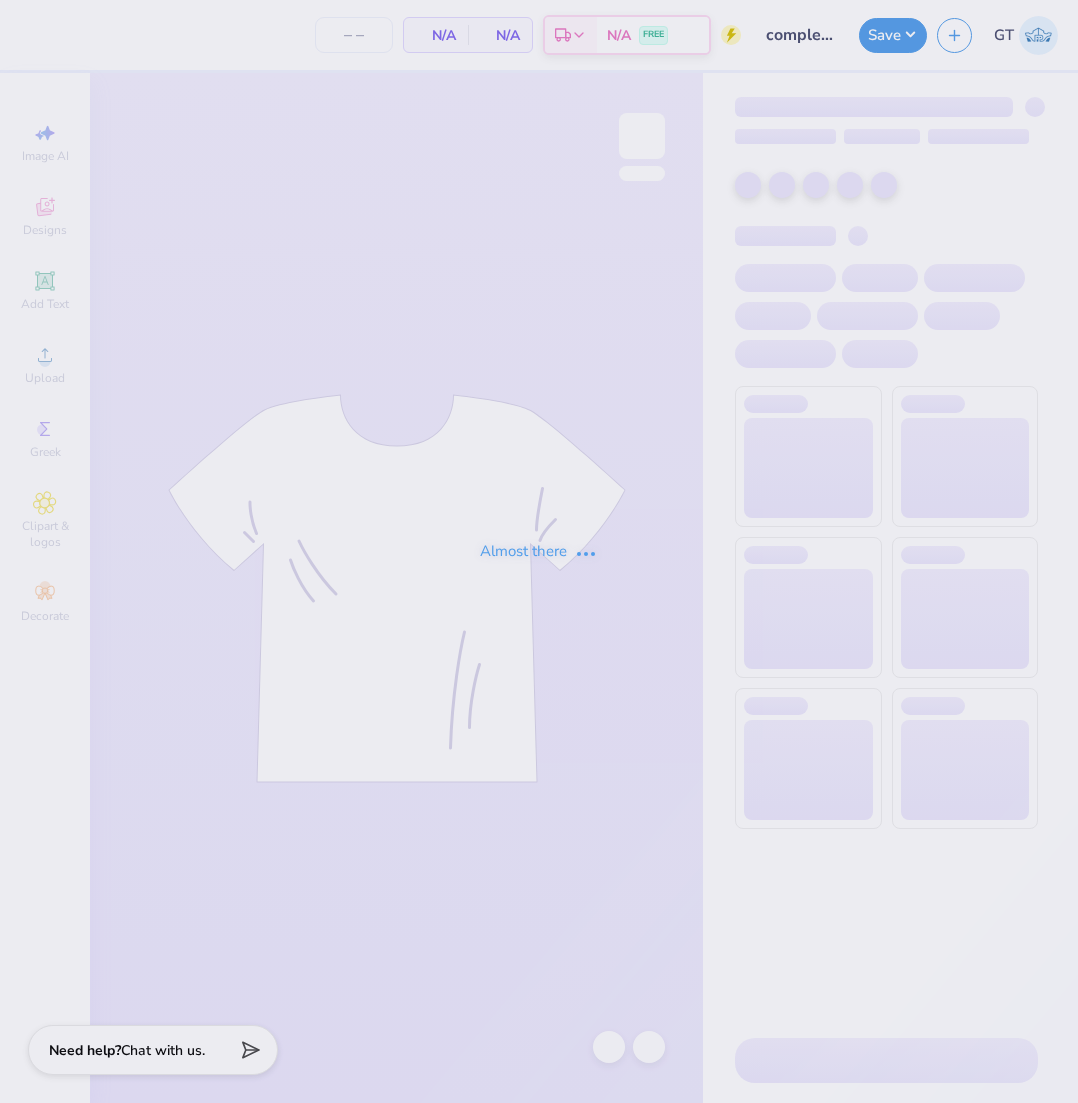 type on "135" 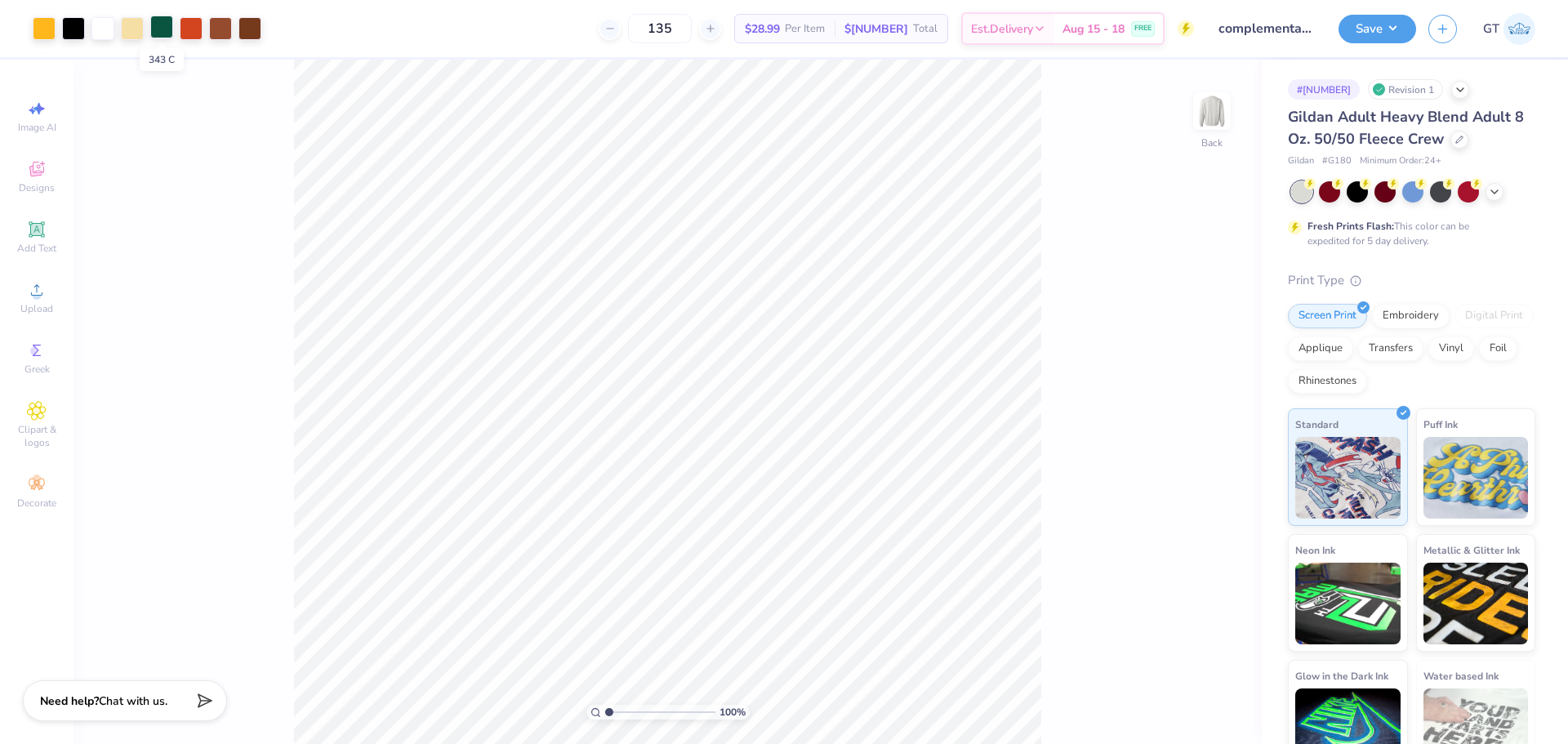 click at bounding box center (162, 27) 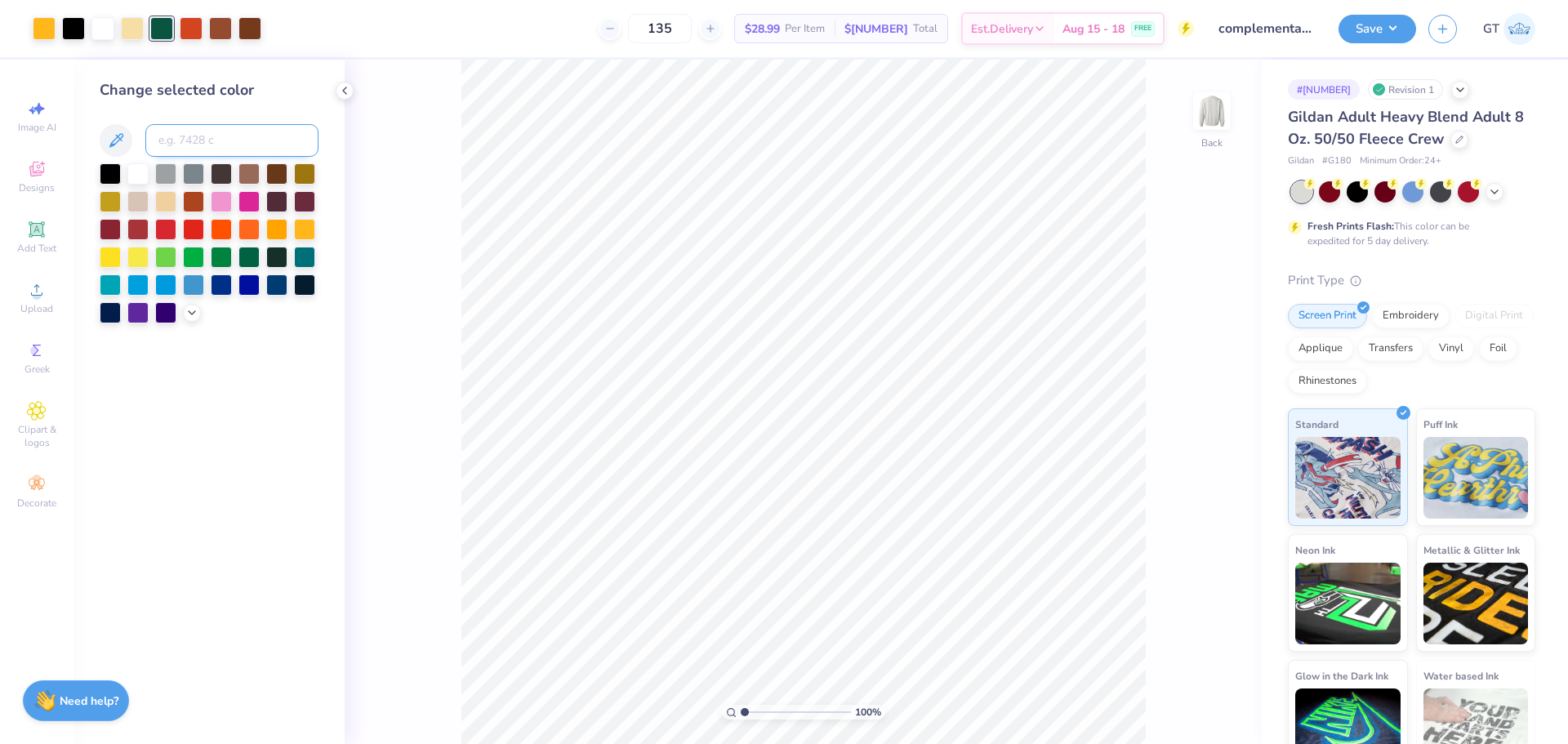 click at bounding box center [232, 140] 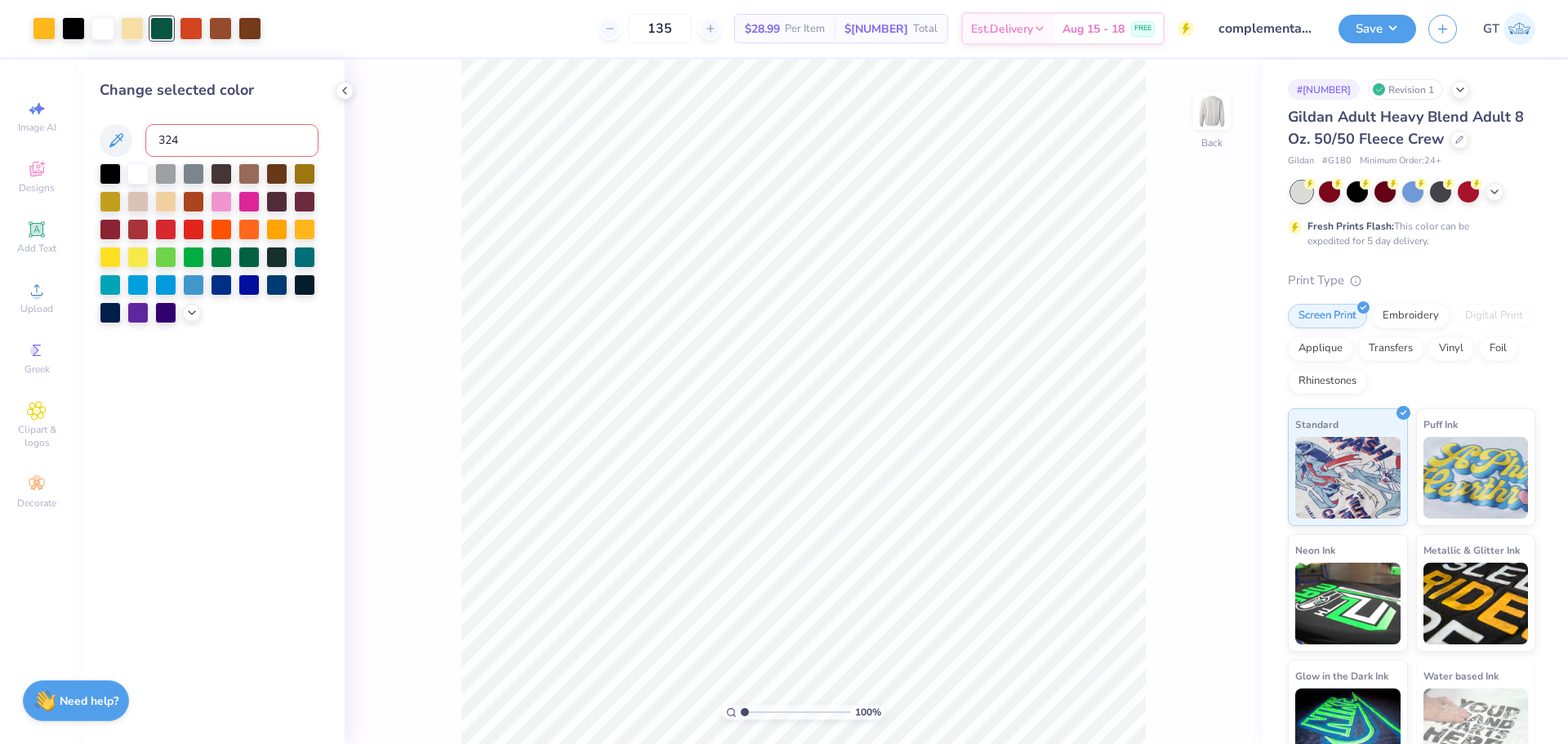 click on "324" at bounding box center [232, 140] 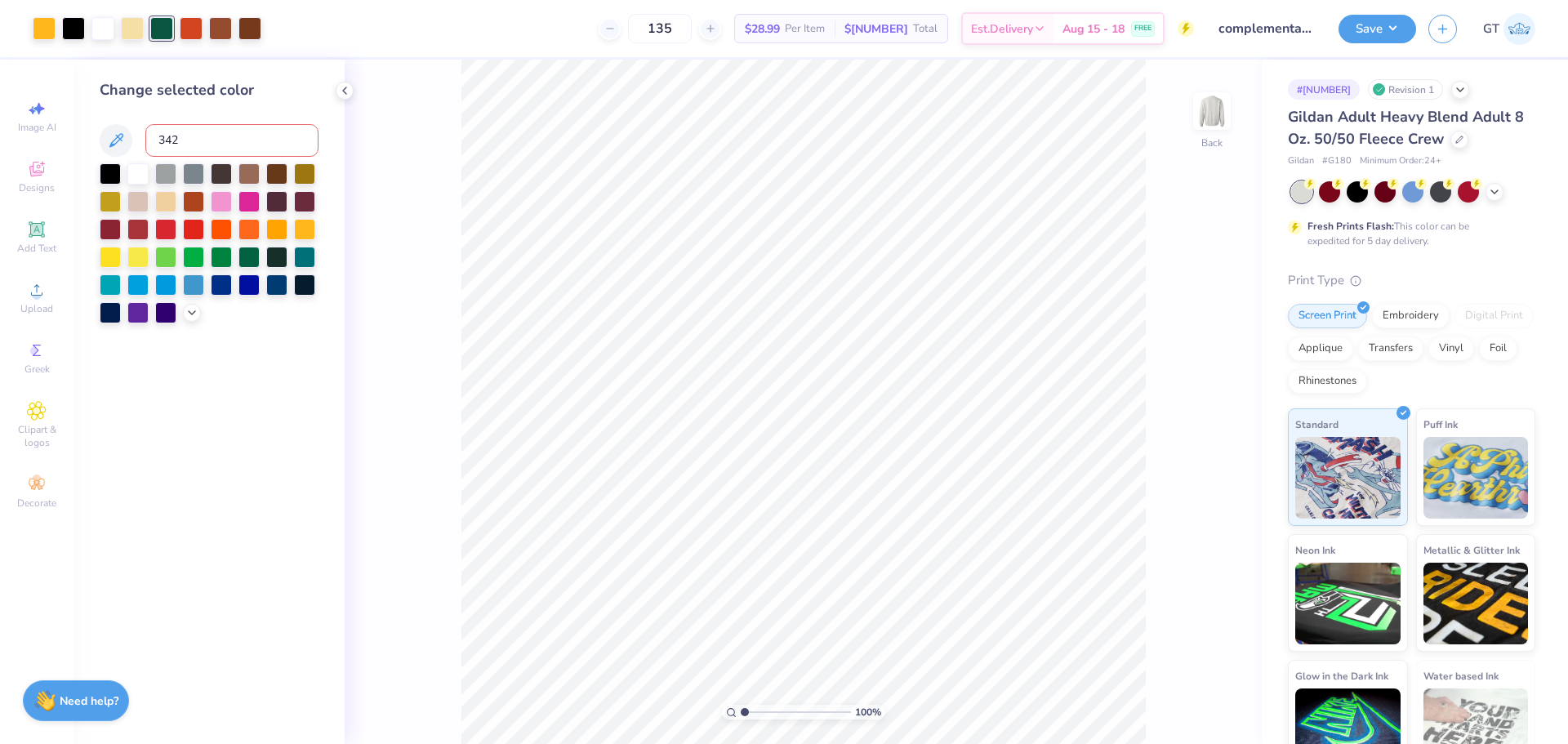 type on "342" 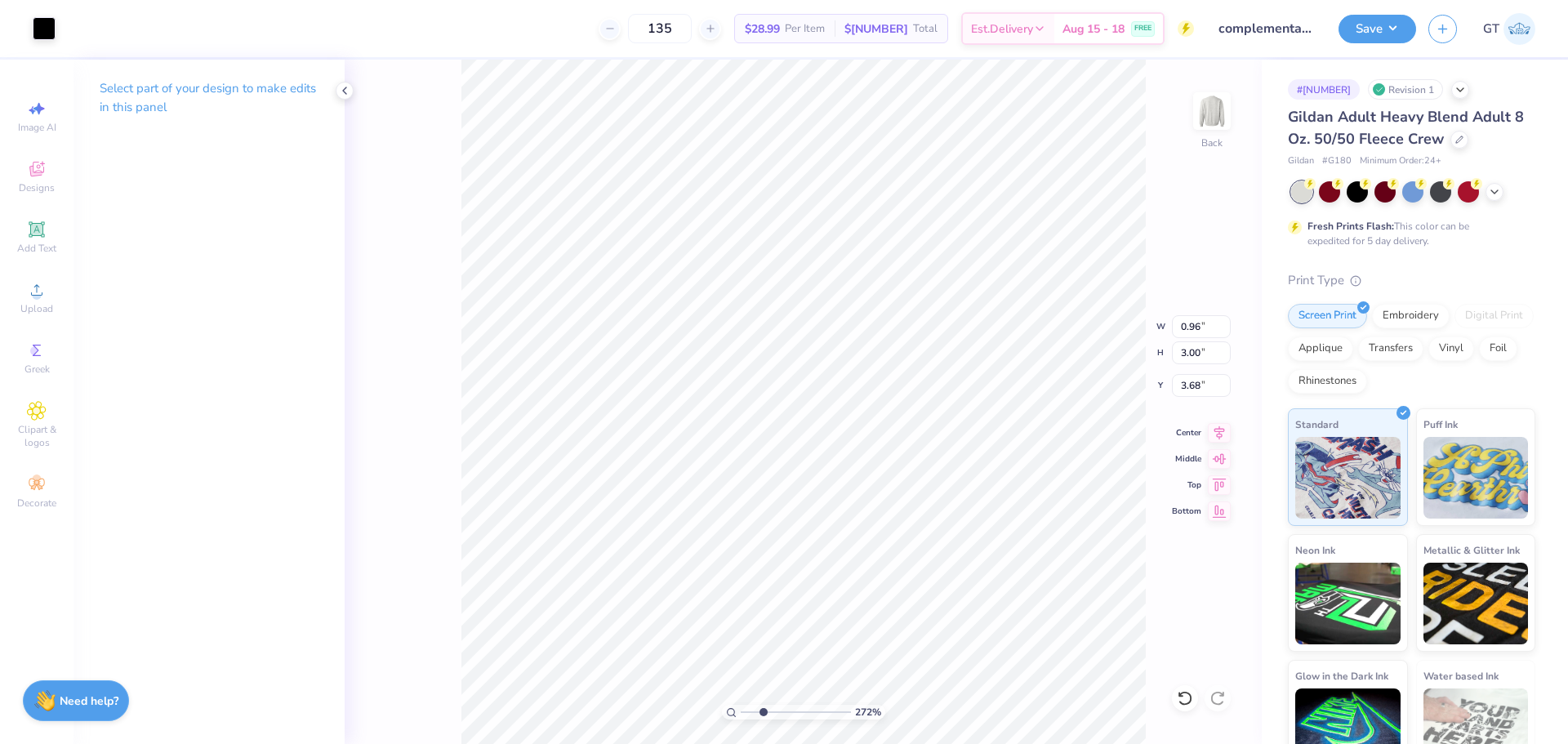 type on "2.71964205036602" 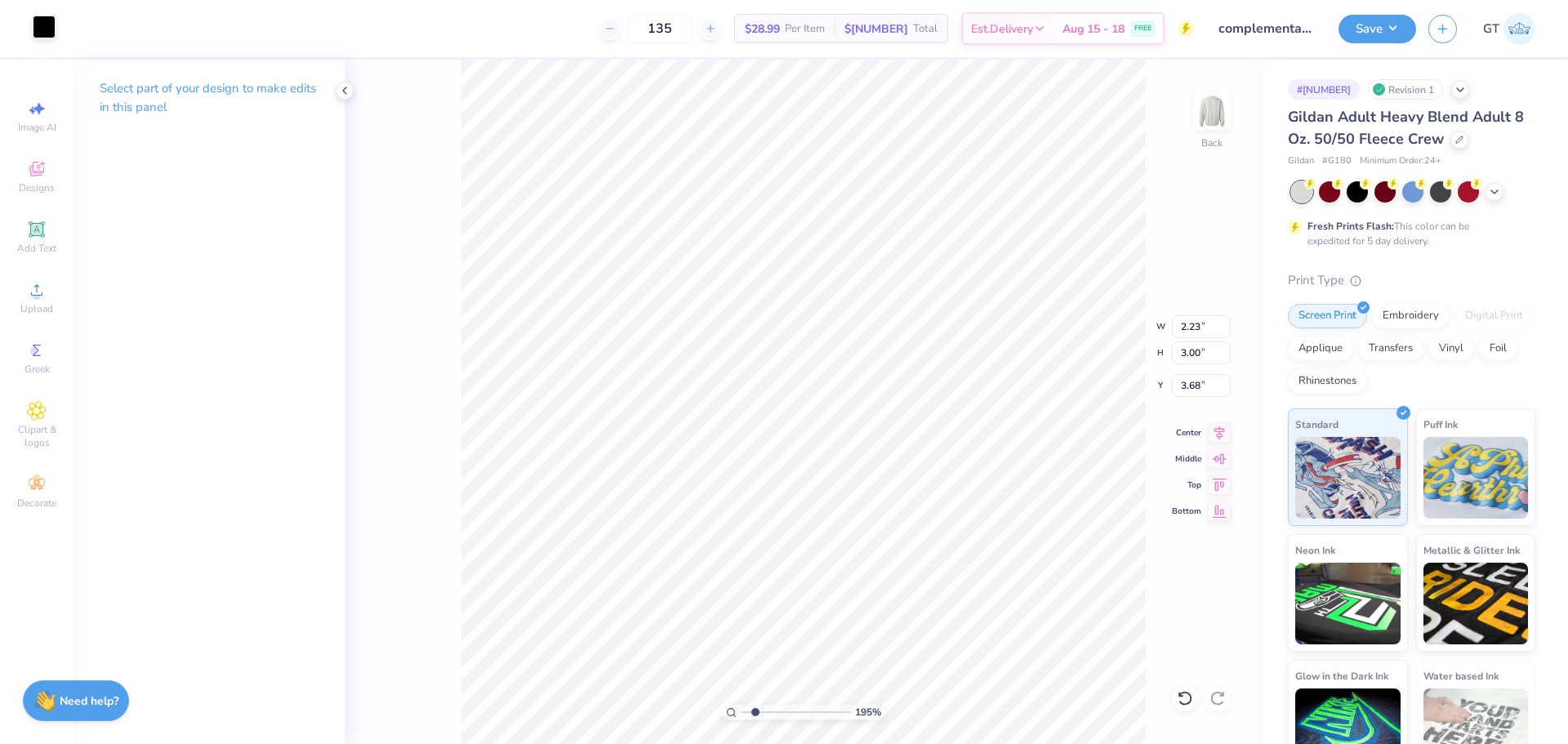 click at bounding box center (44, 27) 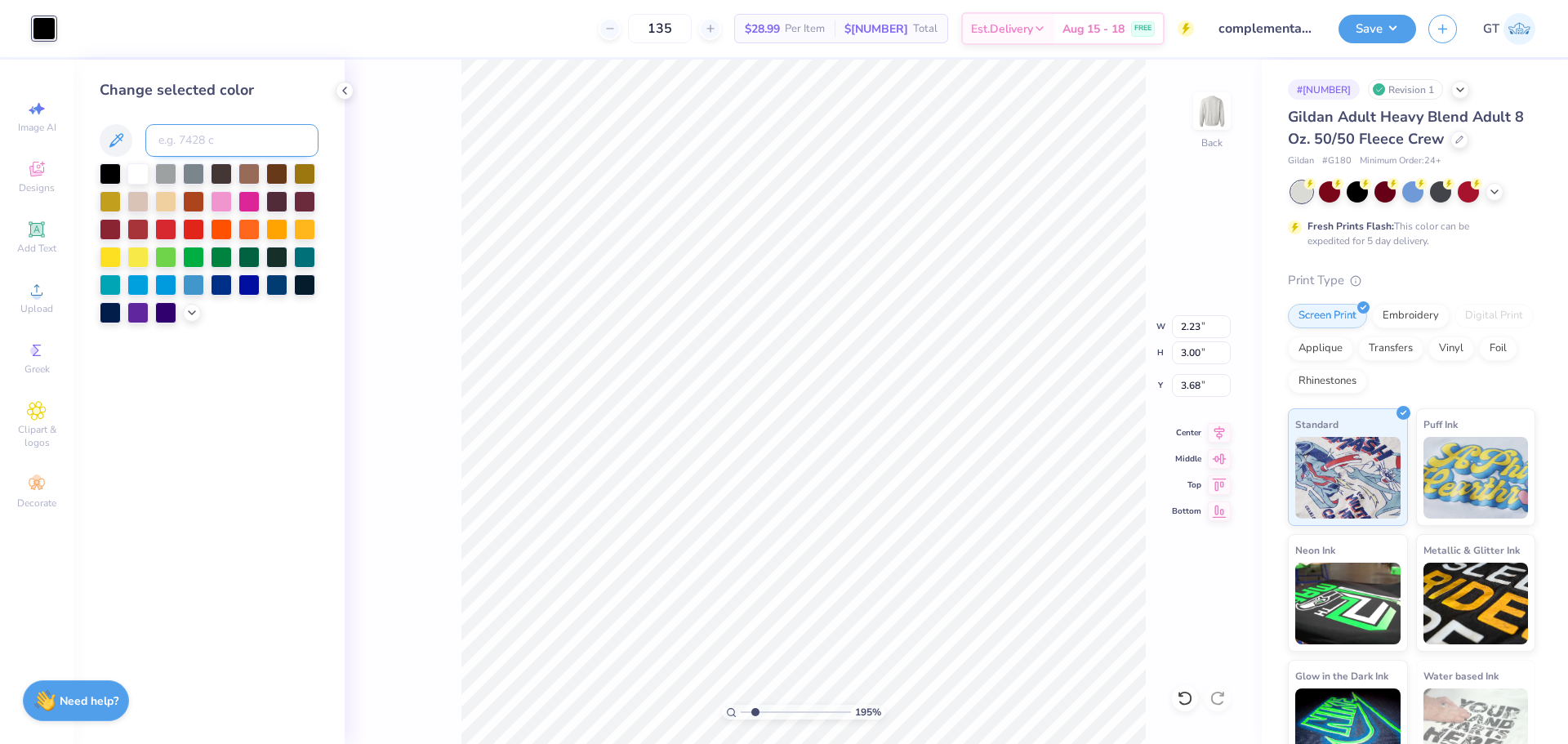 click at bounding box center [232, 140] 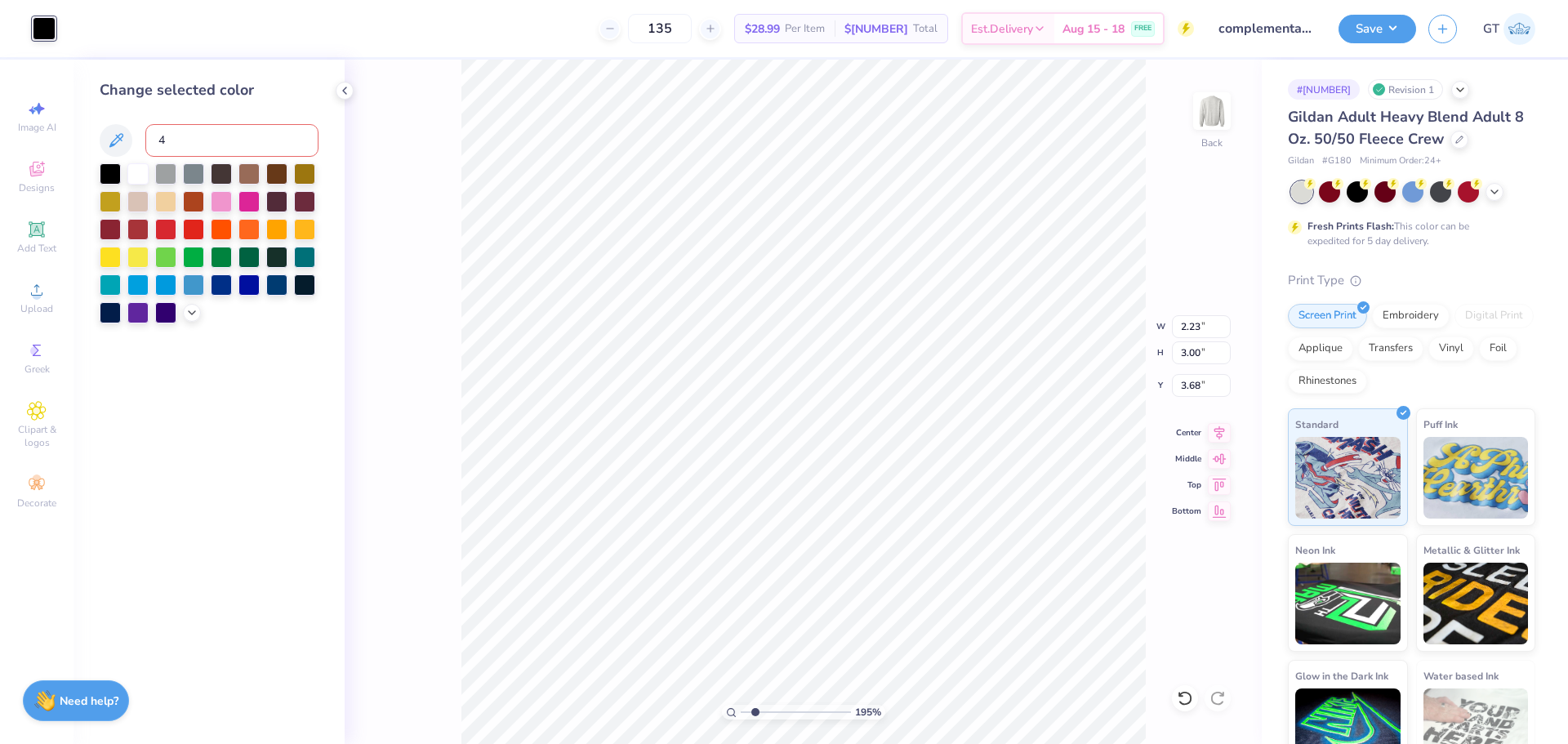 click on "4" at bounding box center [232, 140] 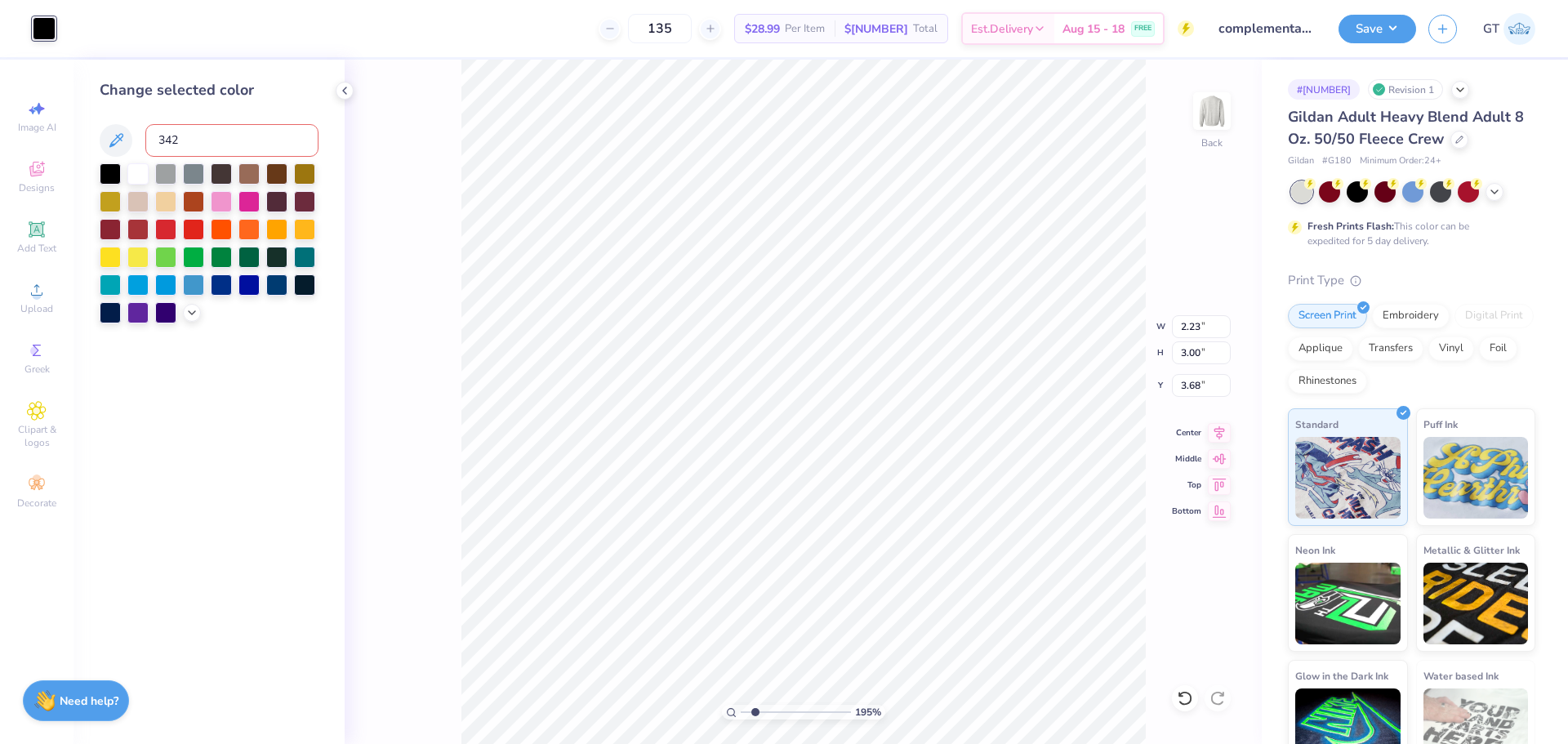 type on "342" 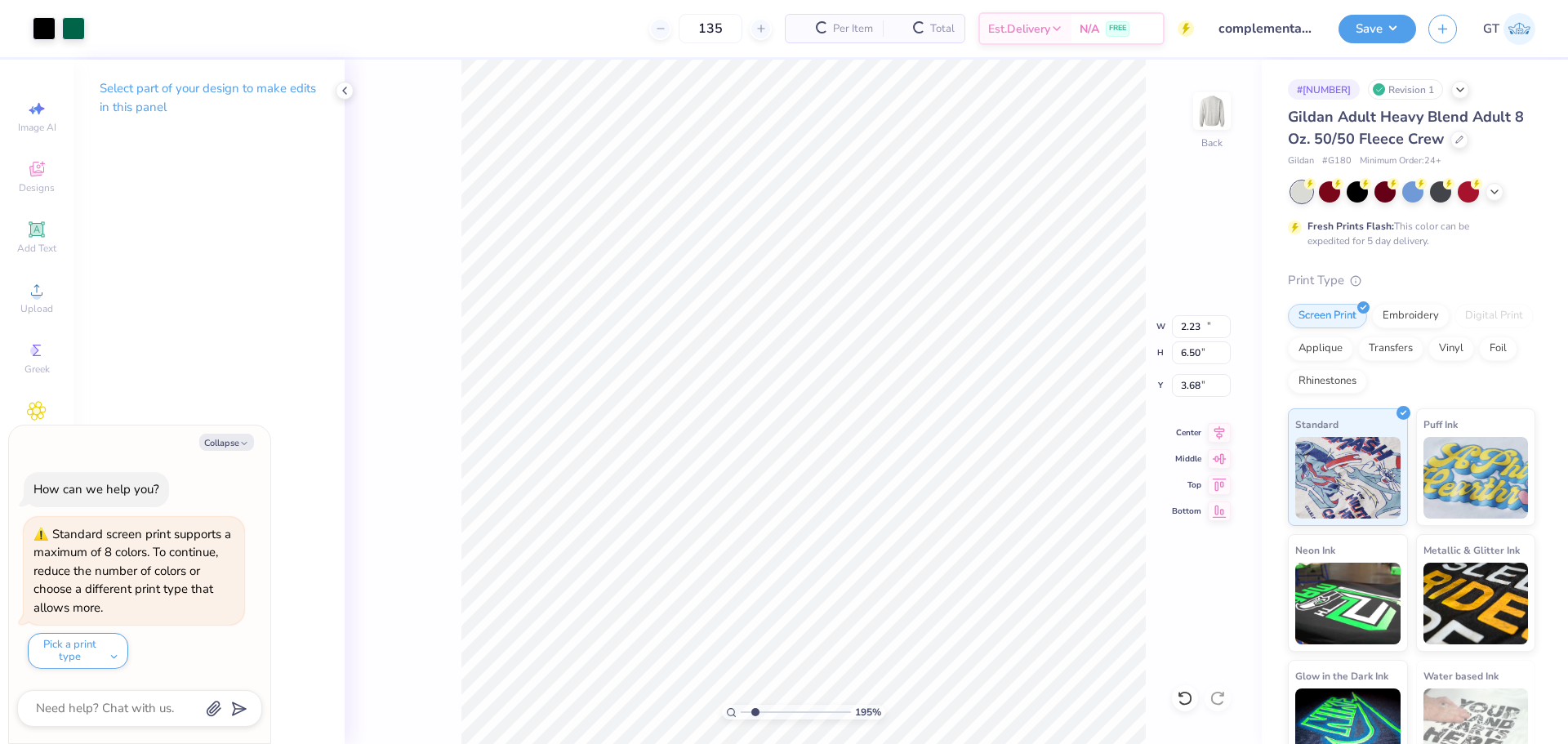 type on "1.94838374793402" 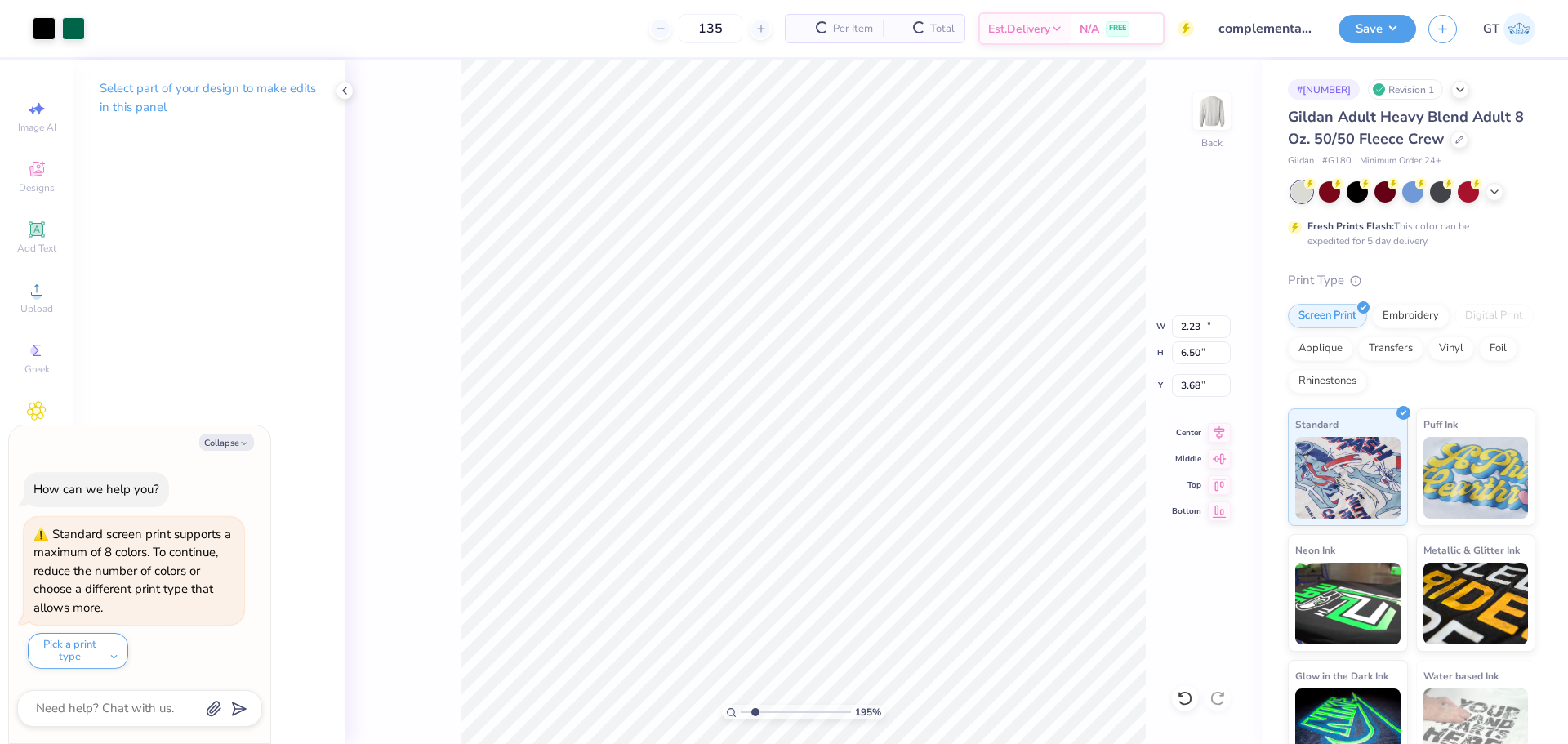 type on "11.76" 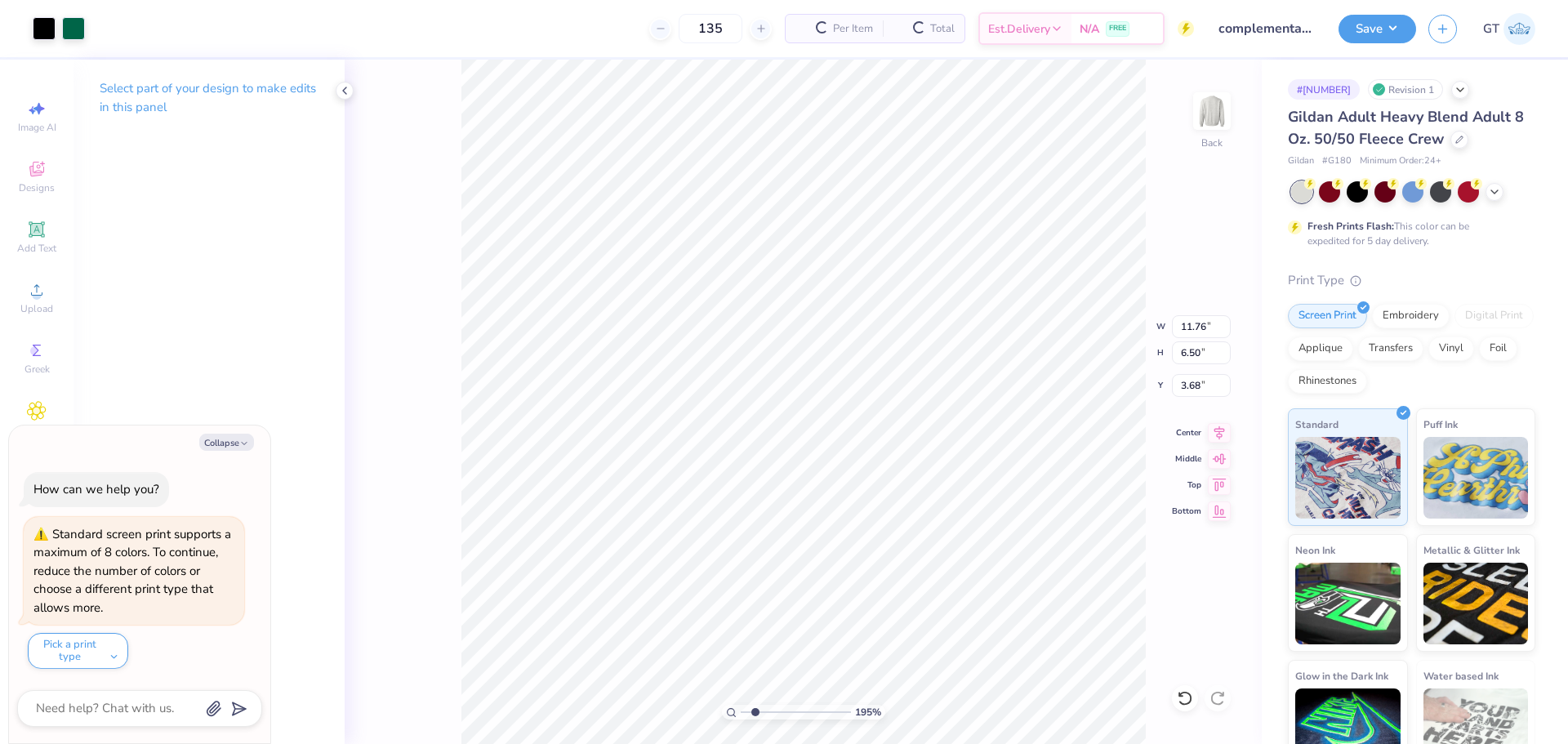 type on "x" 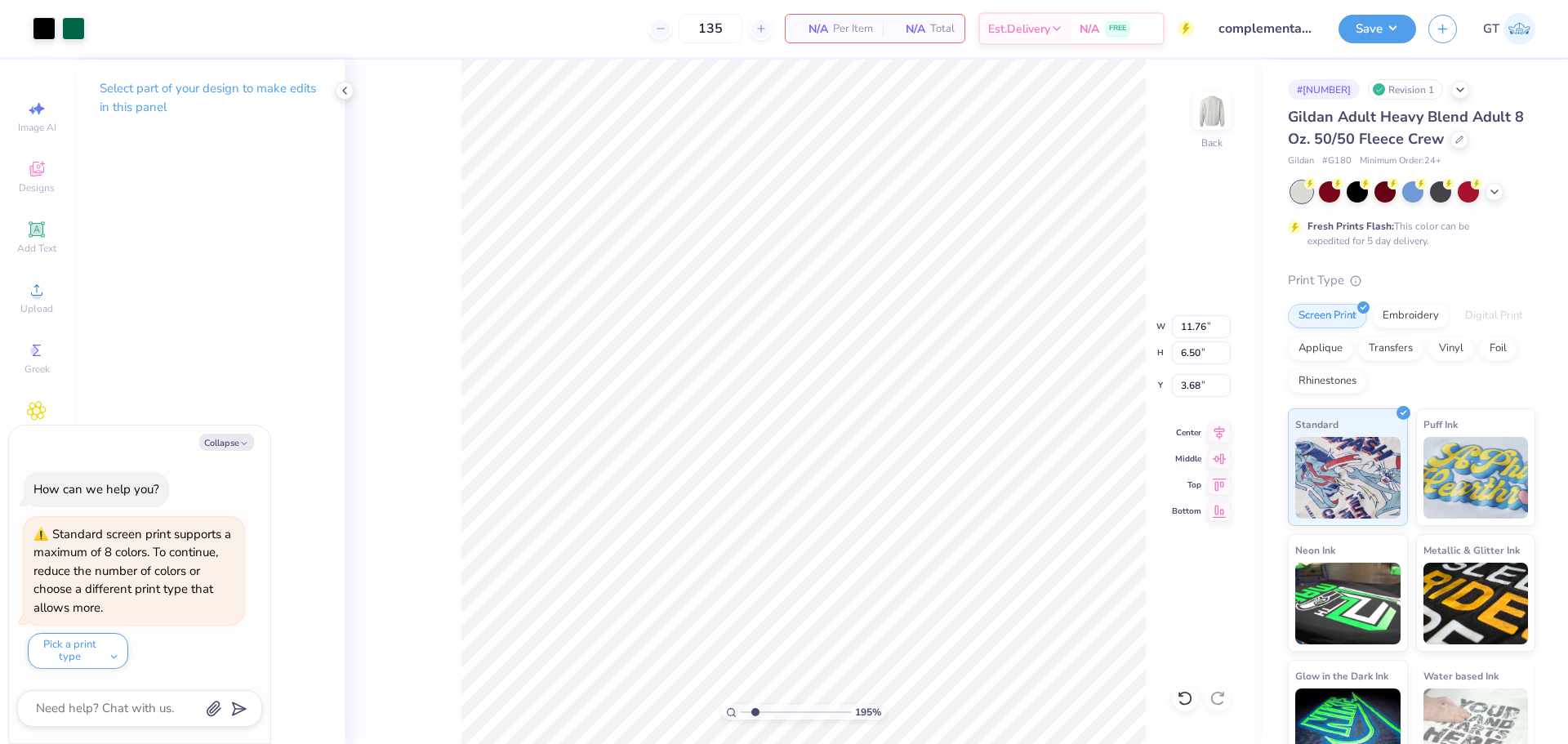 type on "1.94838374793402" 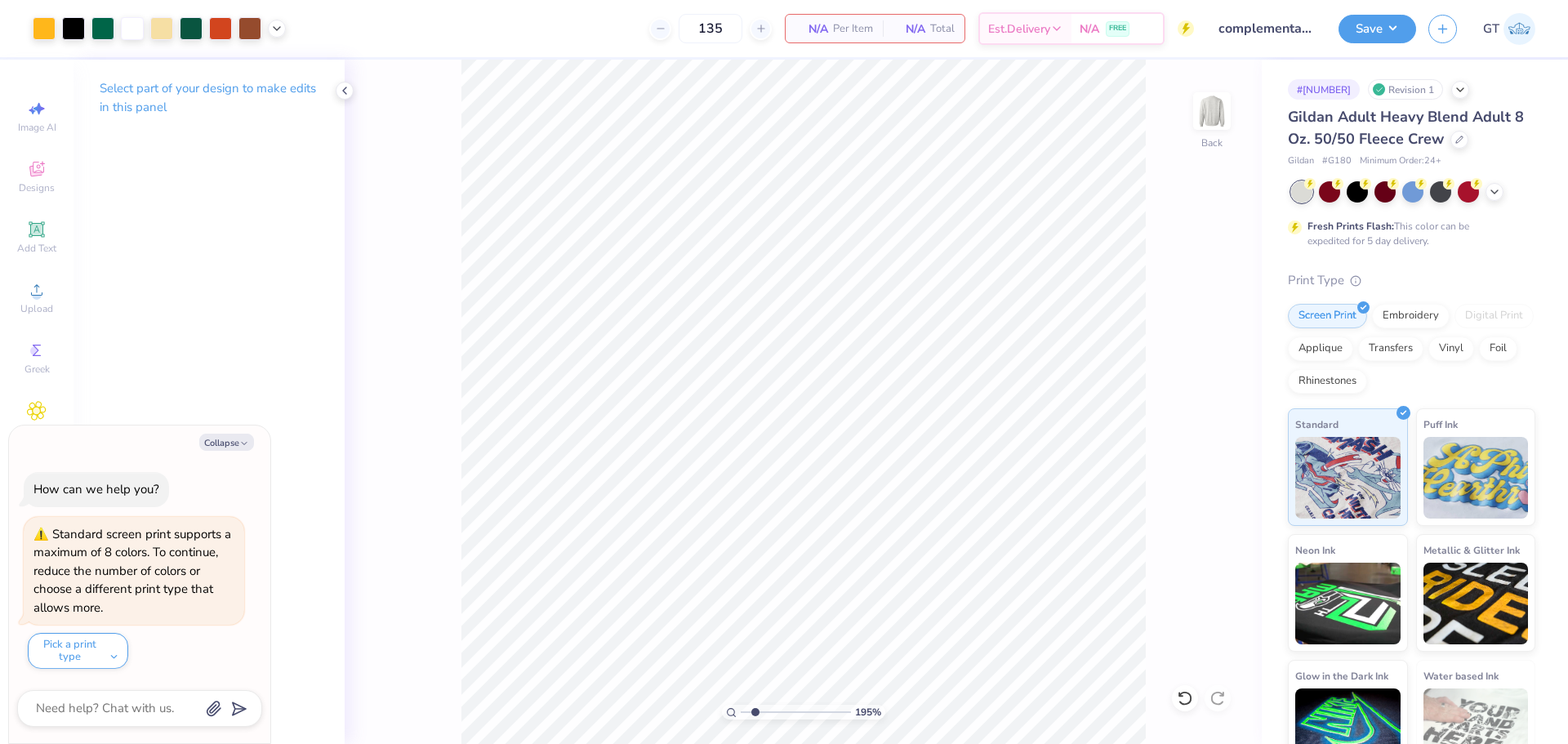type on "1.94838374793402" 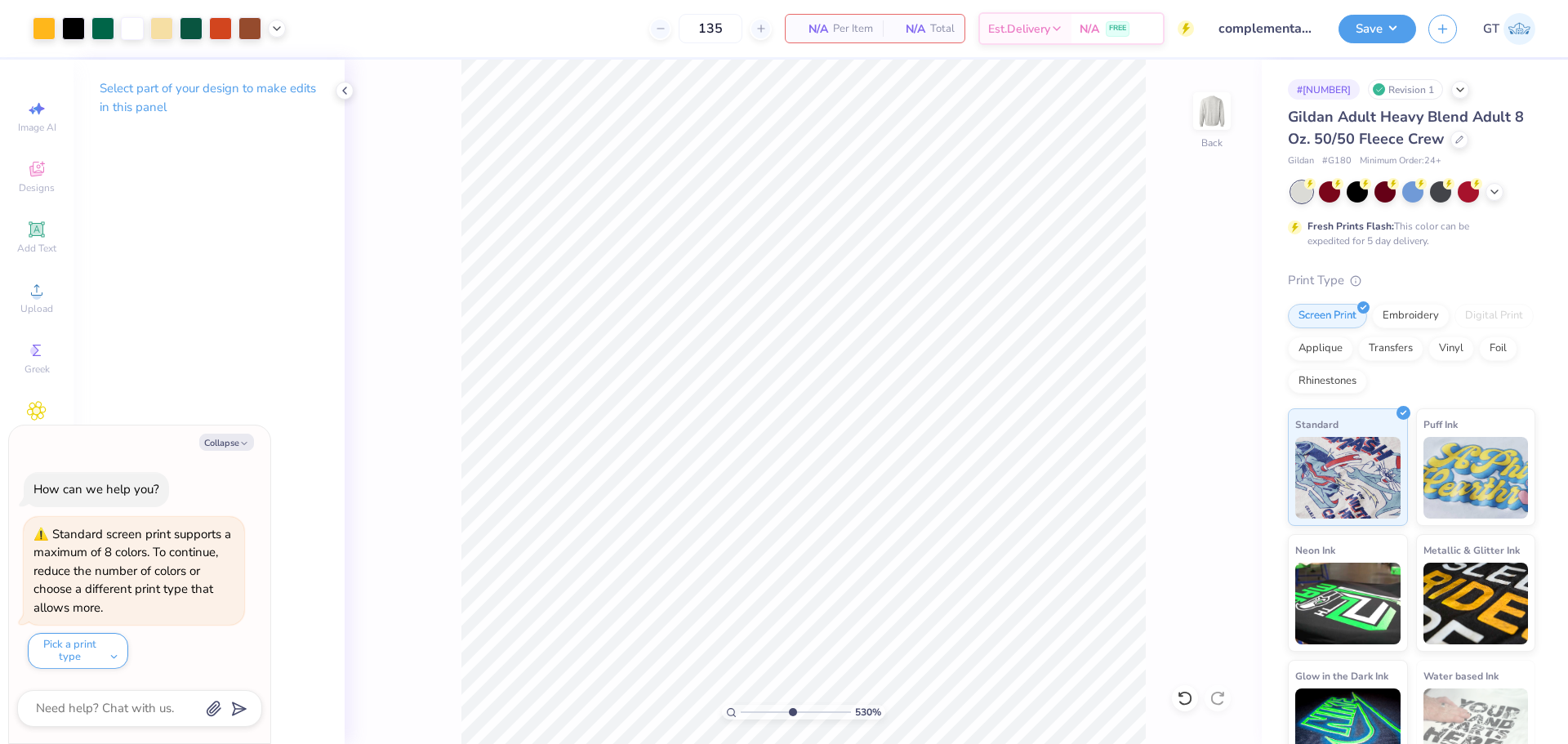 type on "5.29890637113111" 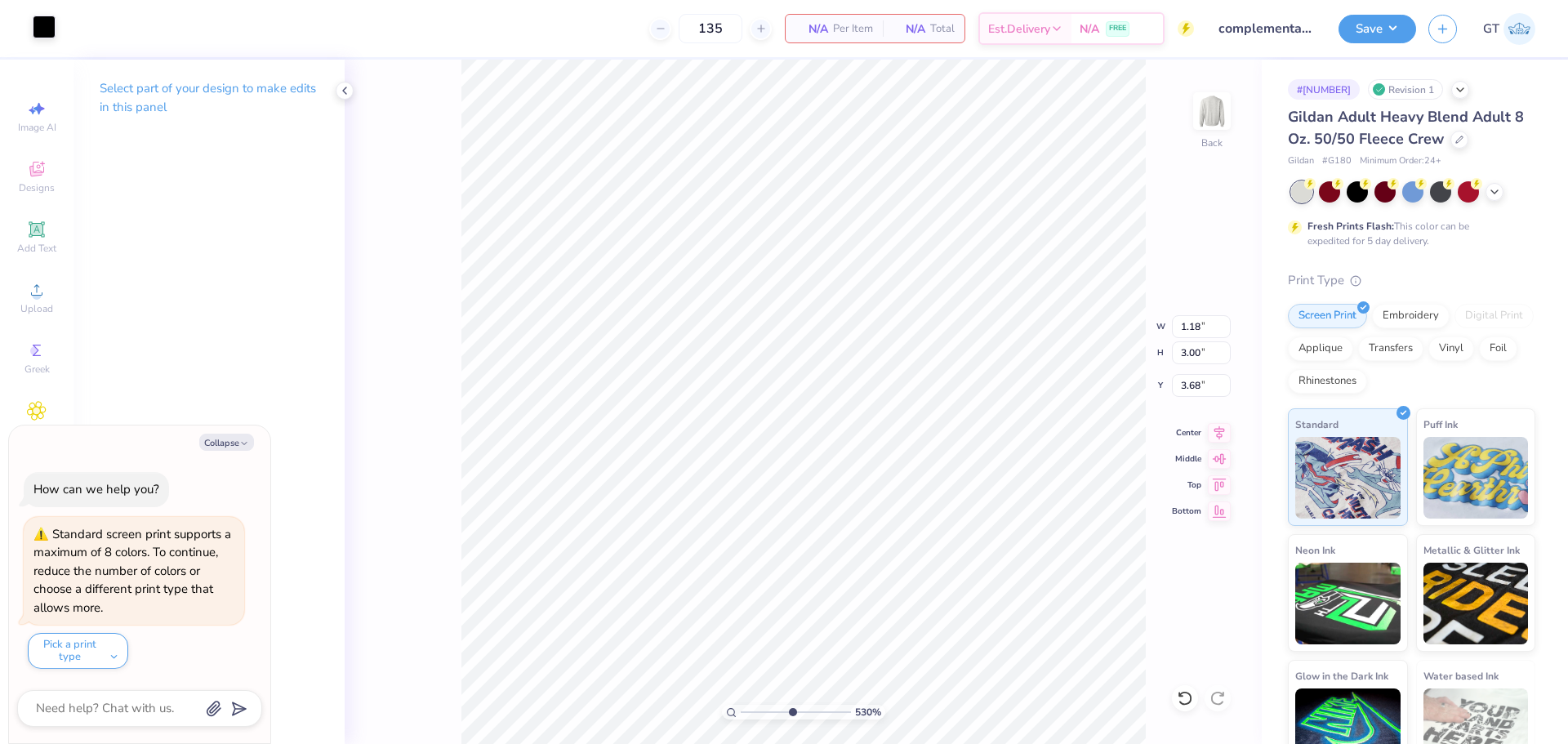 click at bounding box center [44, 27] 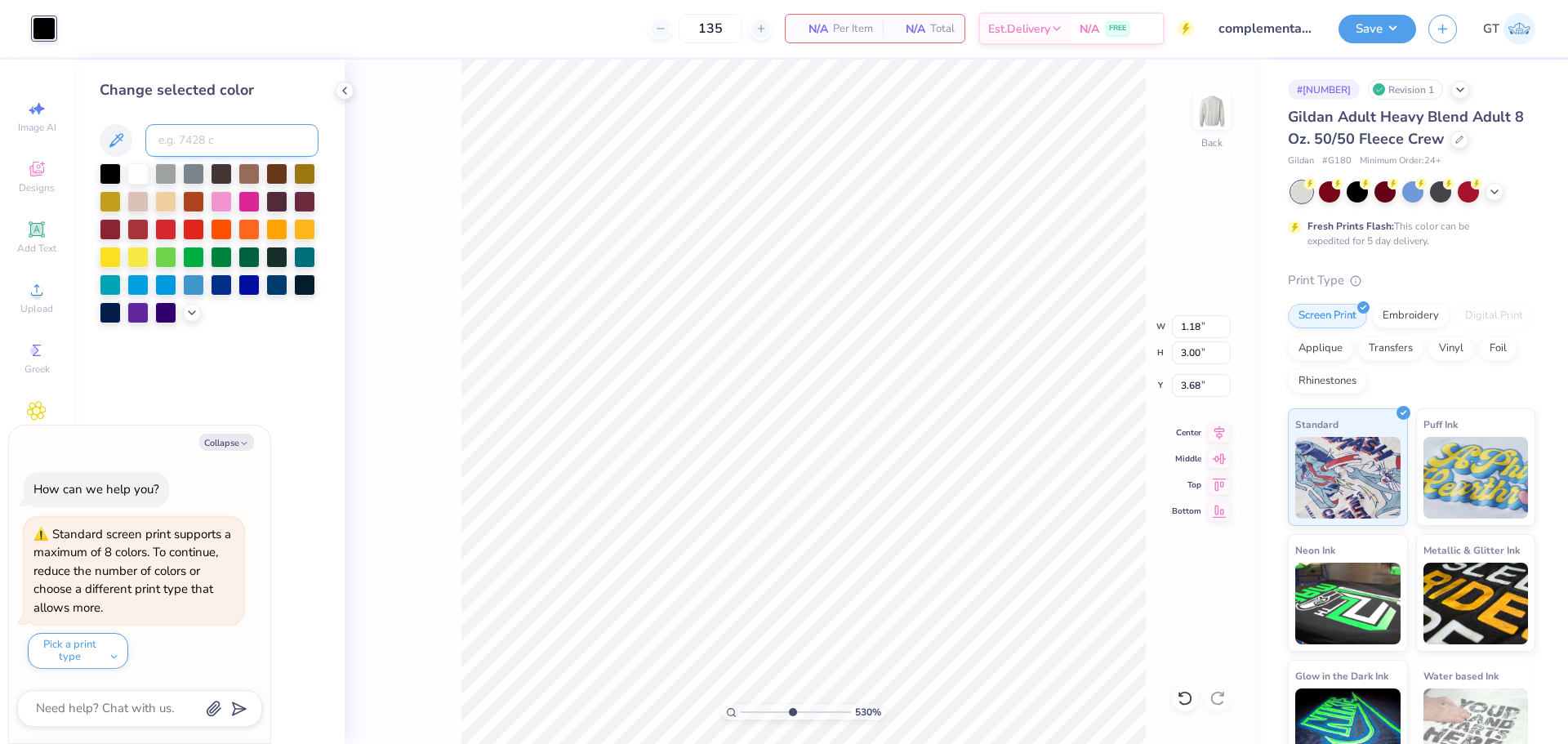 click at bounding box center [232, 140] 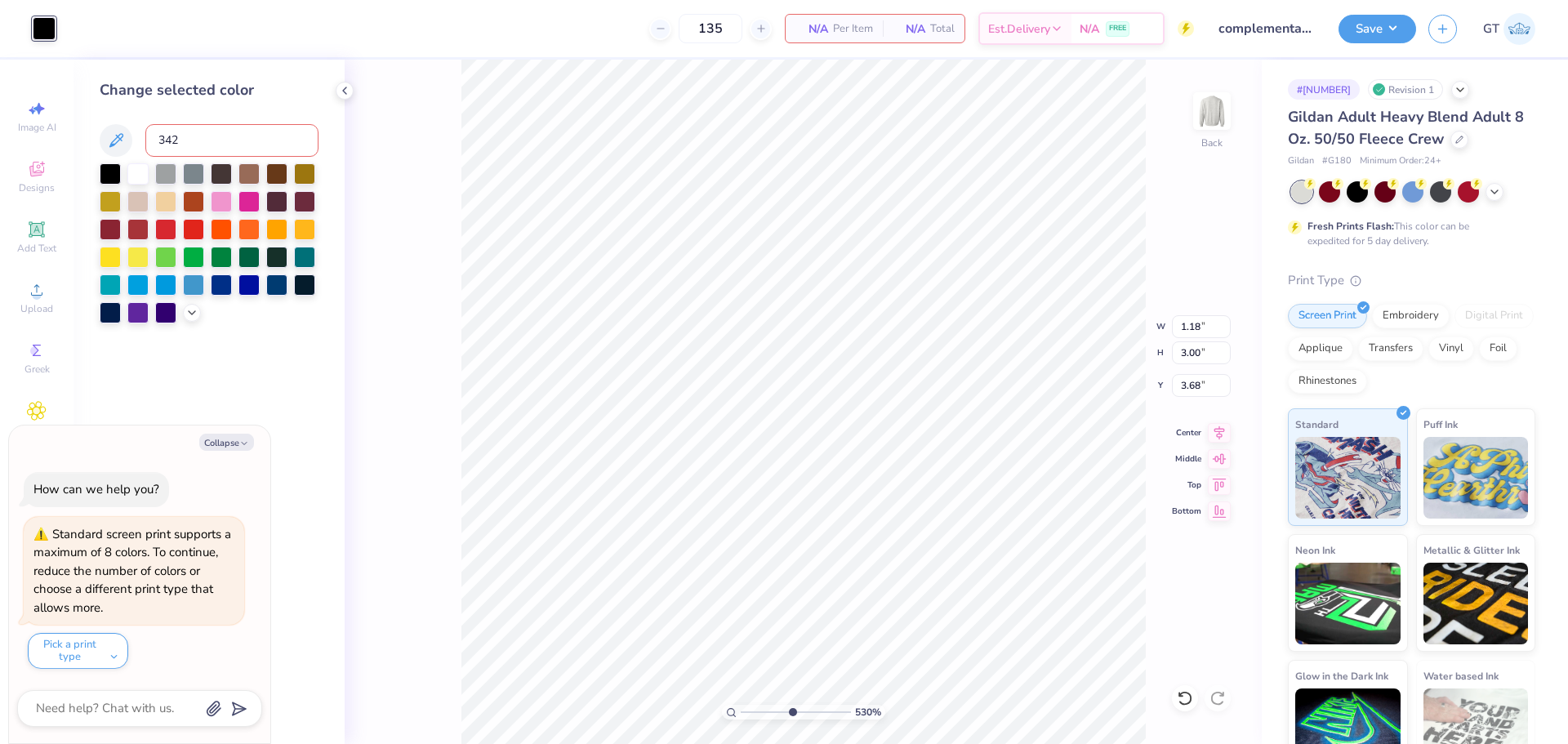 type on "342" 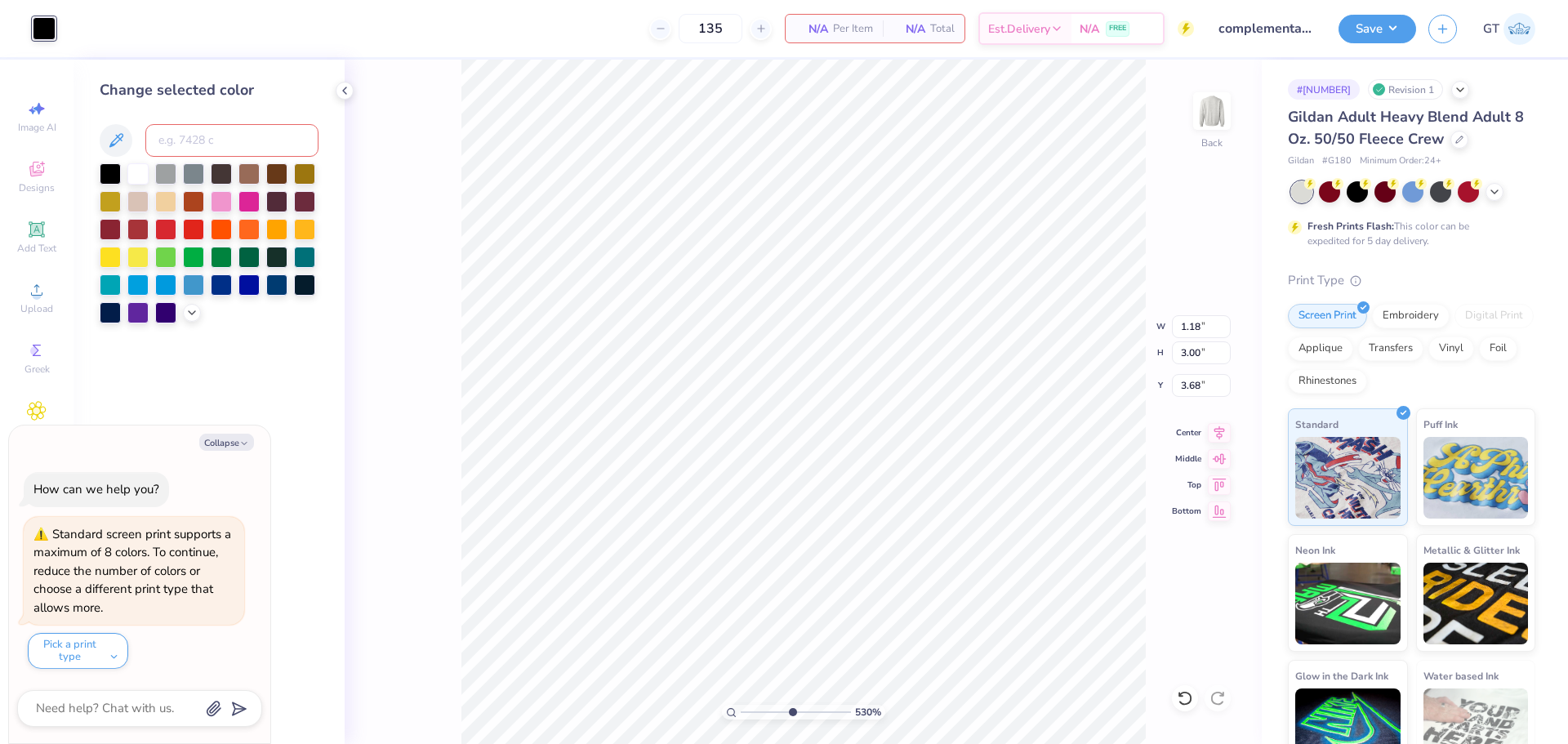 type on "5.29890637113111" 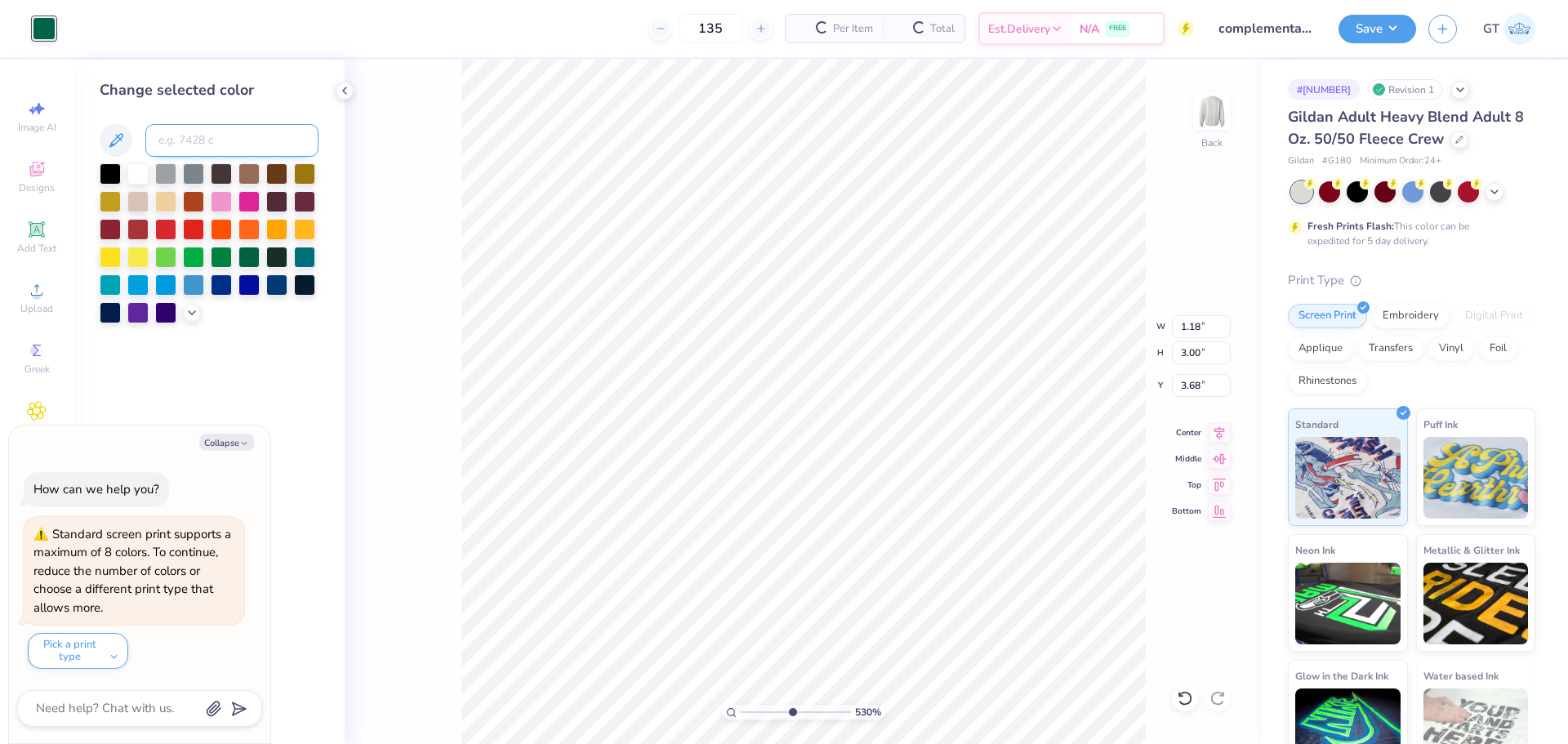 type on "5.29890637113111" 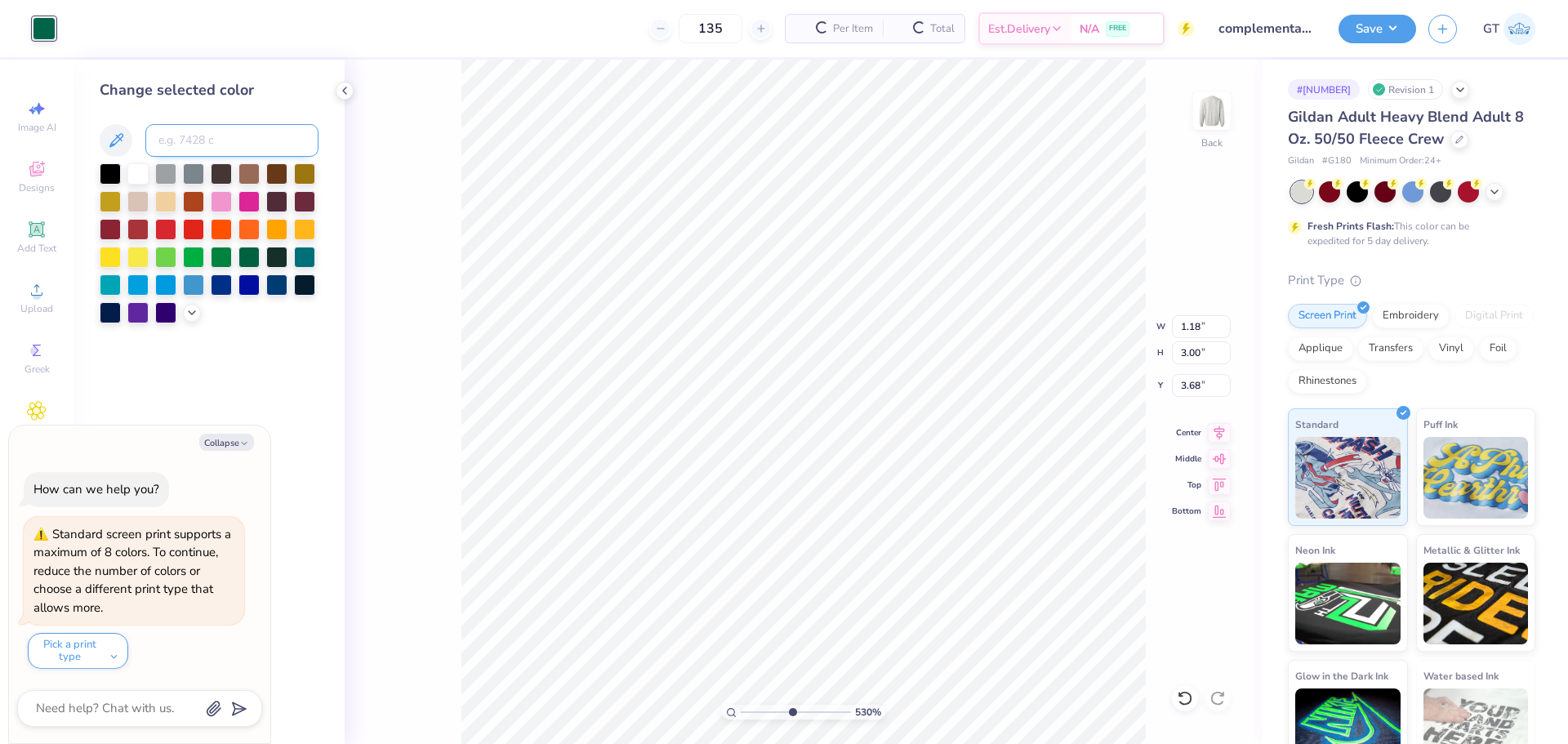 type on "x" 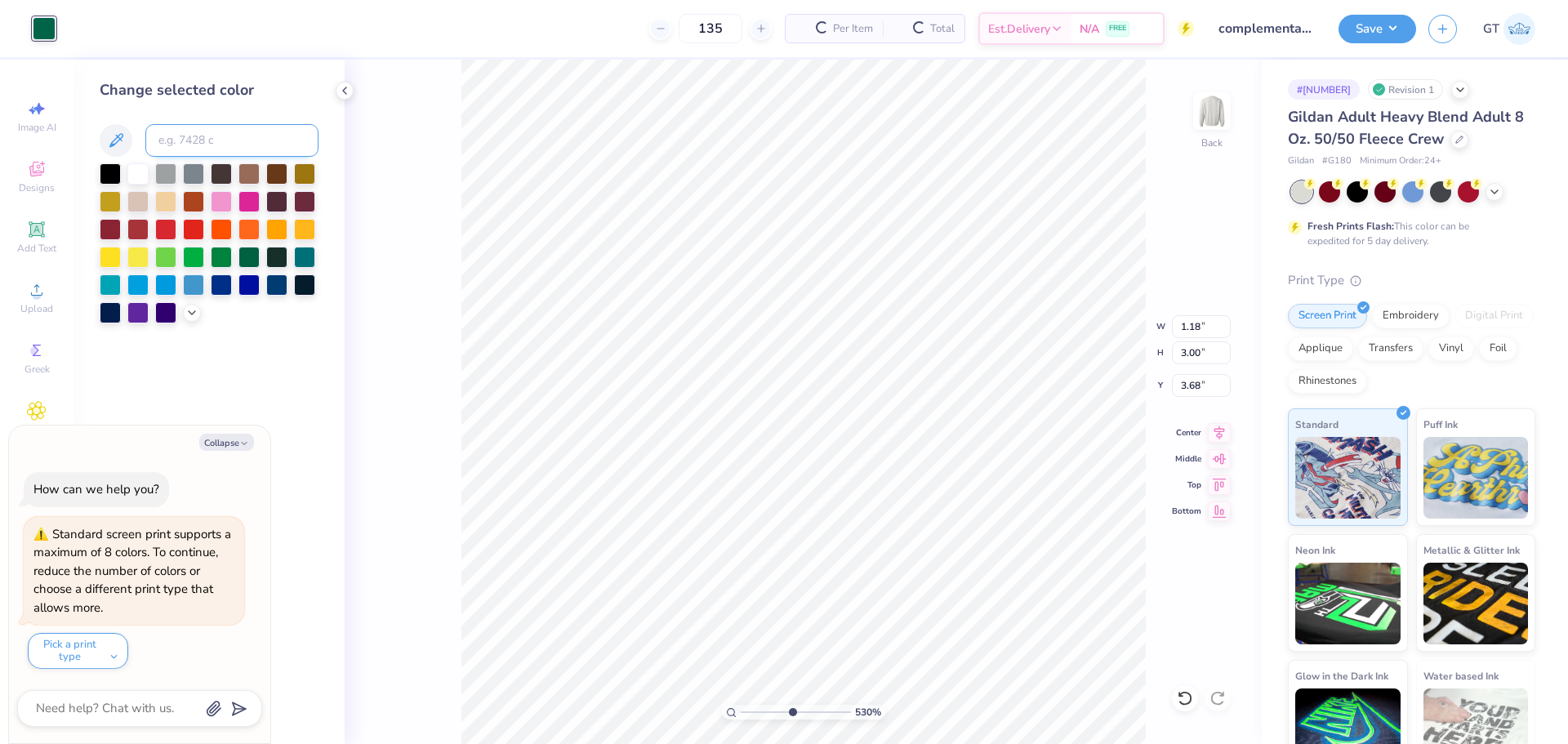 type on "5.29890637113111" 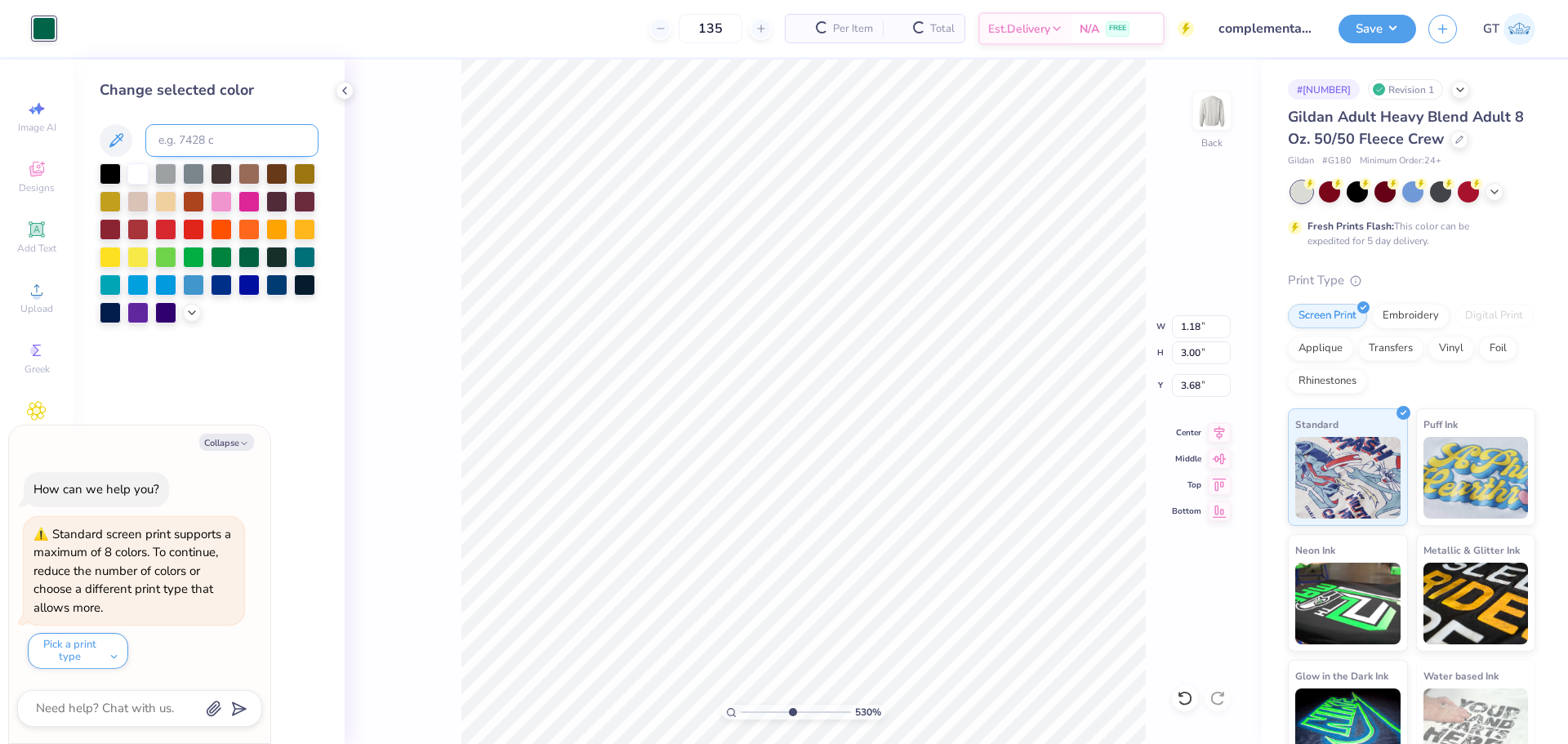 type on "x" 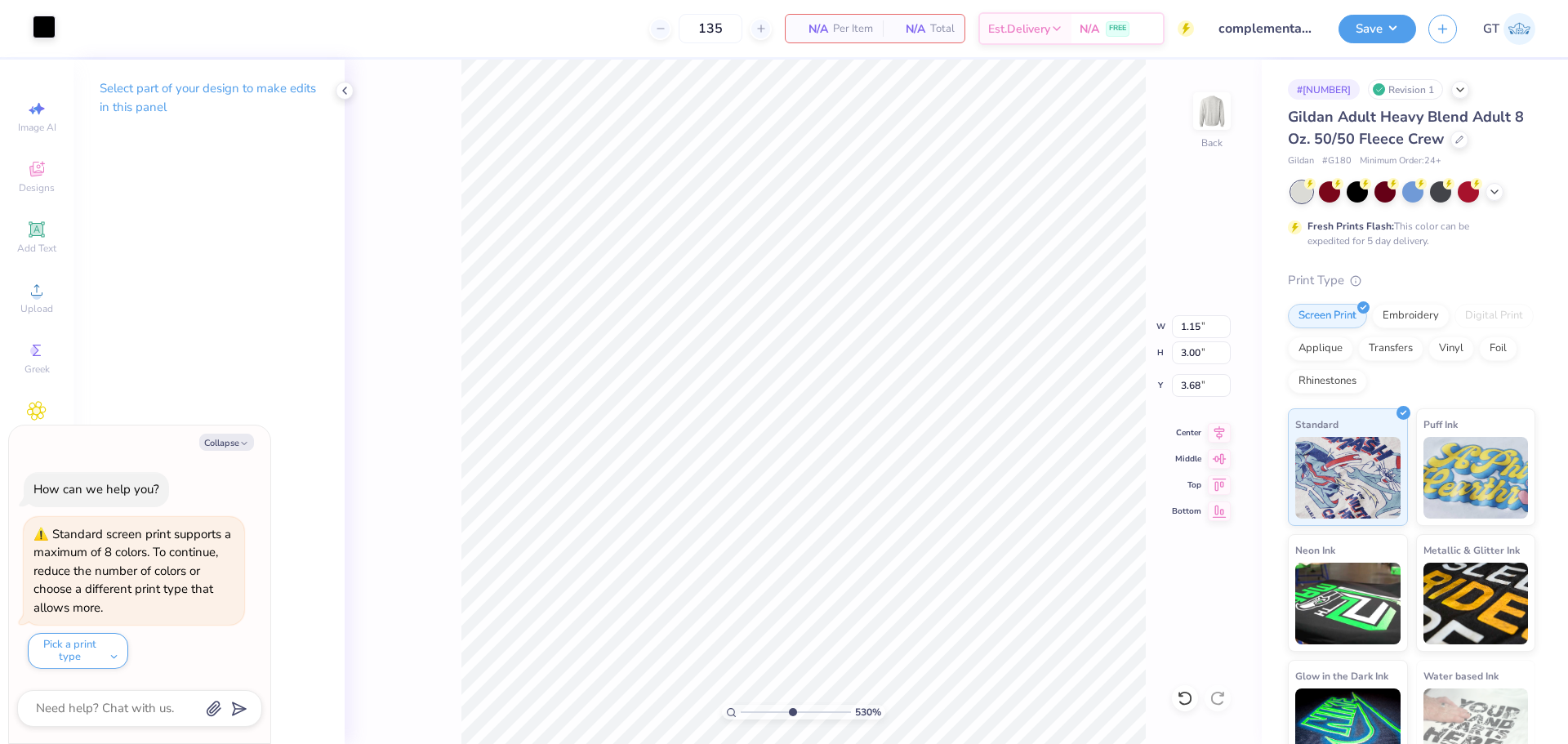 click at bounding box center [44, 27] 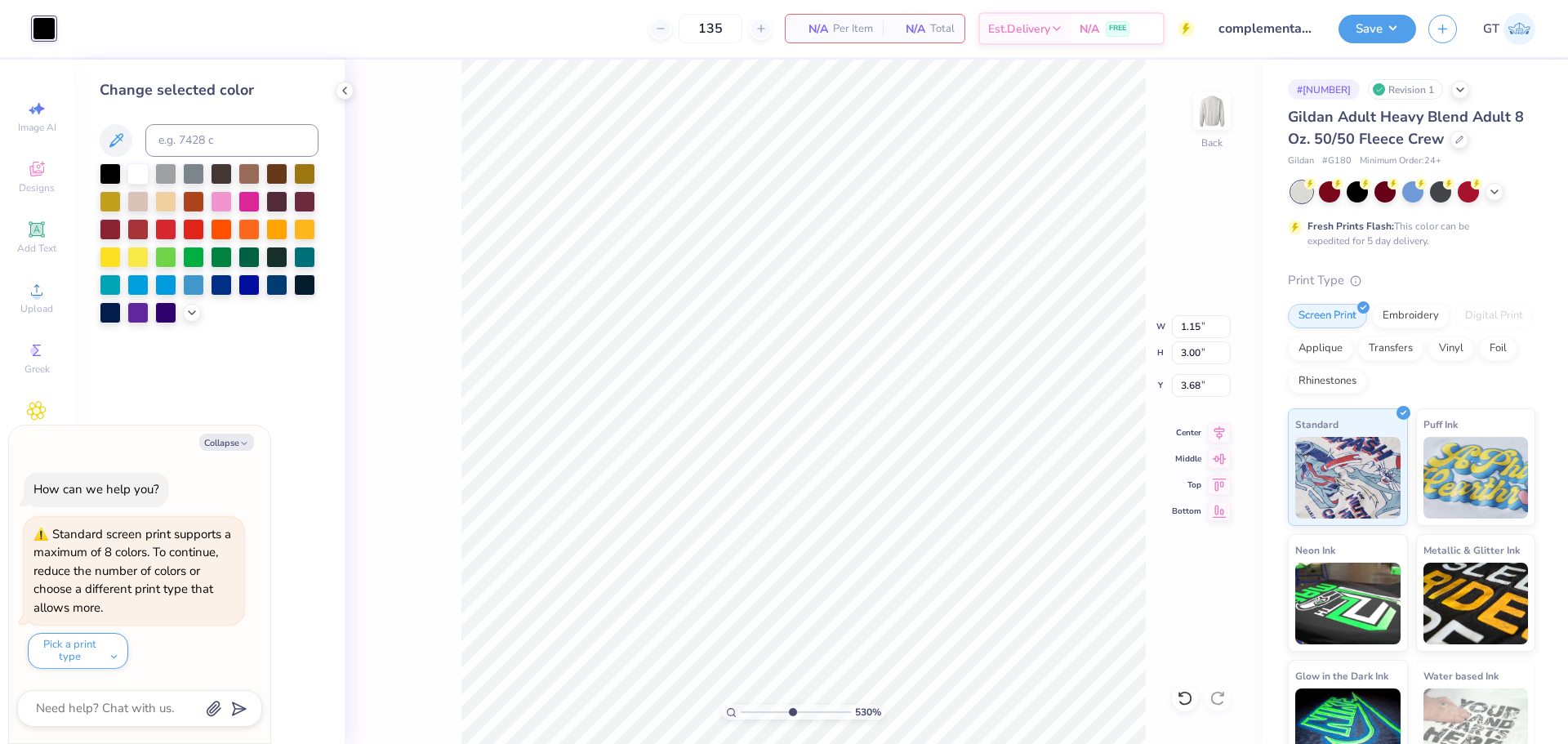 type on "5.29890637113111" 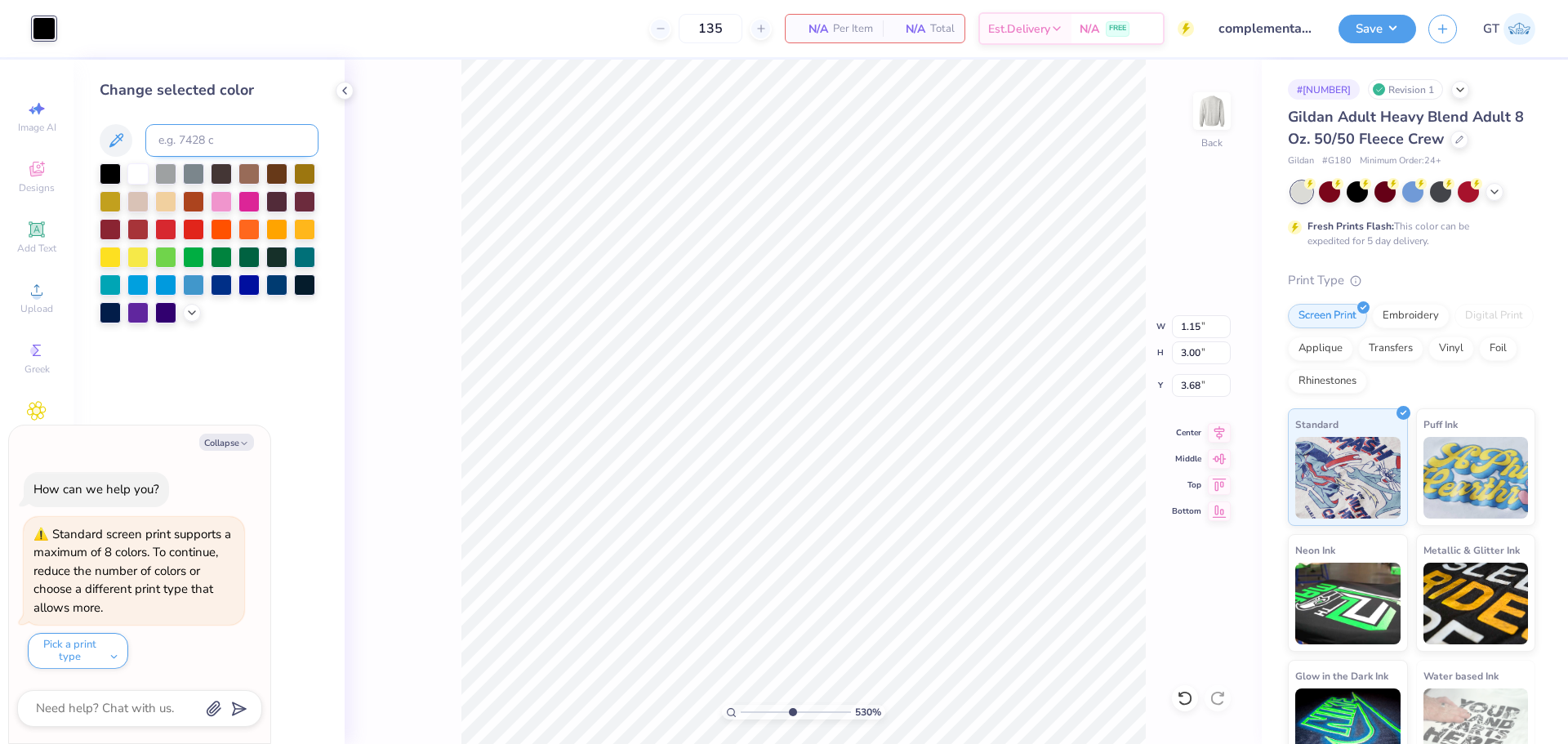 type on "5.29890637113111" 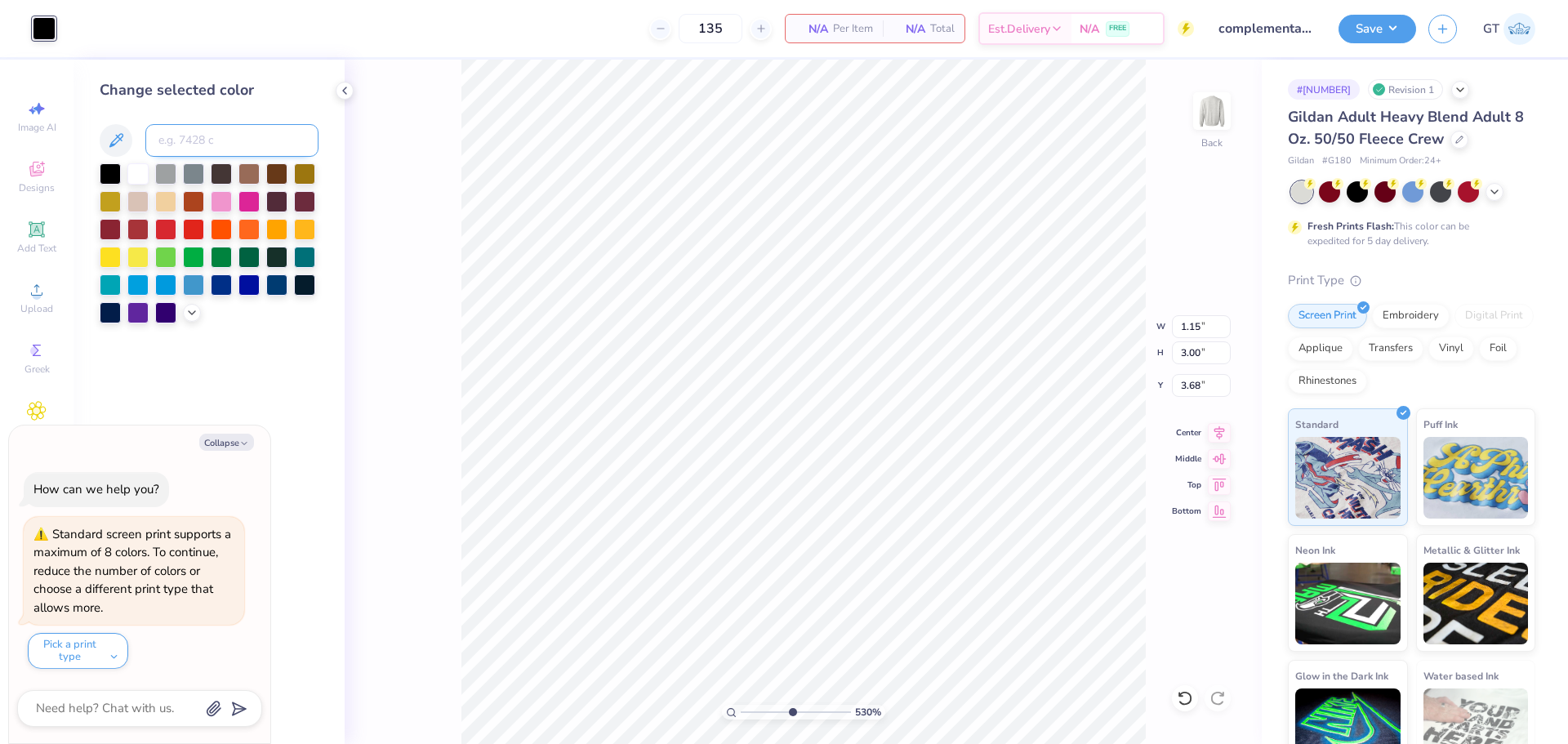 click at bounding box center [232, 140] 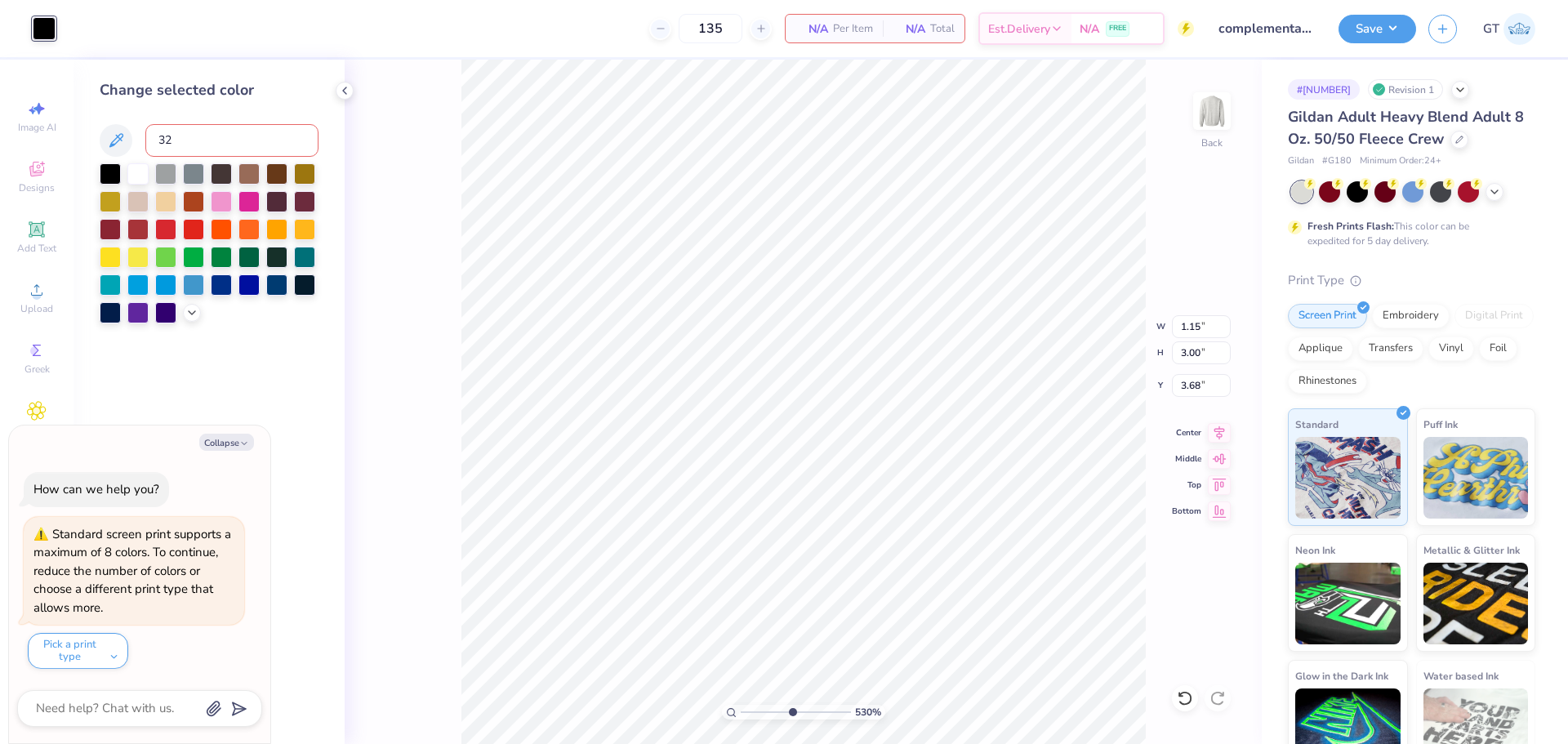 drag, startPoint x: 177, startPoint y: 137, endPoint x: 168, endPoint y: 137, distance: 9 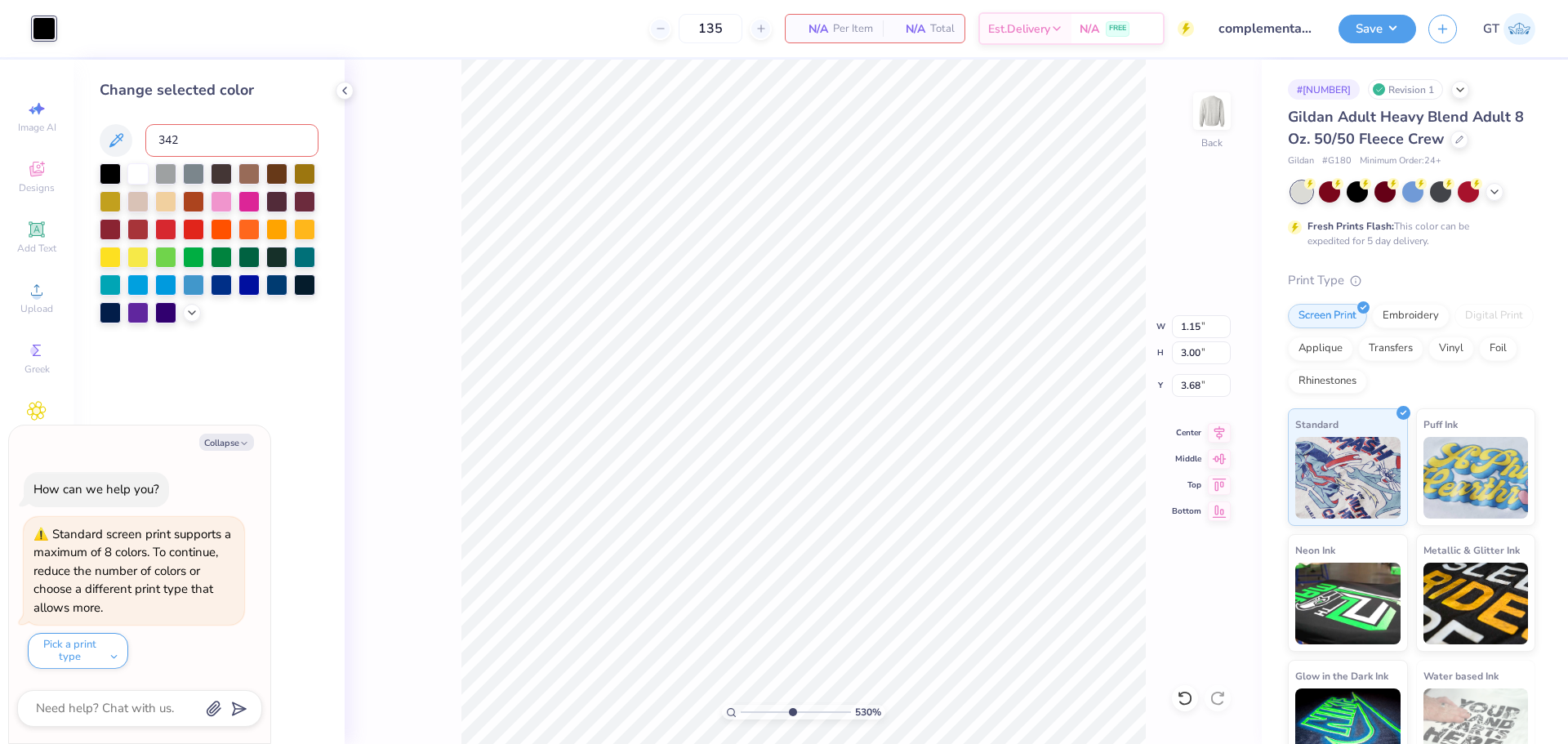 type on "342" 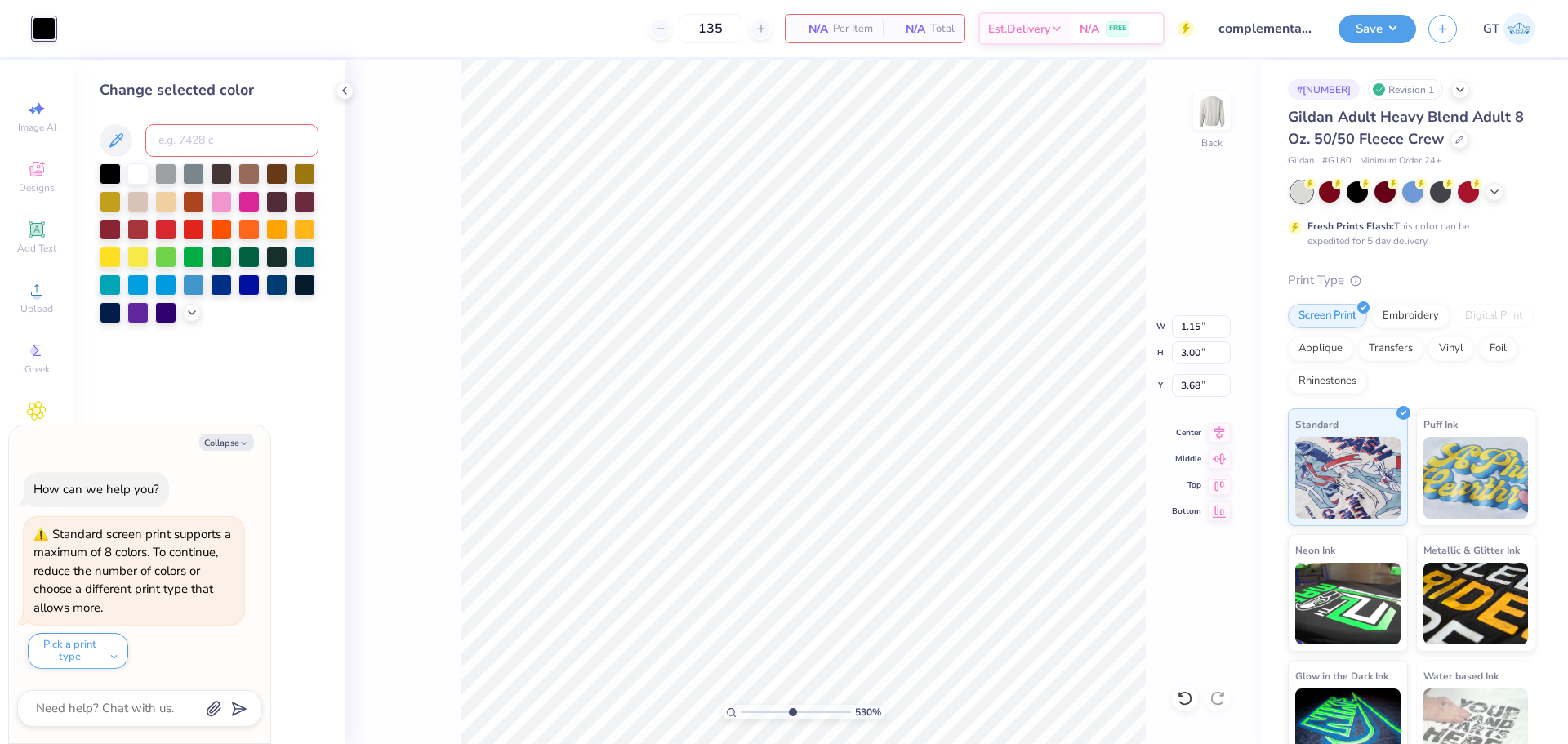 type on "5.29890637113111" 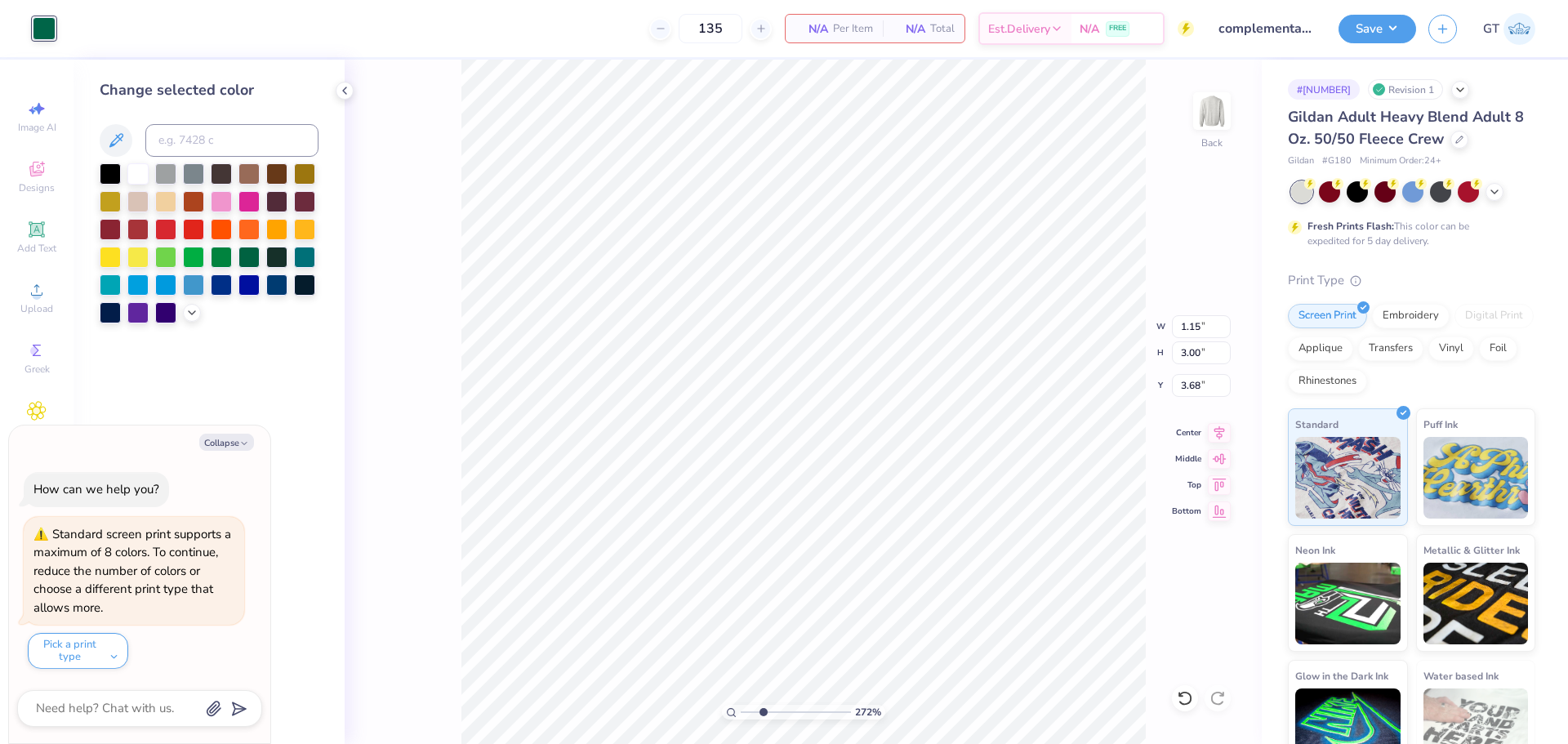 type on "2.71964205036602" 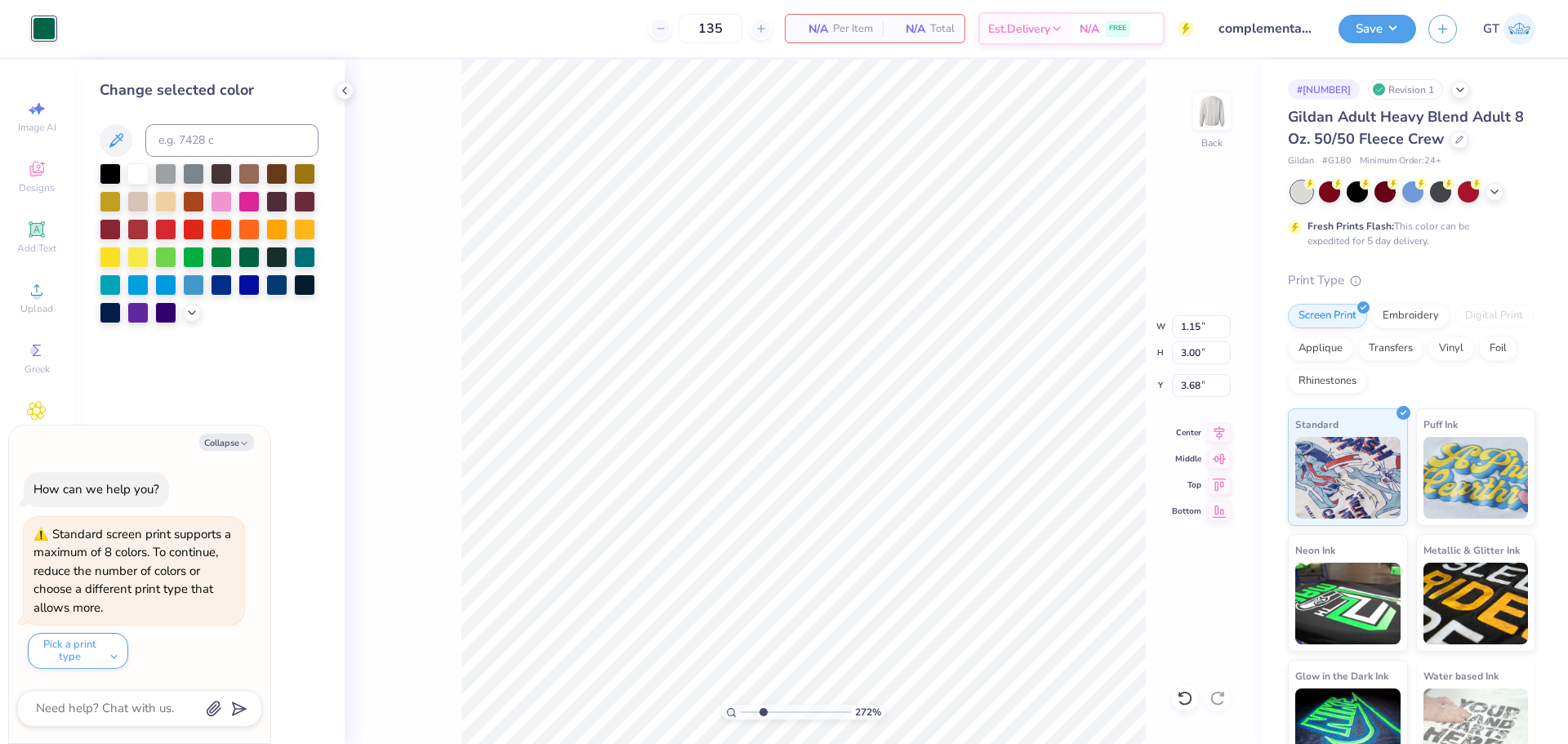 type on "x" 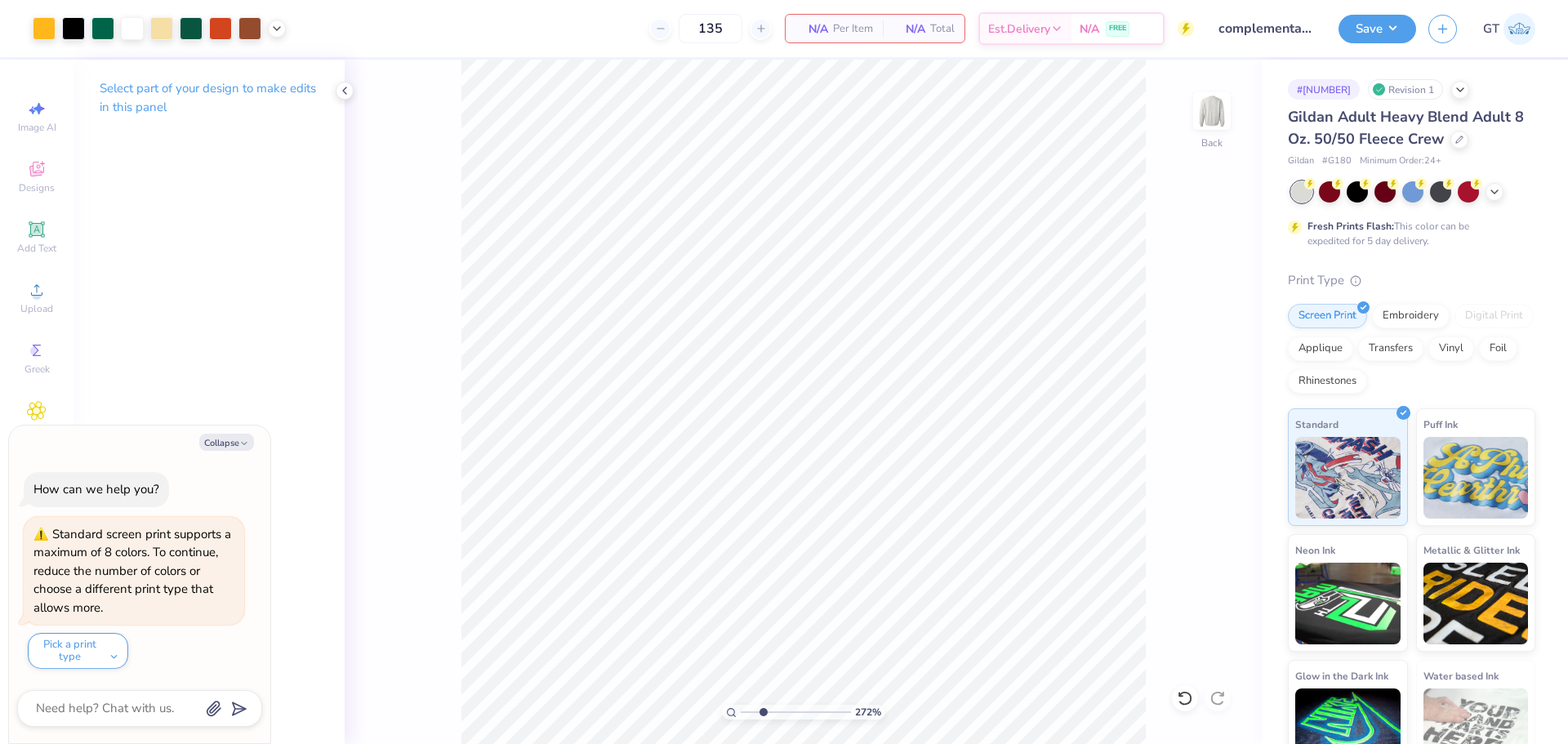 type on "2.71964205036602" 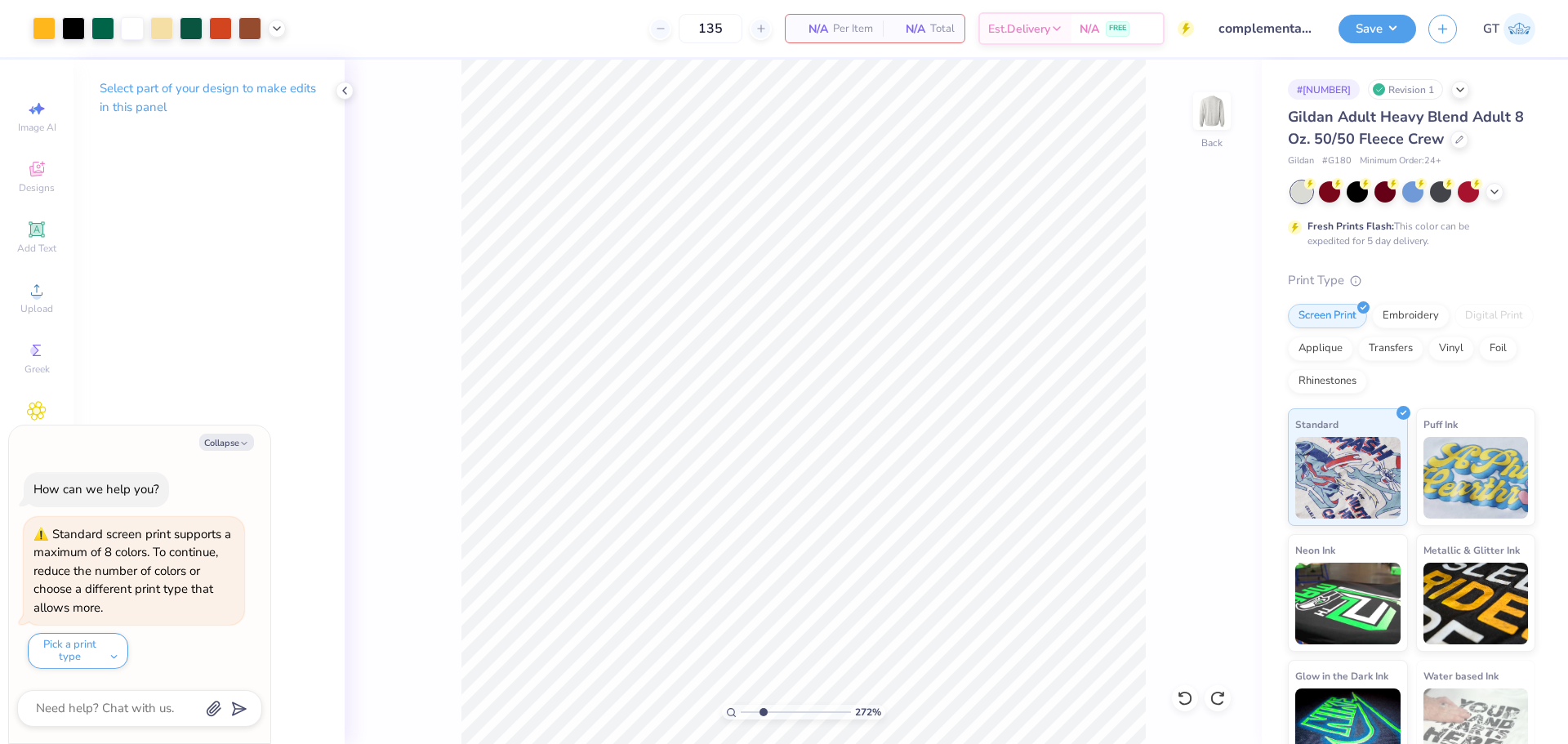 type on "2.71964205036602" 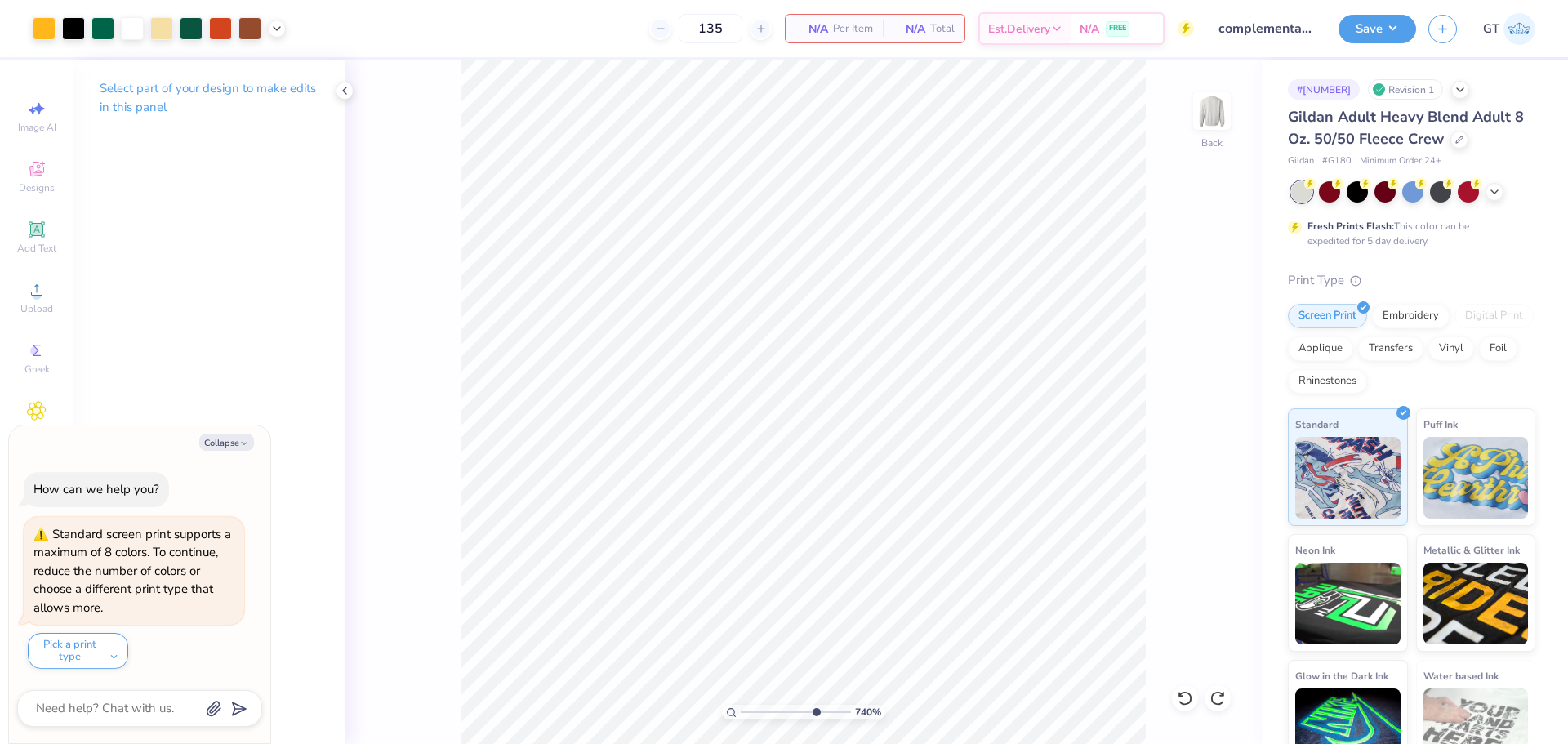 type on "7.39645288211908" 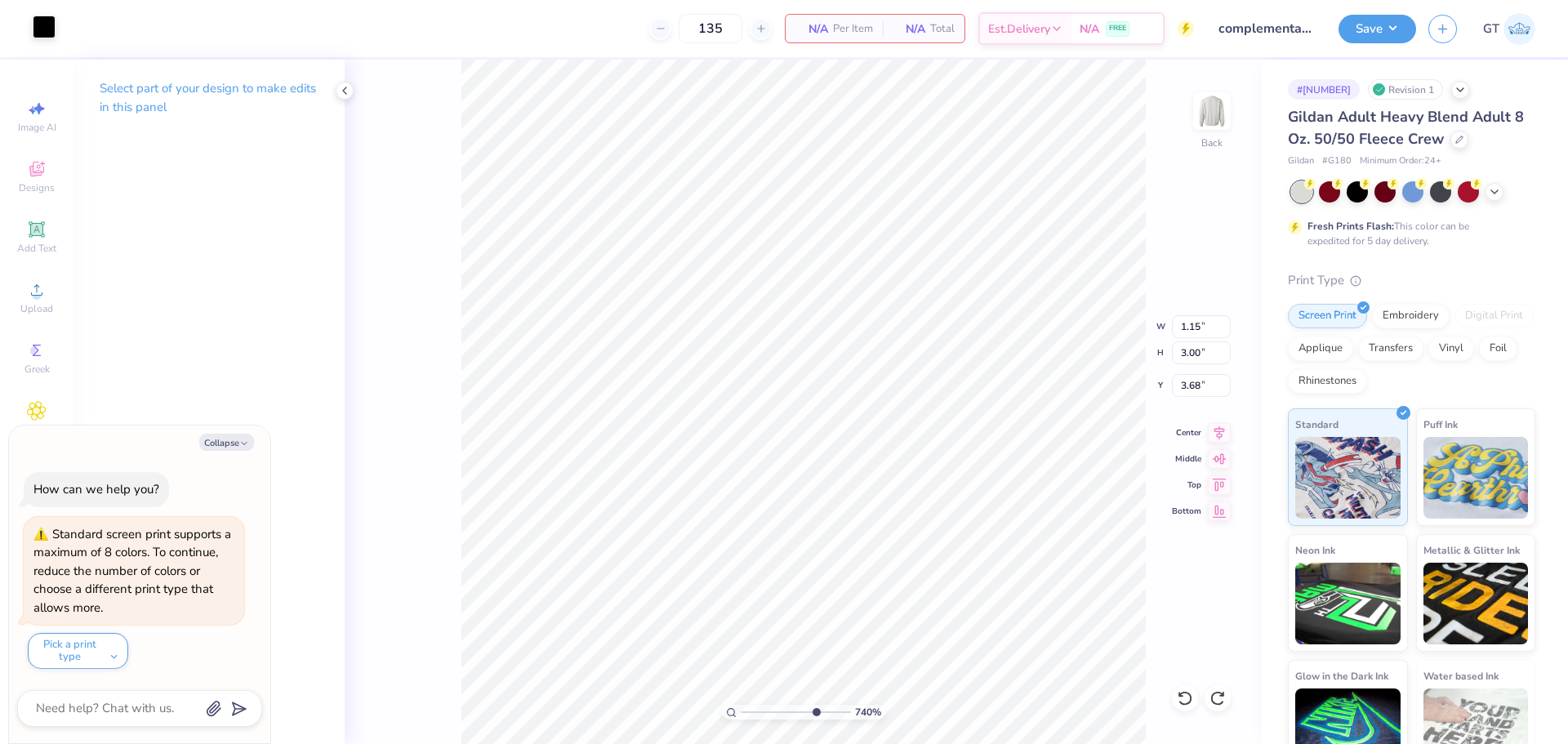 click at bounding box center (44, 27) 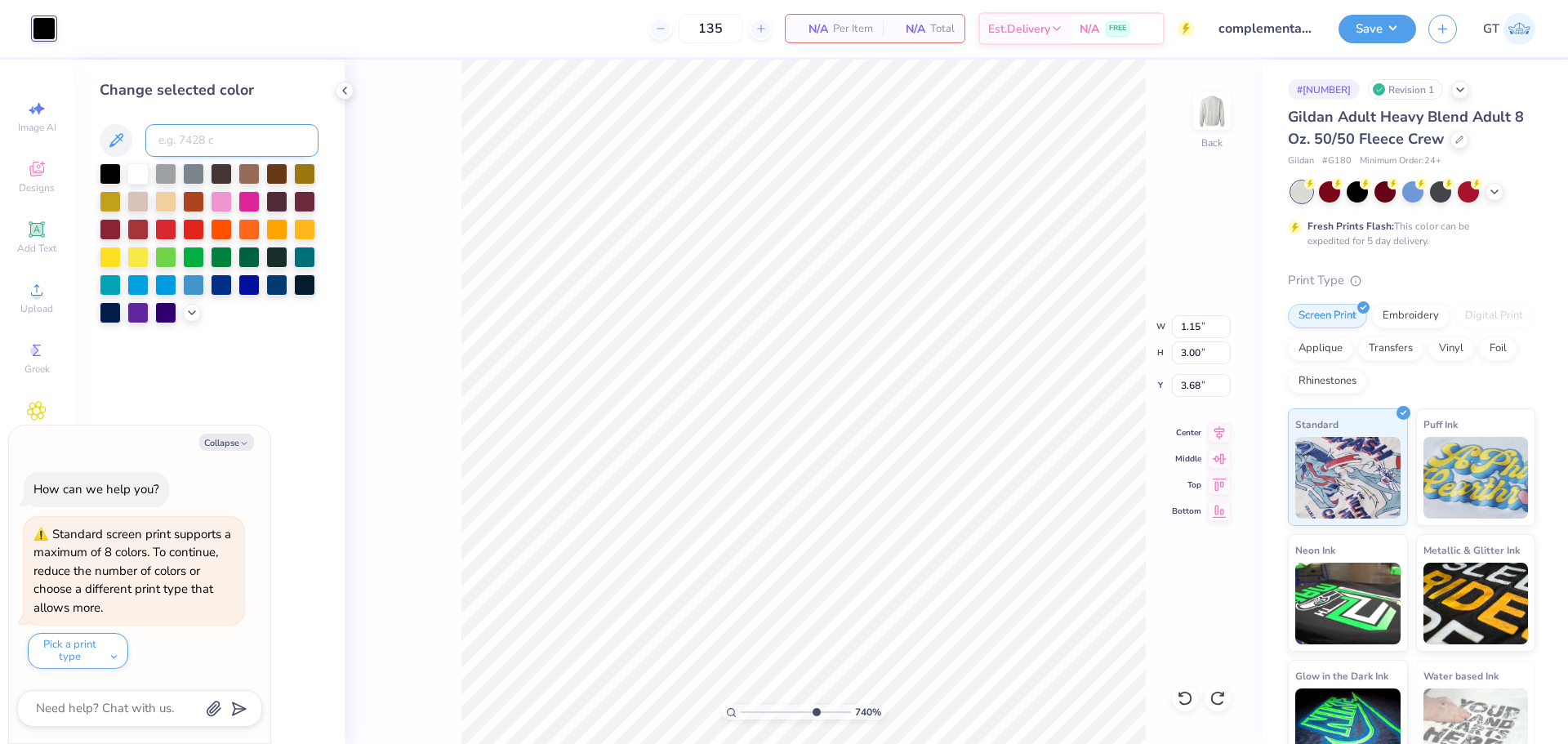 click at bounding box center [232, 140] 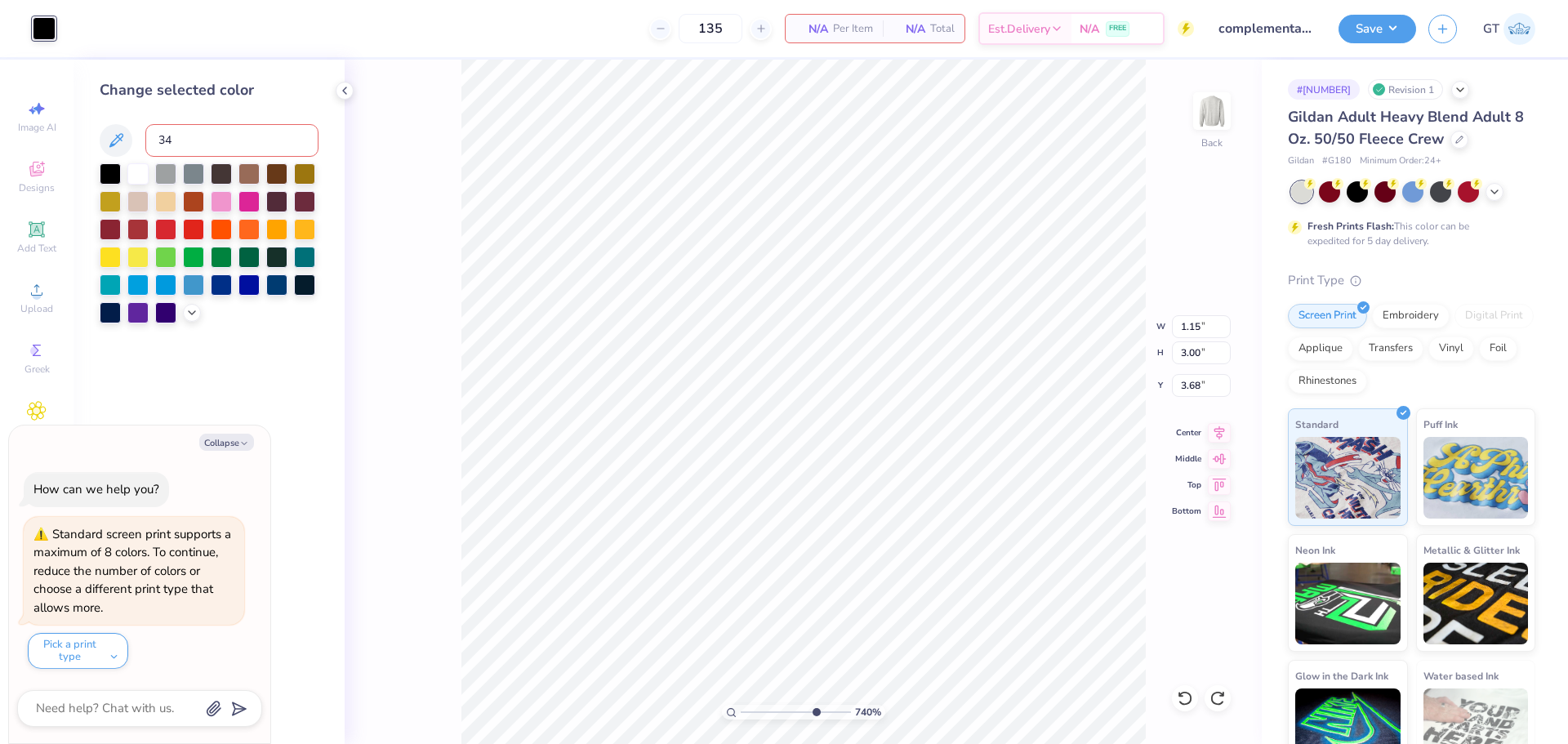 type on "342" 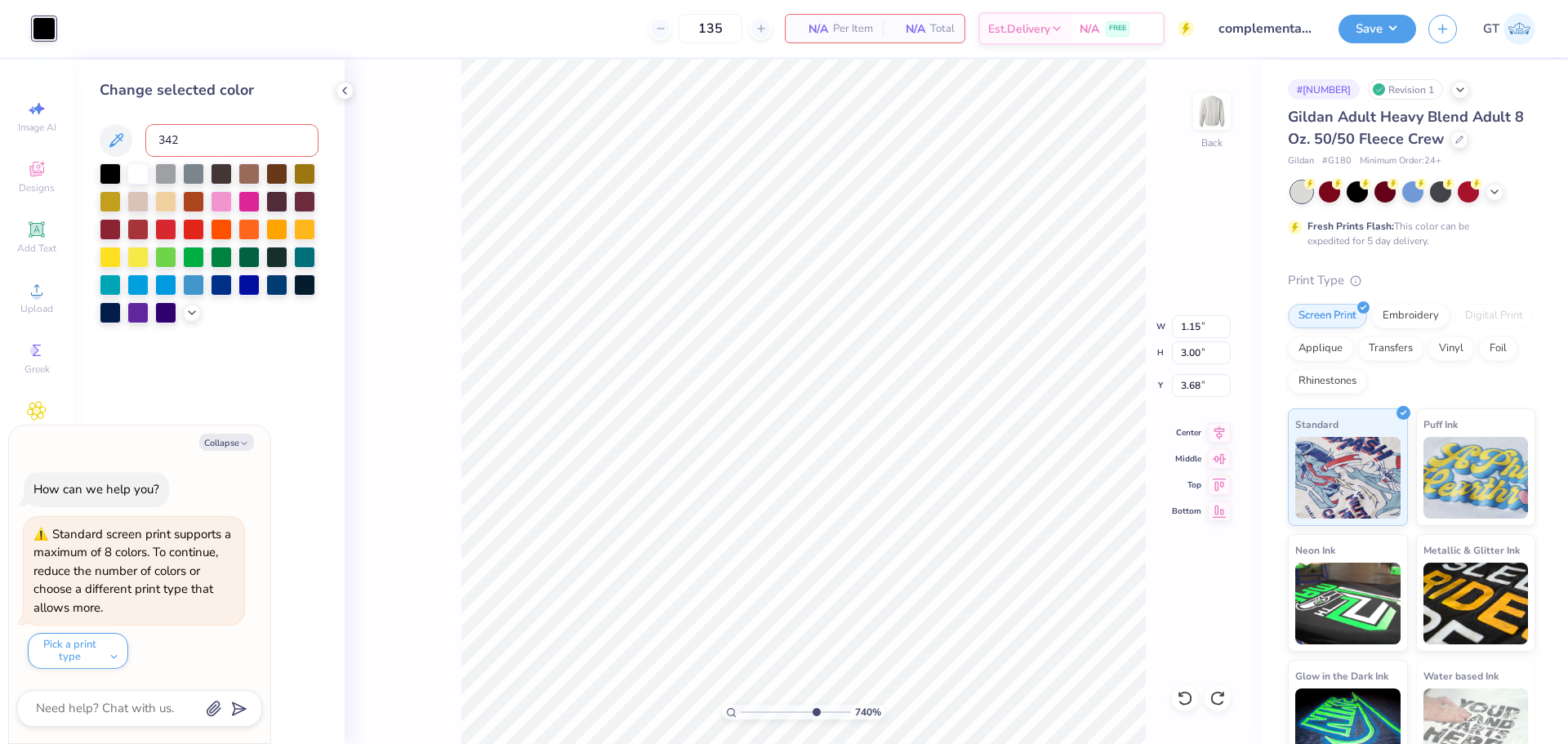 type 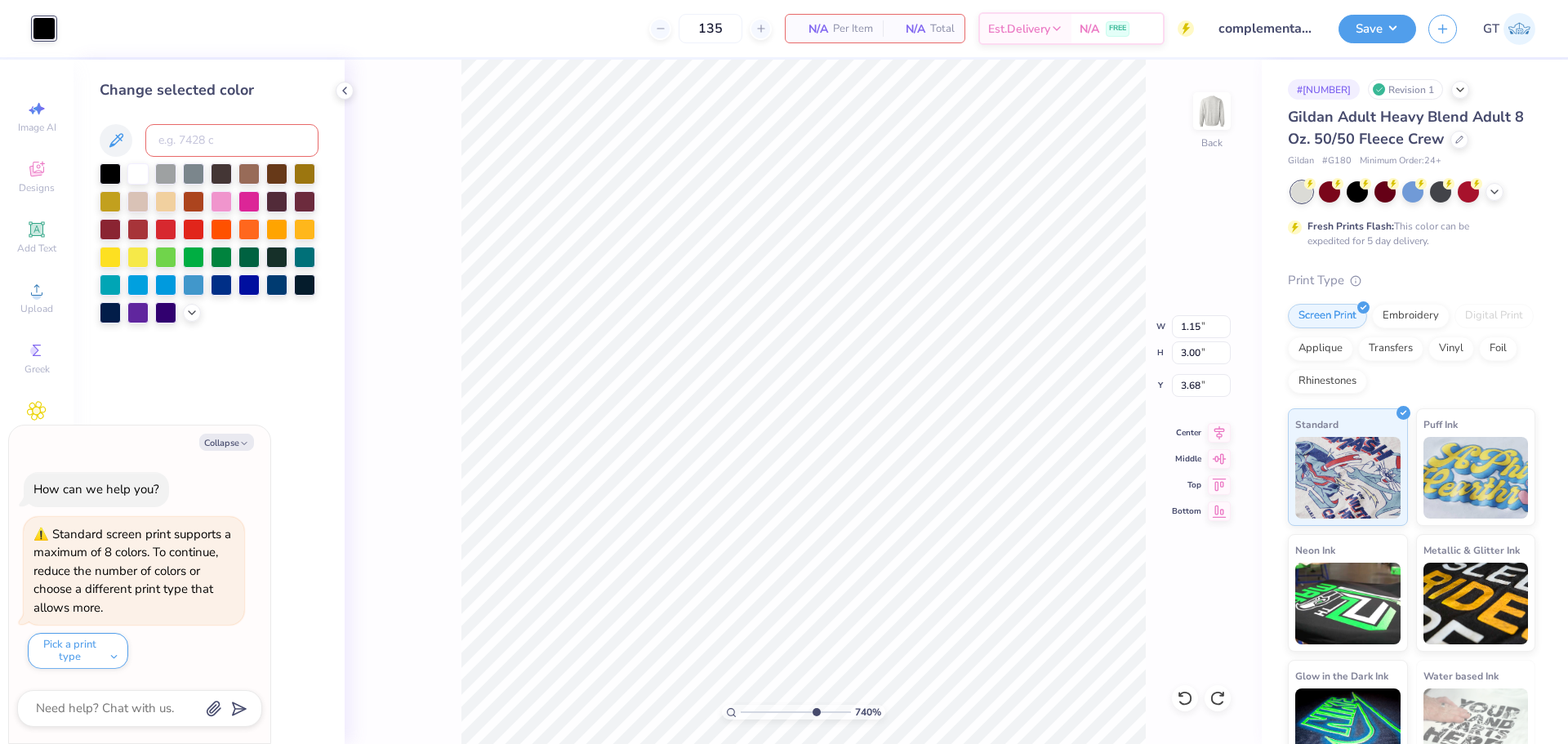 type on "7.39645288211908" 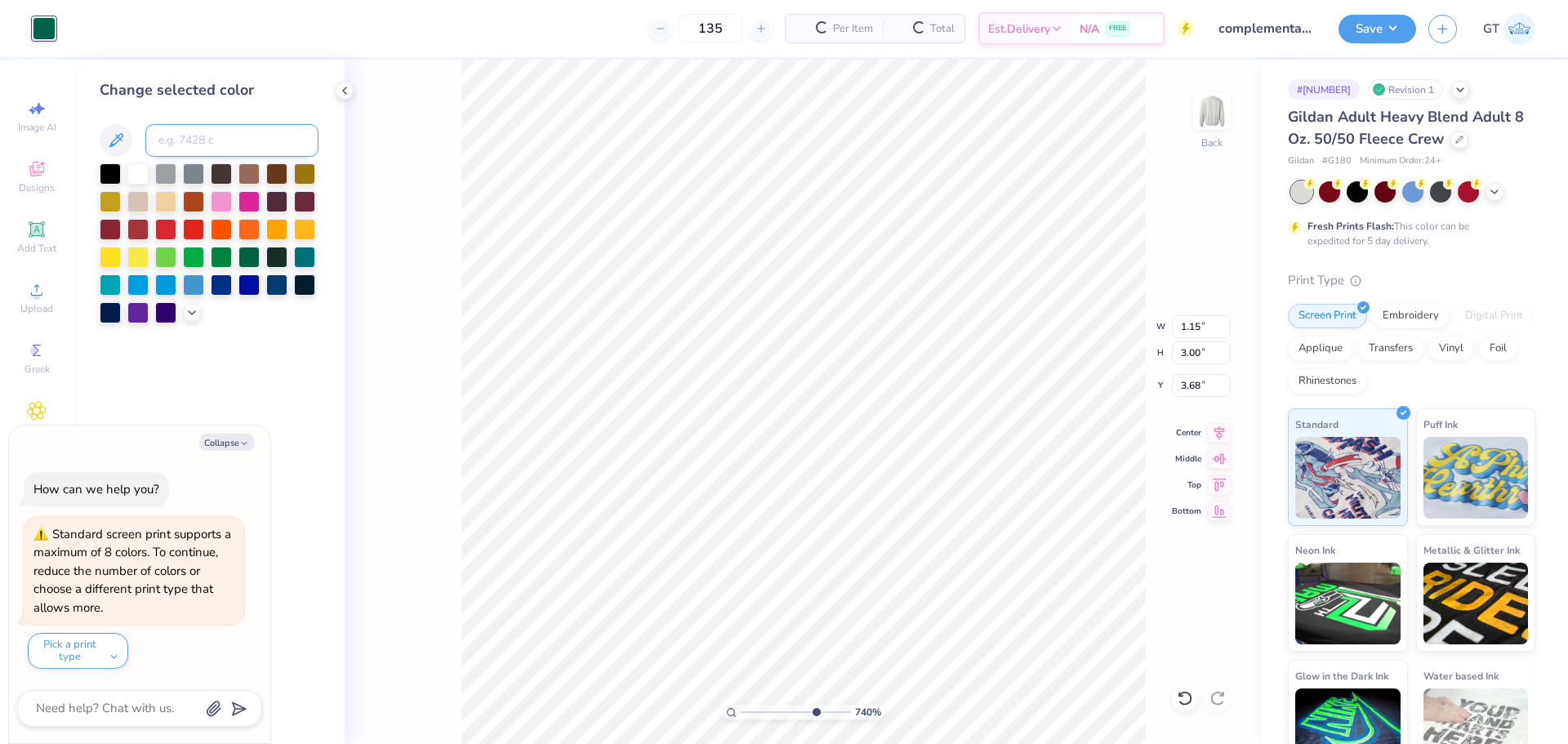 type on "7.39645288211908" 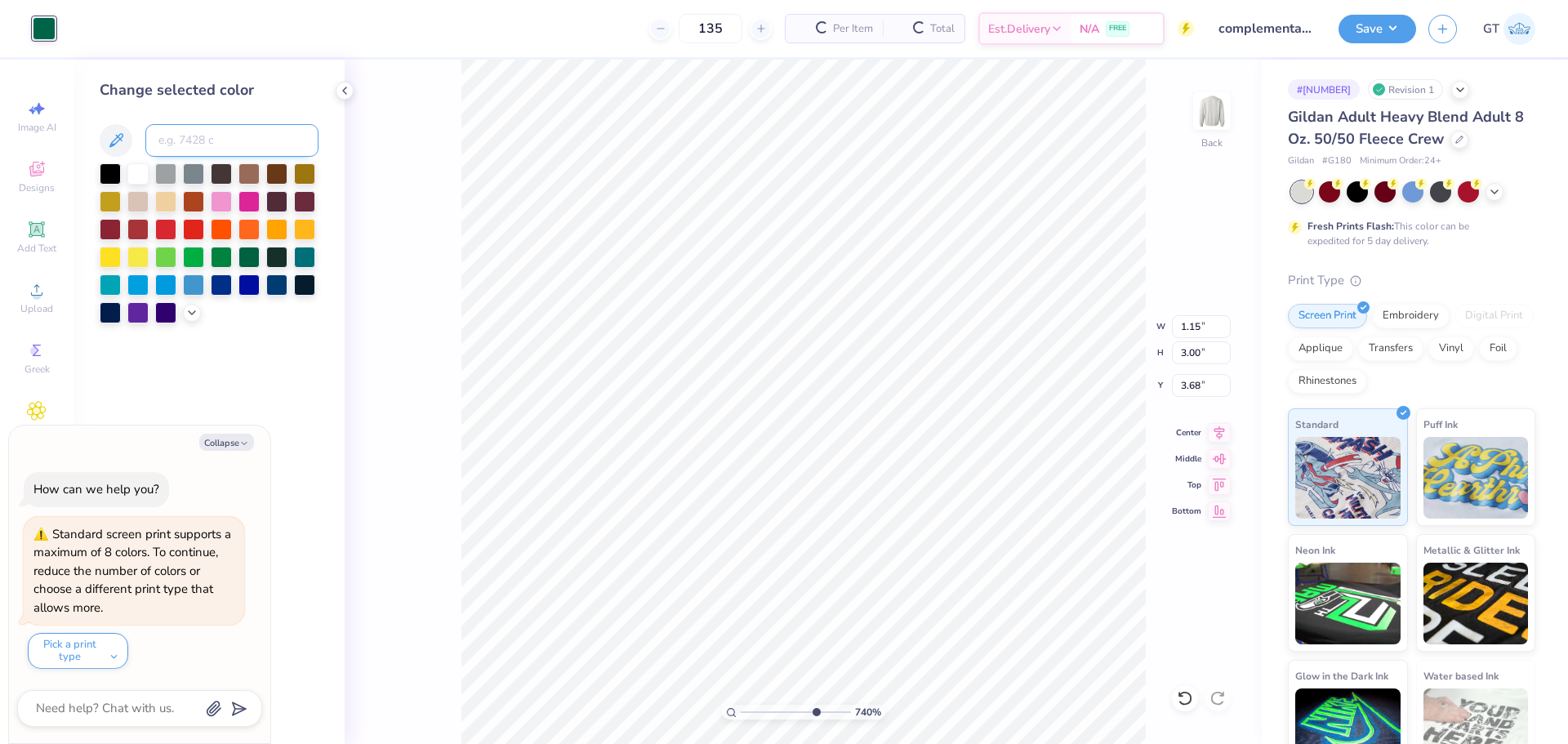 type on "x" 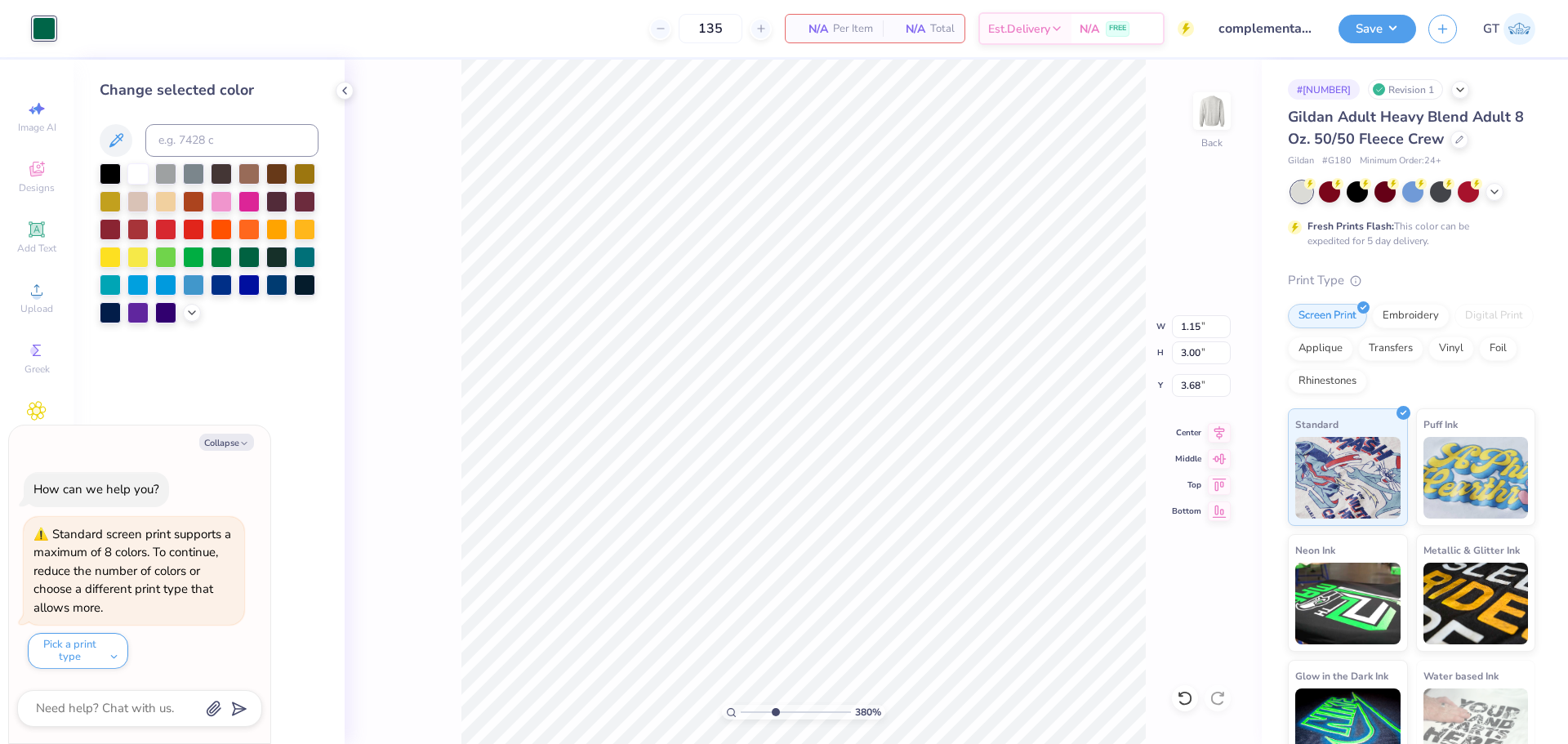 type on "3.79619922921342" 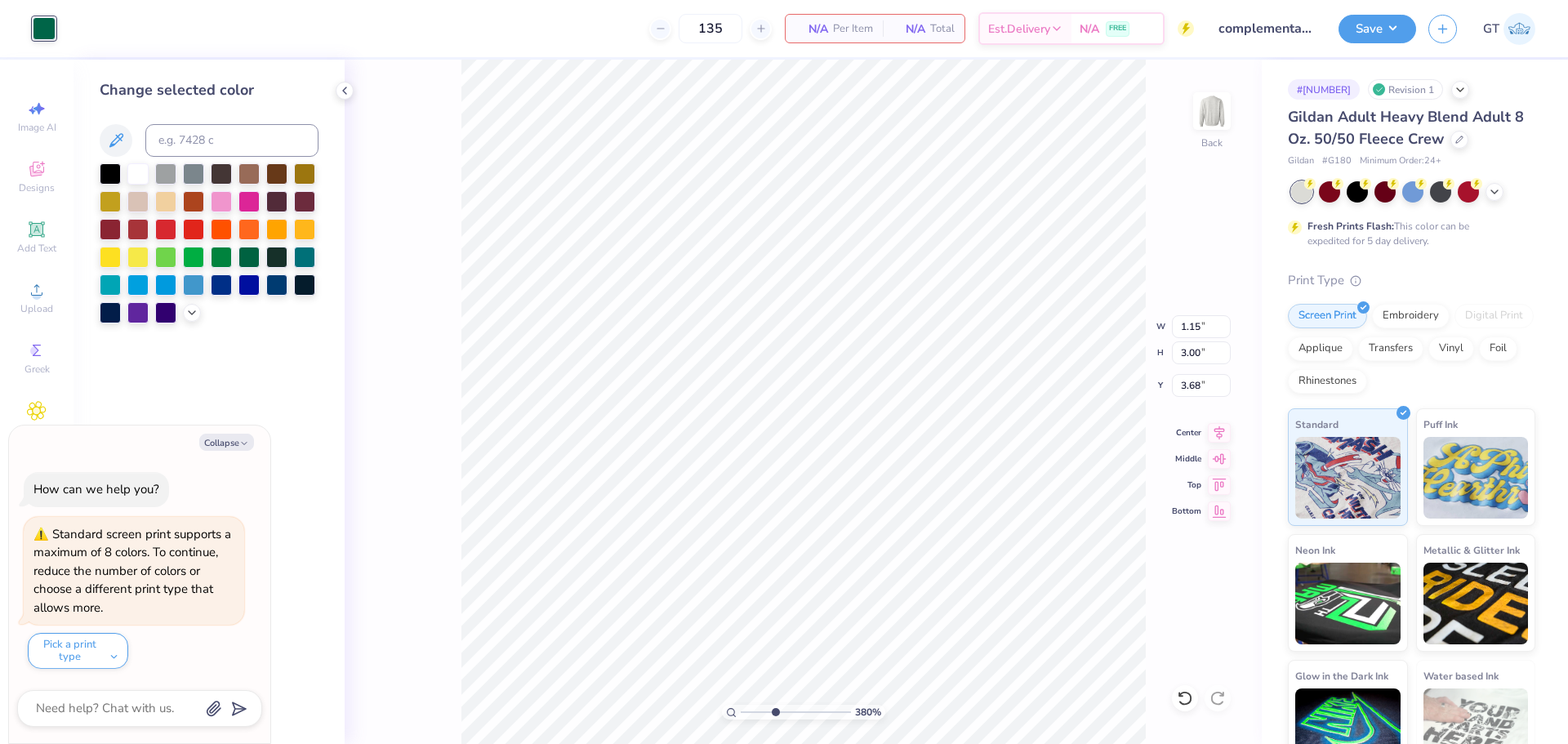 type on "x" 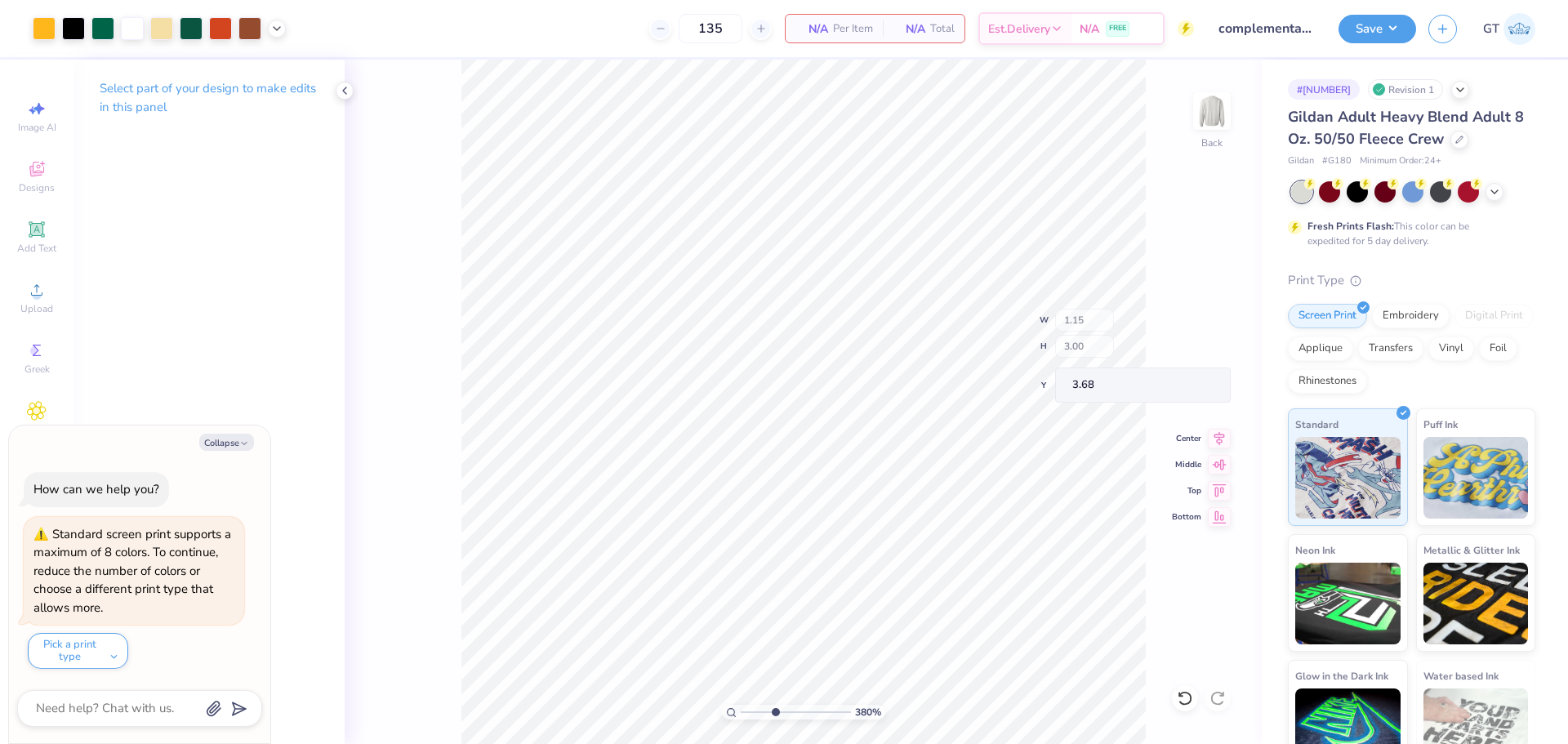 type on "3.79619922921342" 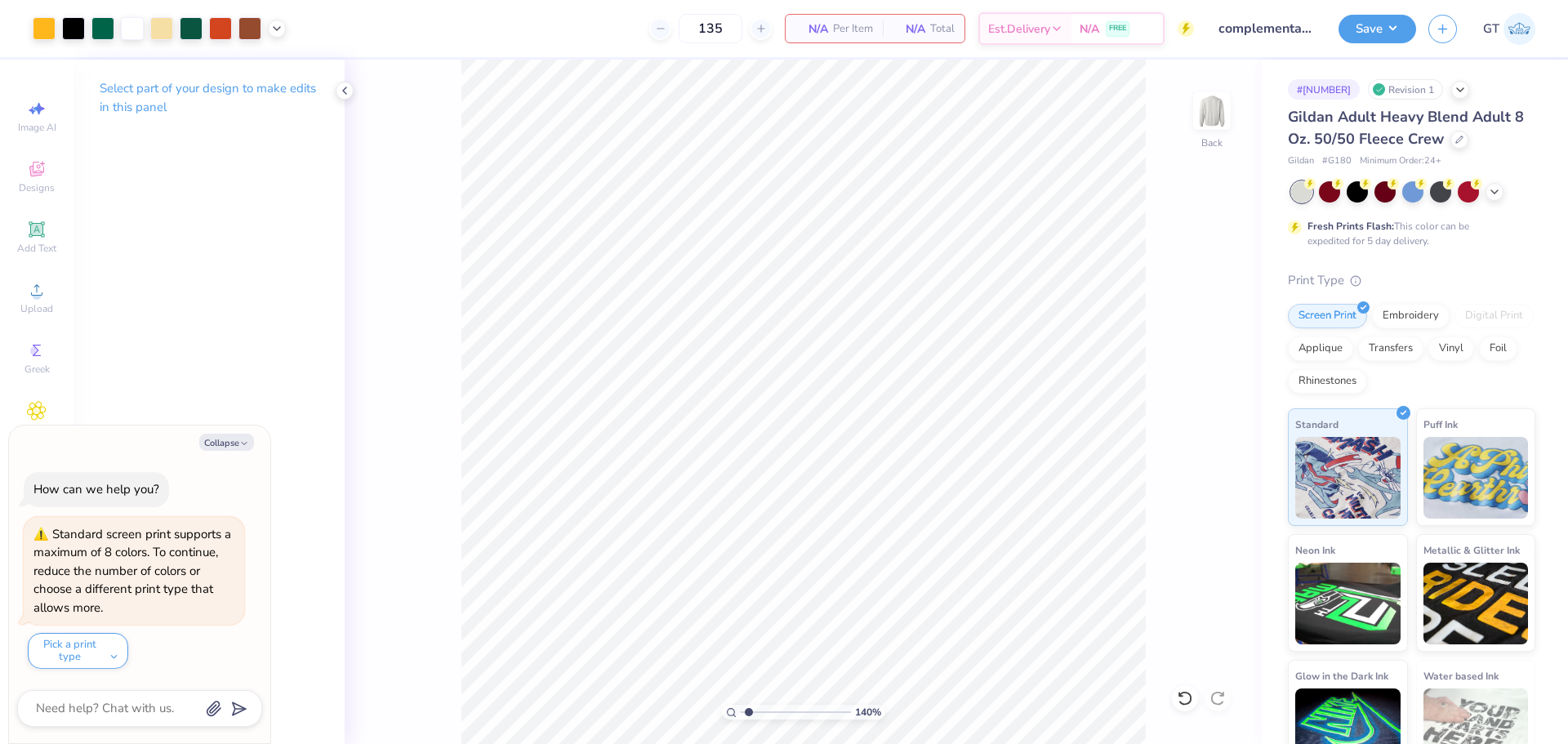 type on "1.39584517333909" 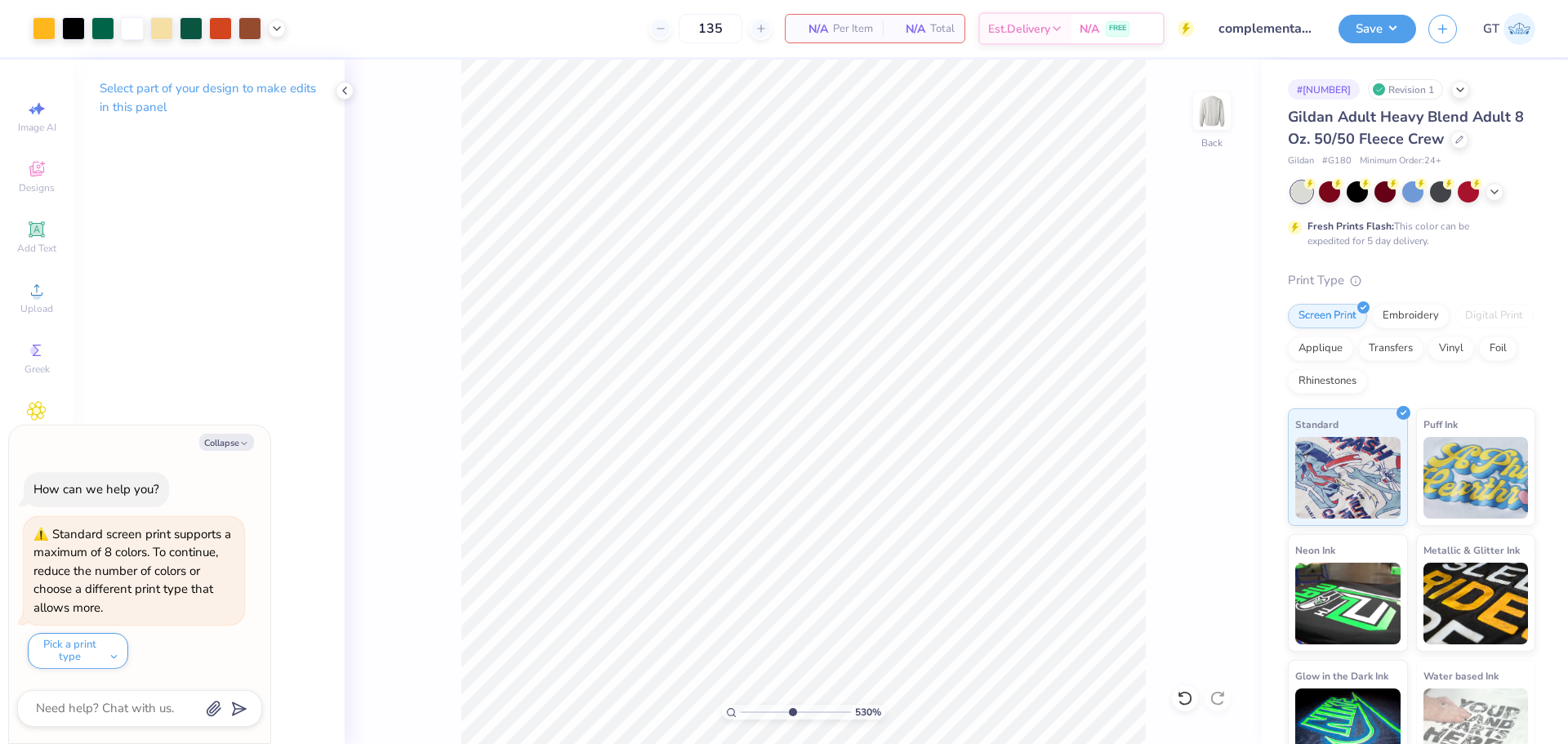 type on "5.29890637113111" 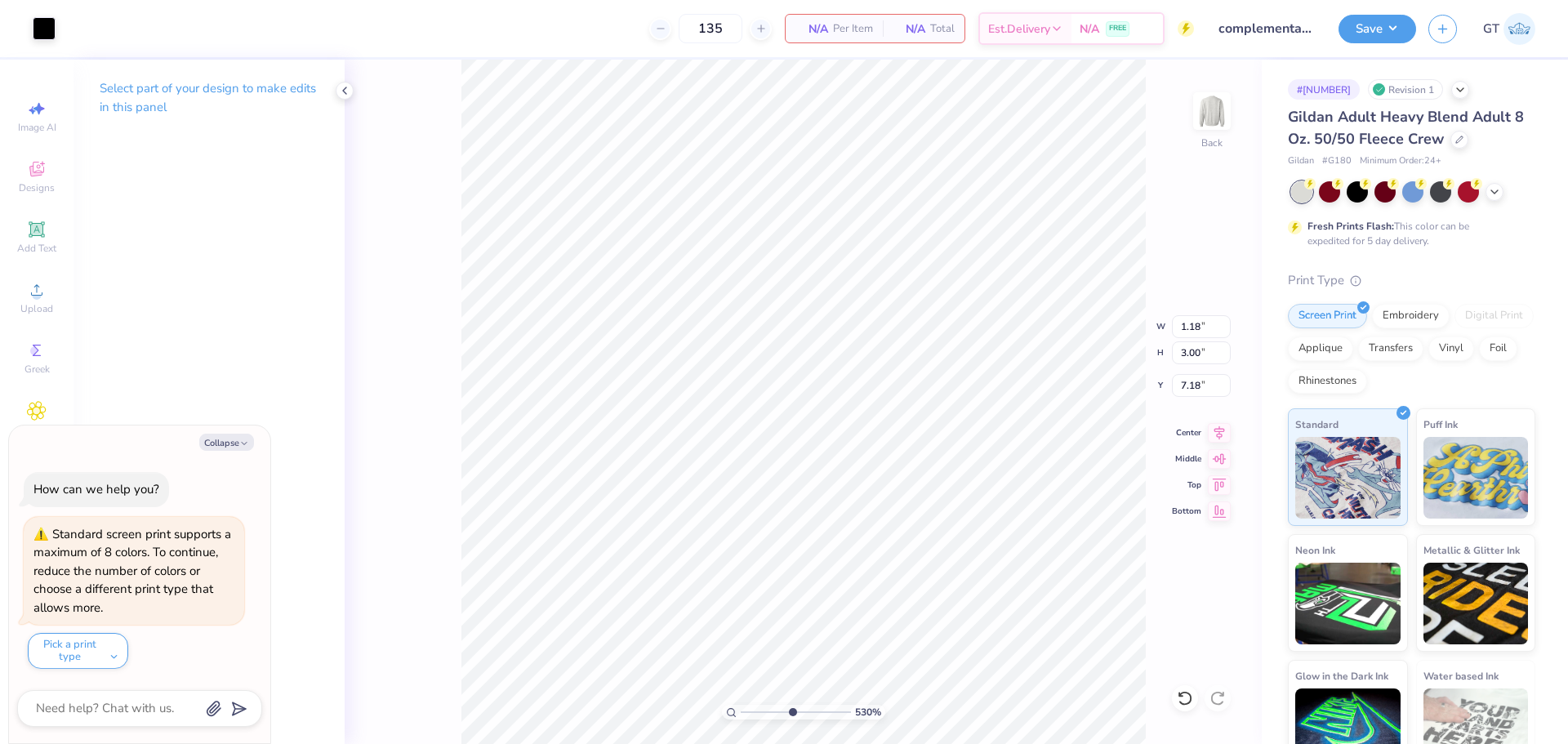 type on "5.29890637113111" 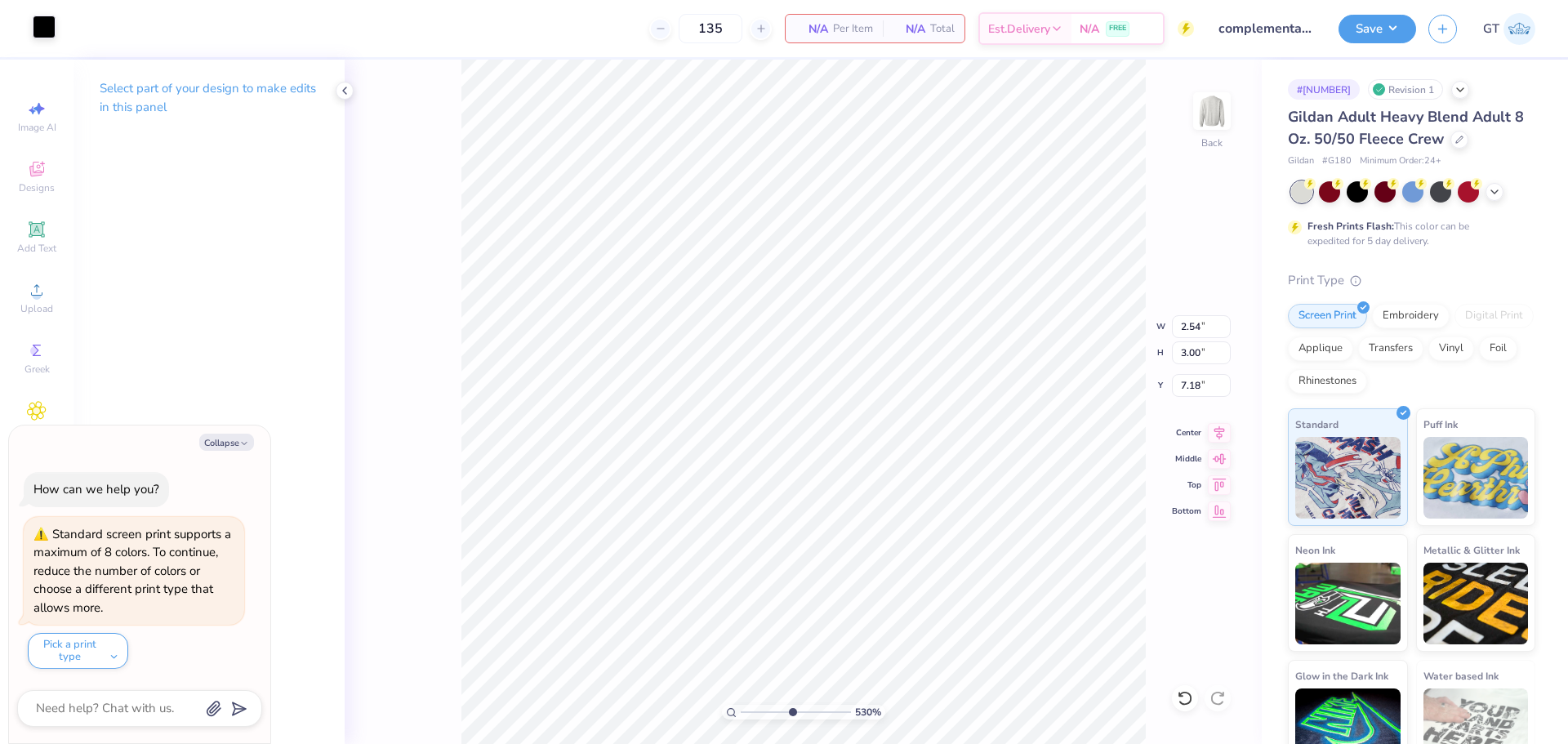click at bounding box center [44, 27] 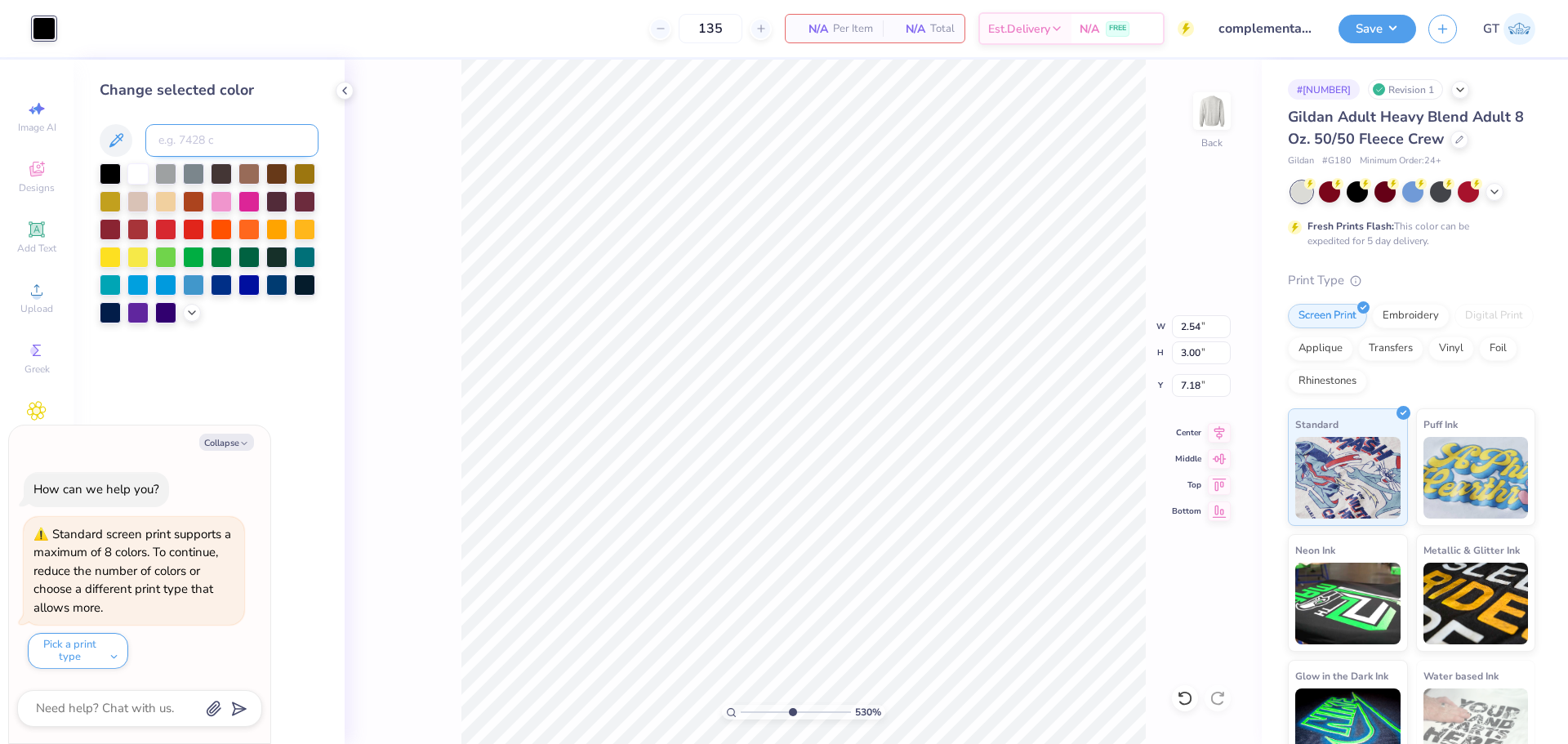 click at bounding box center (232, 140) 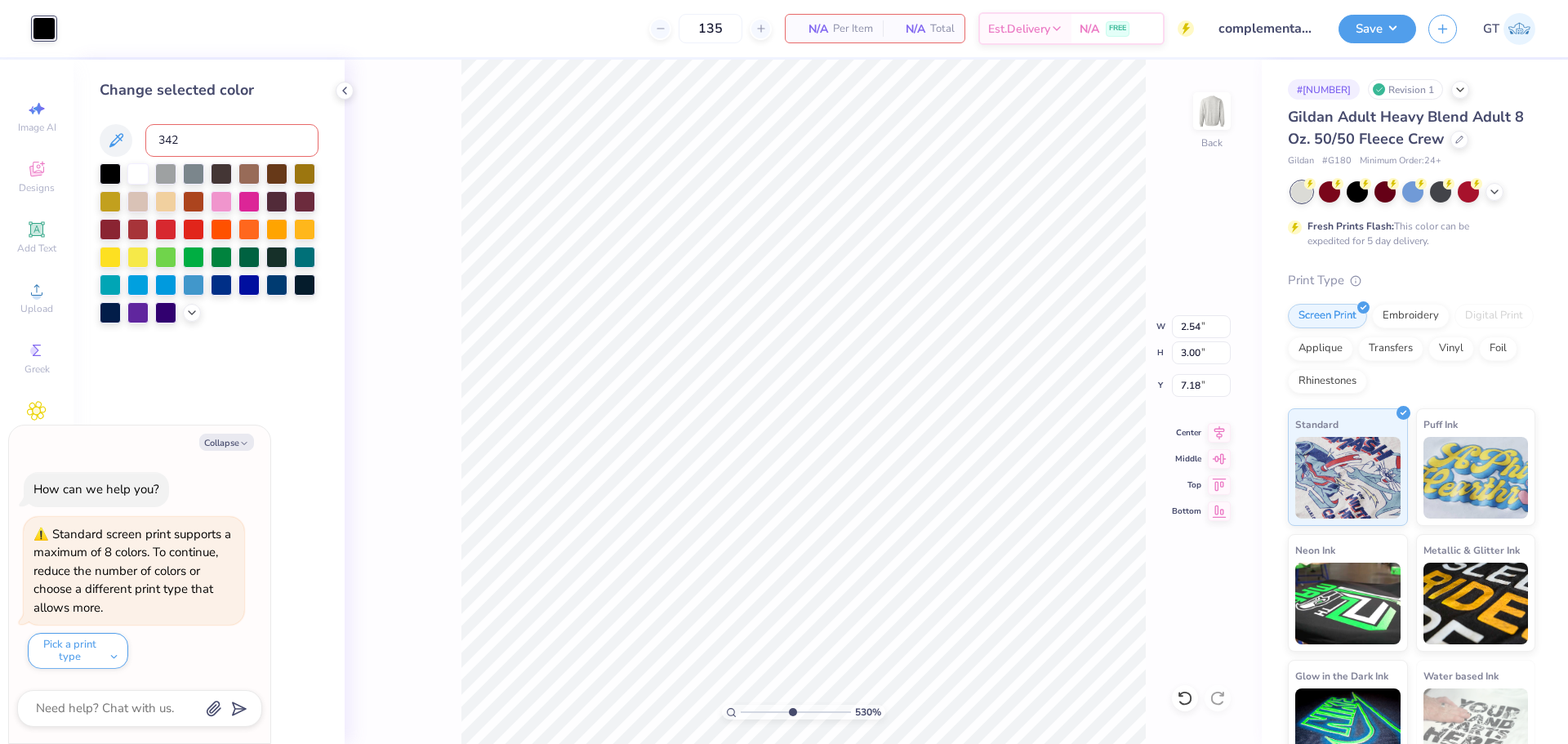 type on "342" 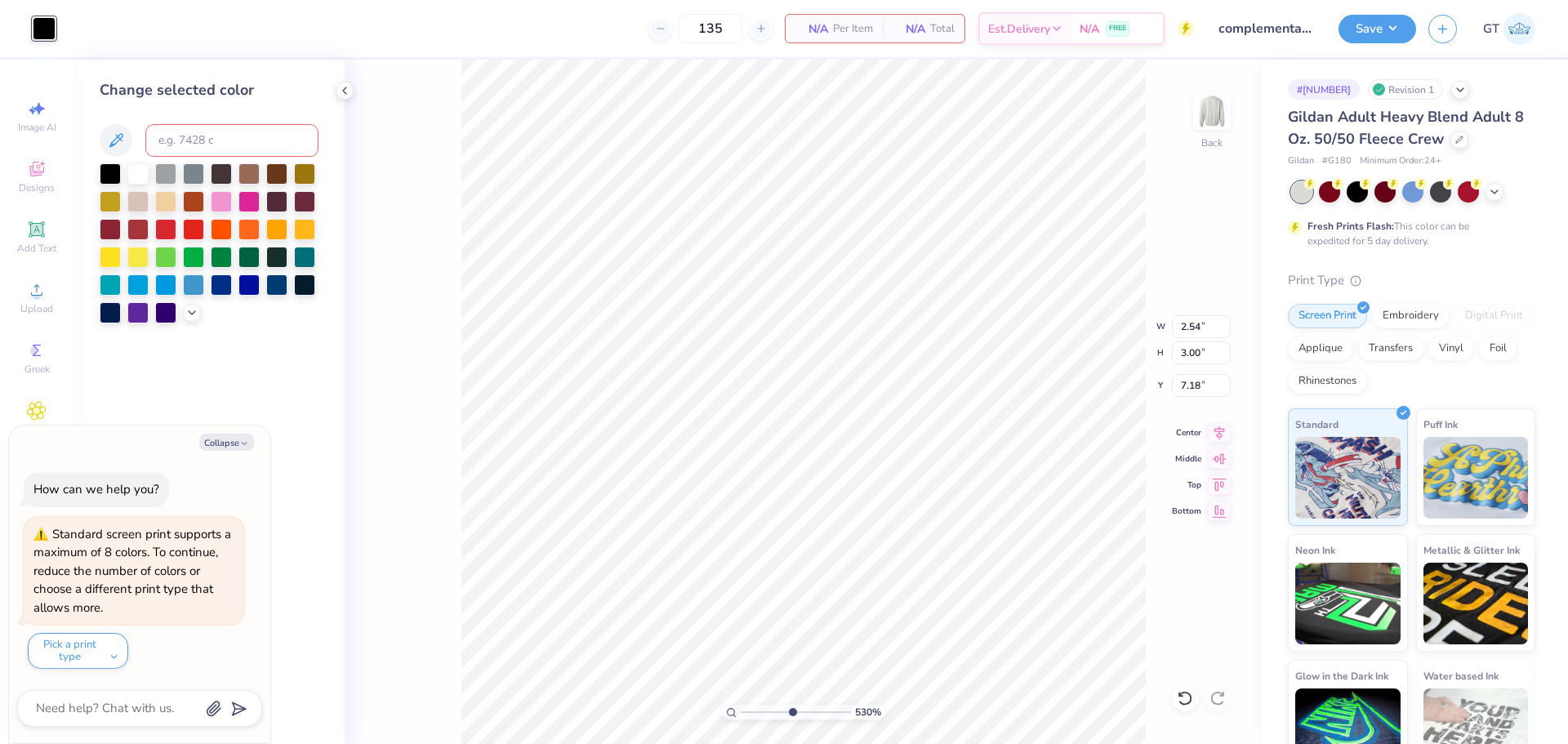 type on "5.29890637113111" 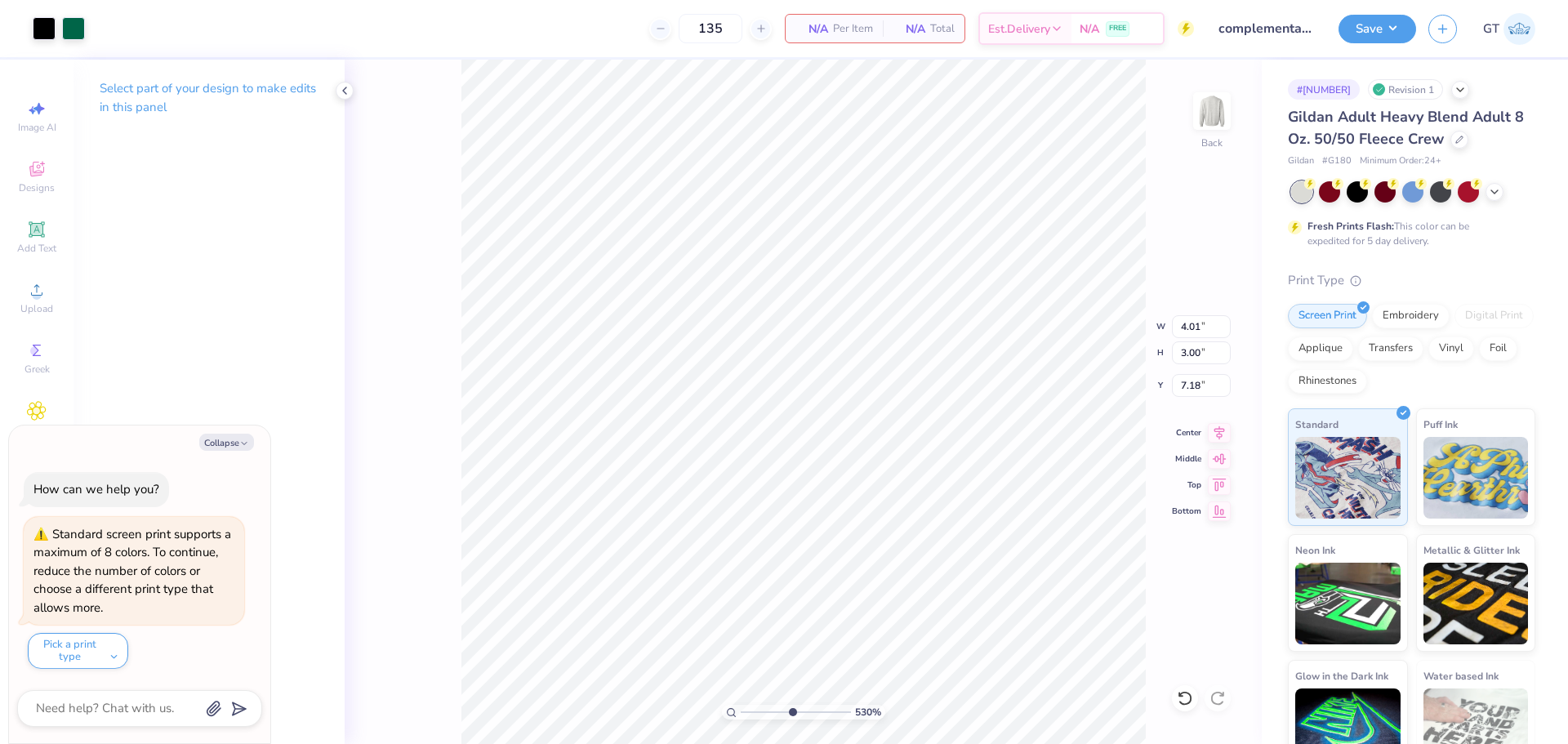 type on "5.29890637113111" 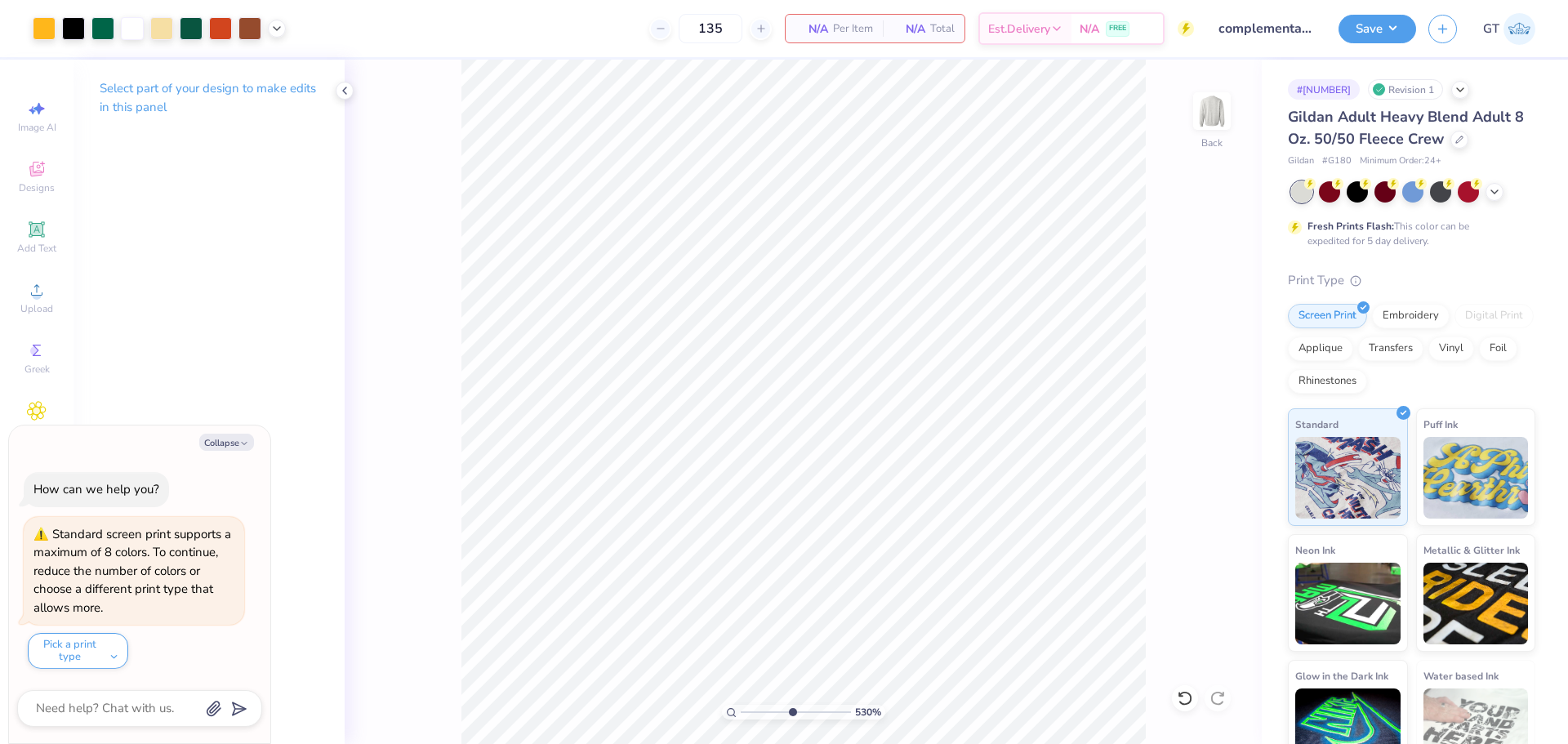 type on "5.29890637113111" 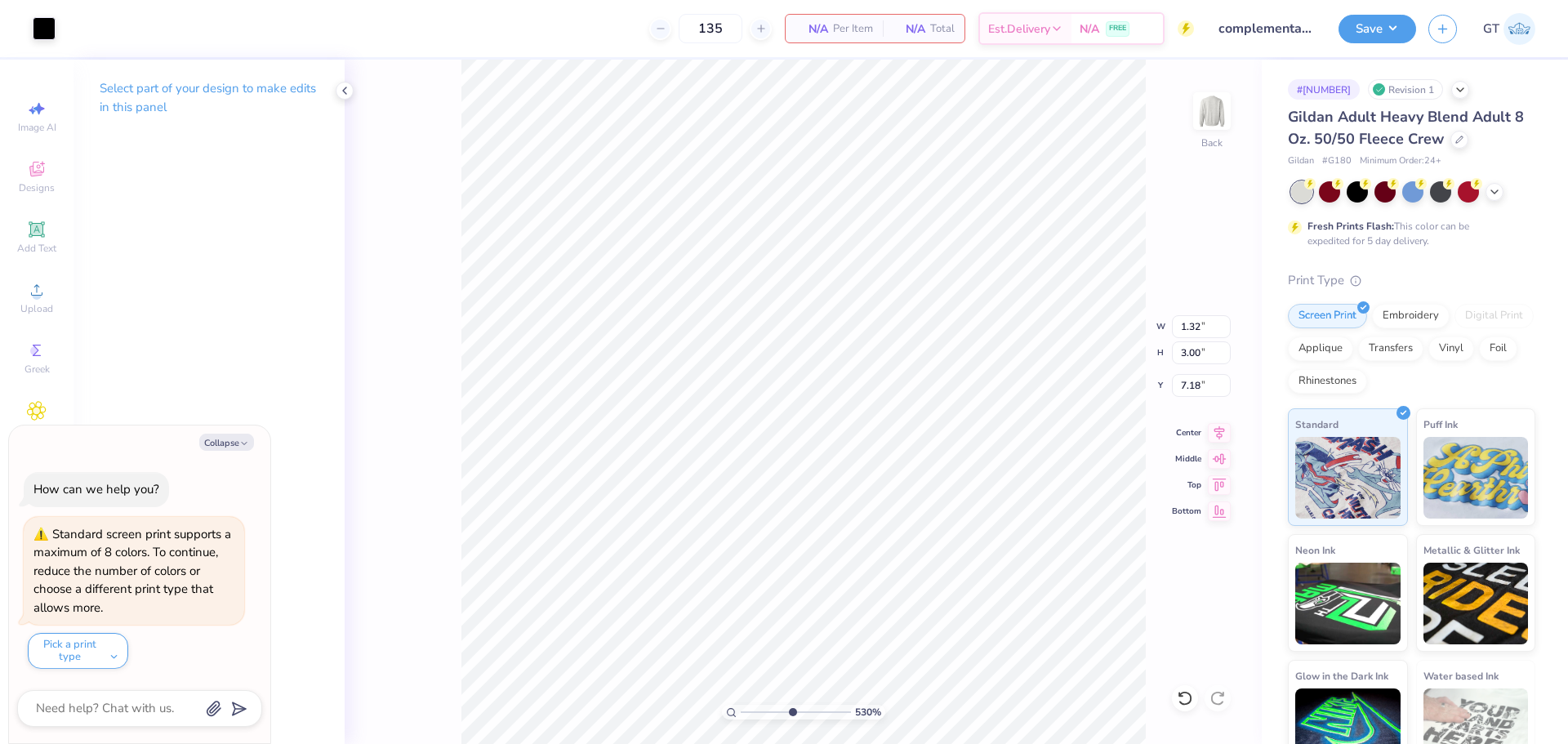type on "5.29890637113111" 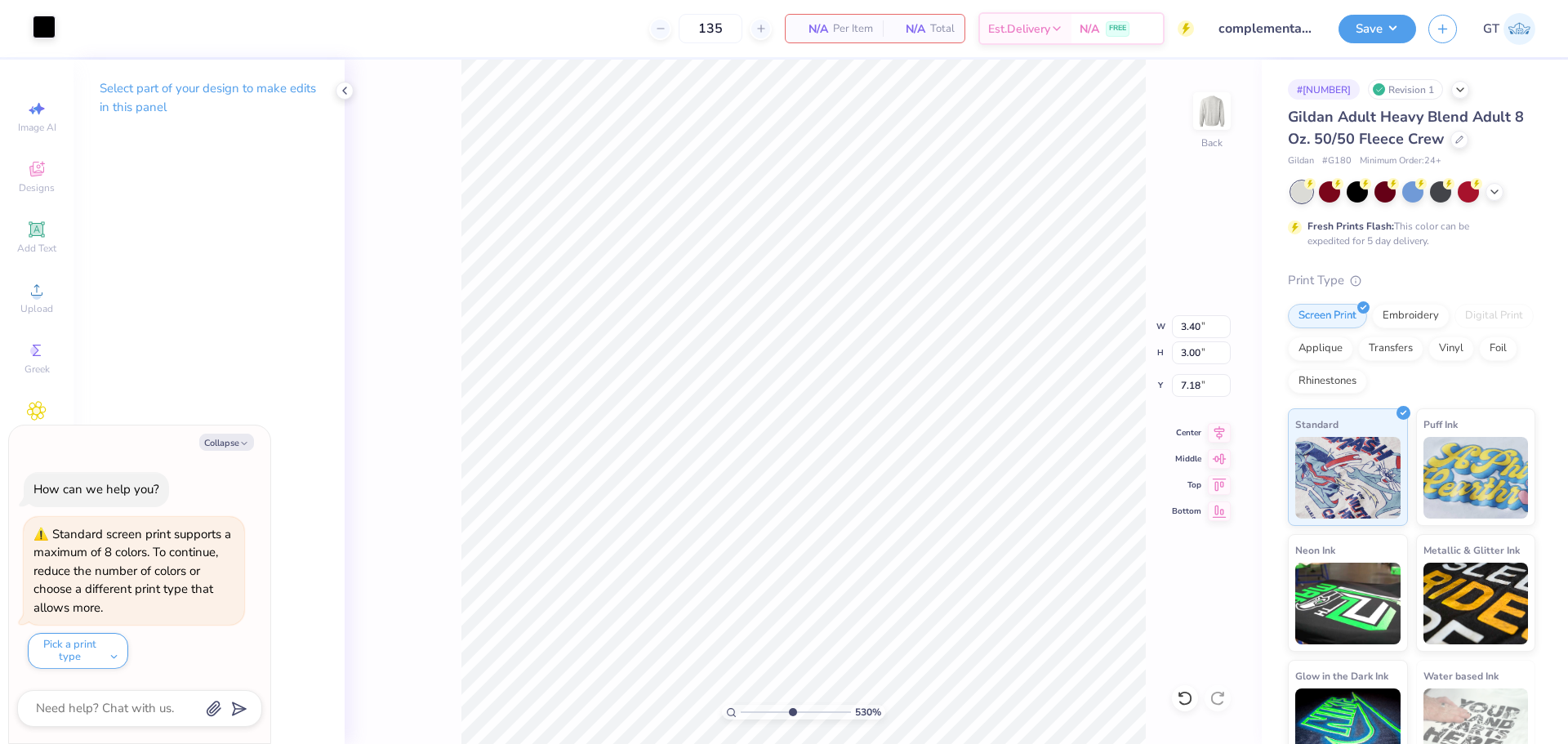click at bounding box center [44, 27] 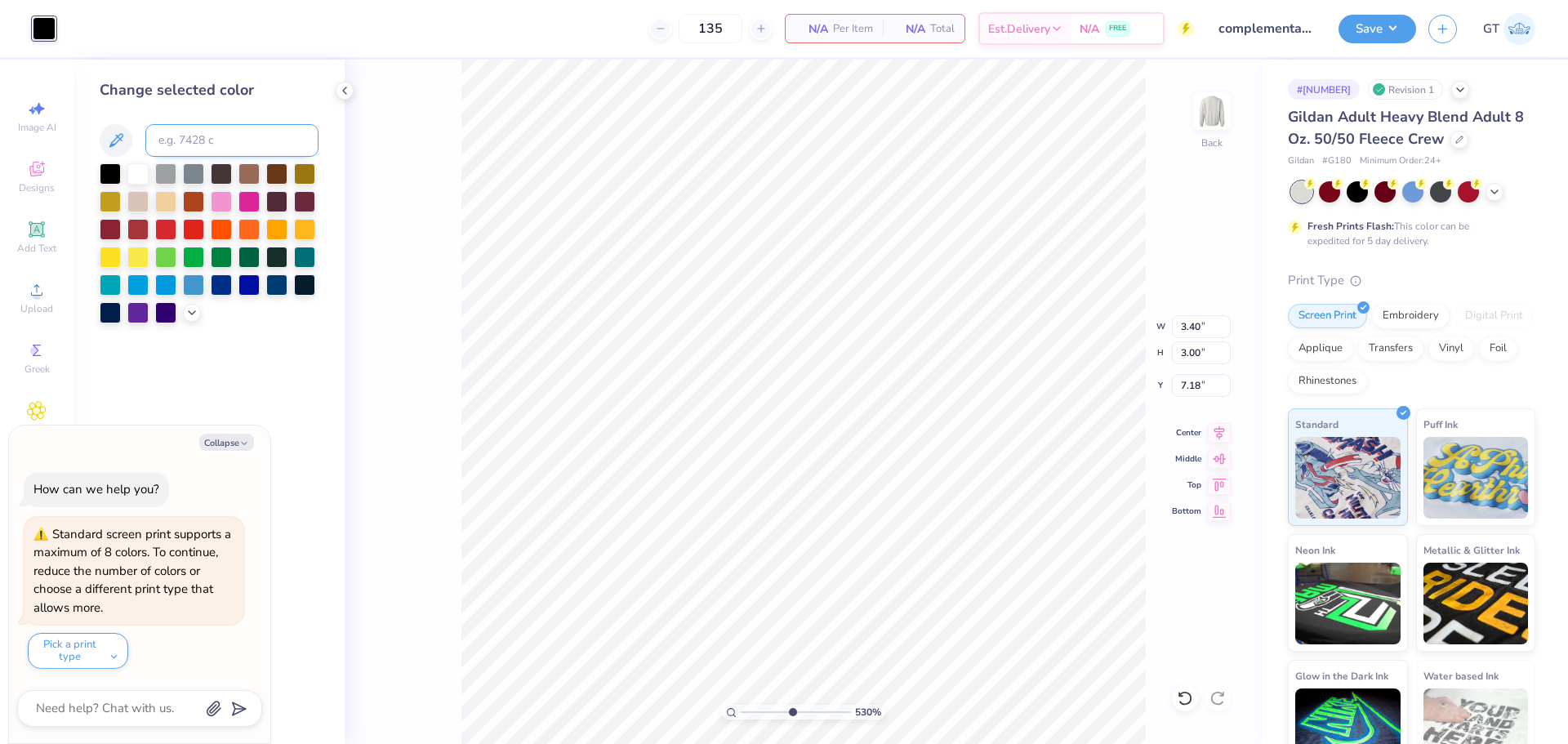 click at bounding box center [232, 140] 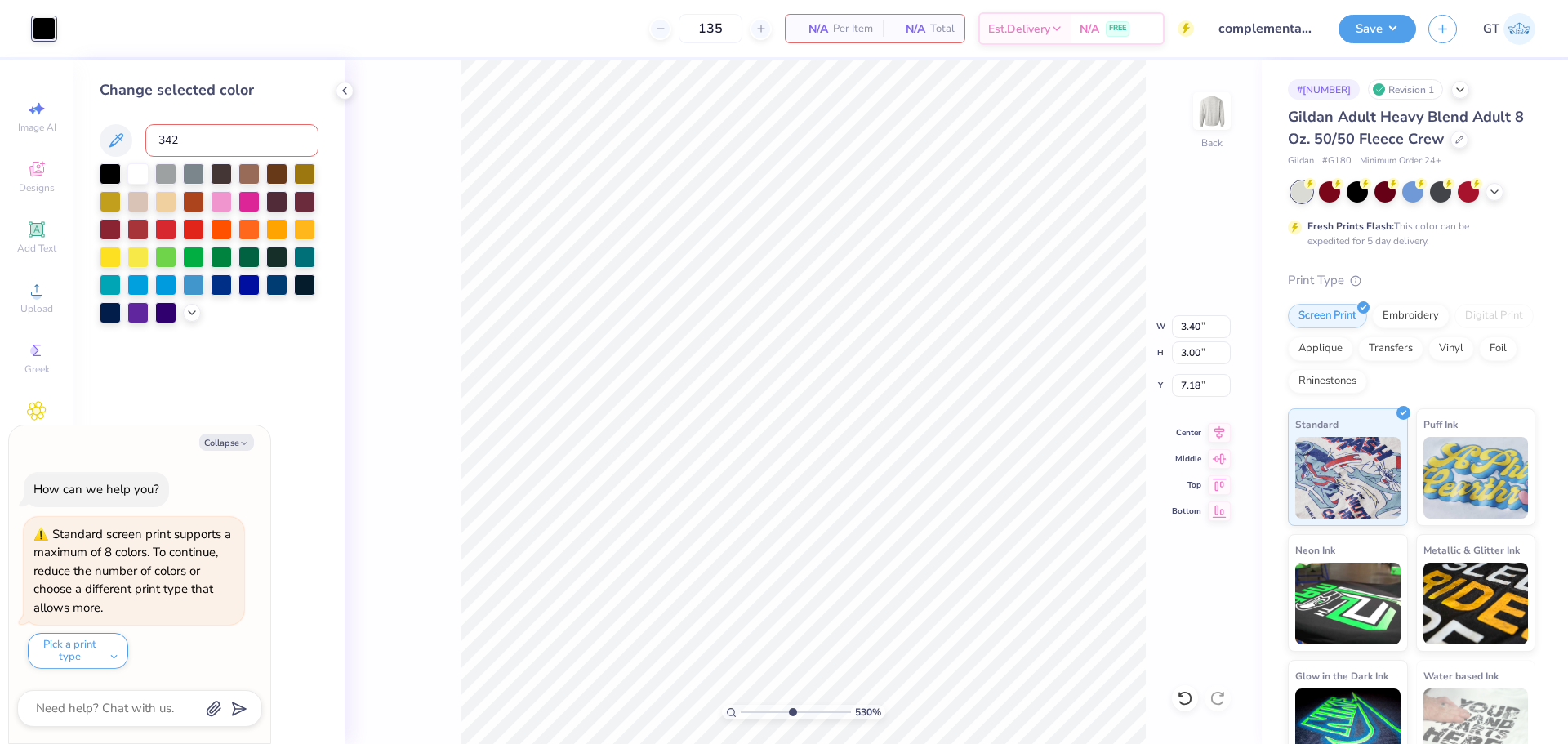 type on "342" 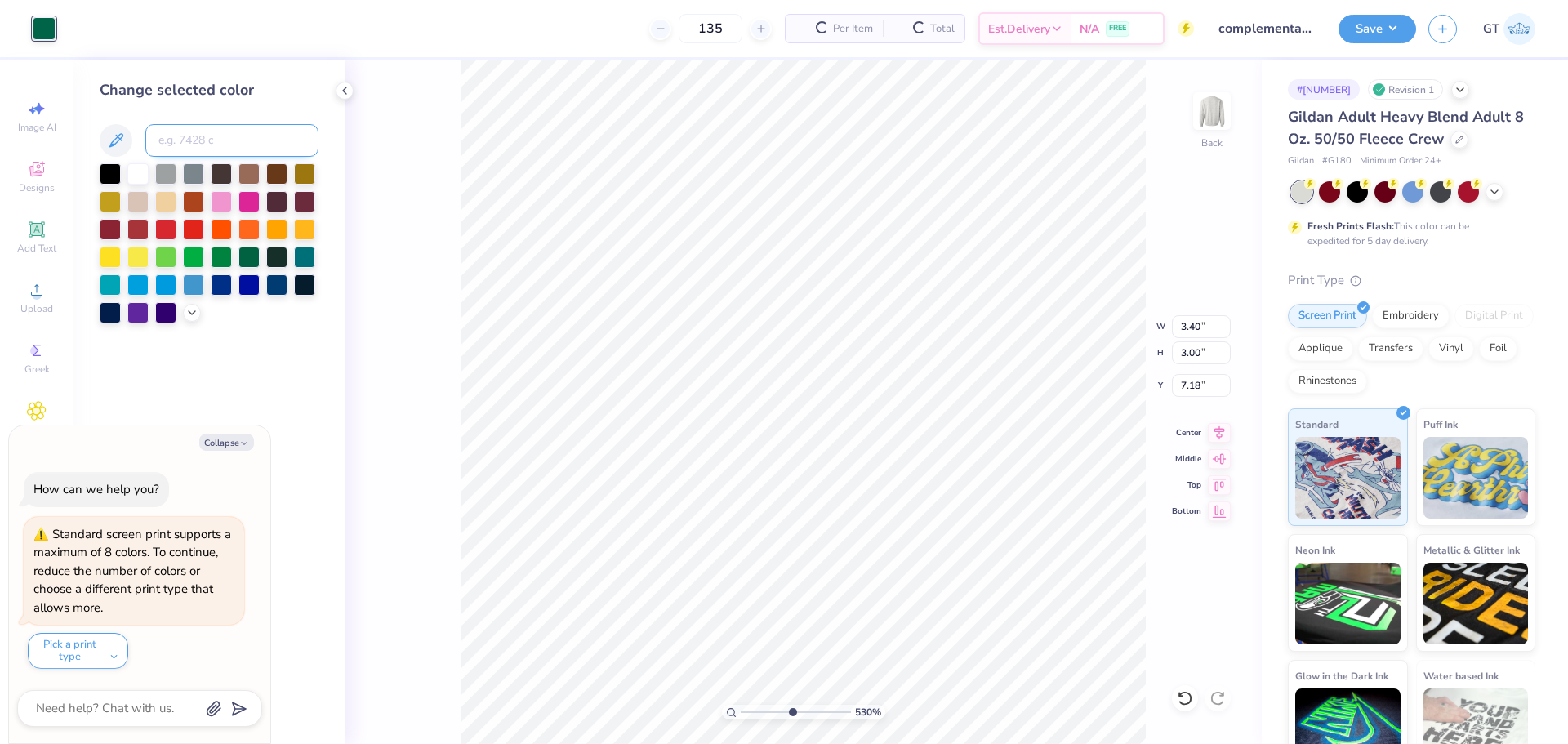 type on "5.29890637113111" 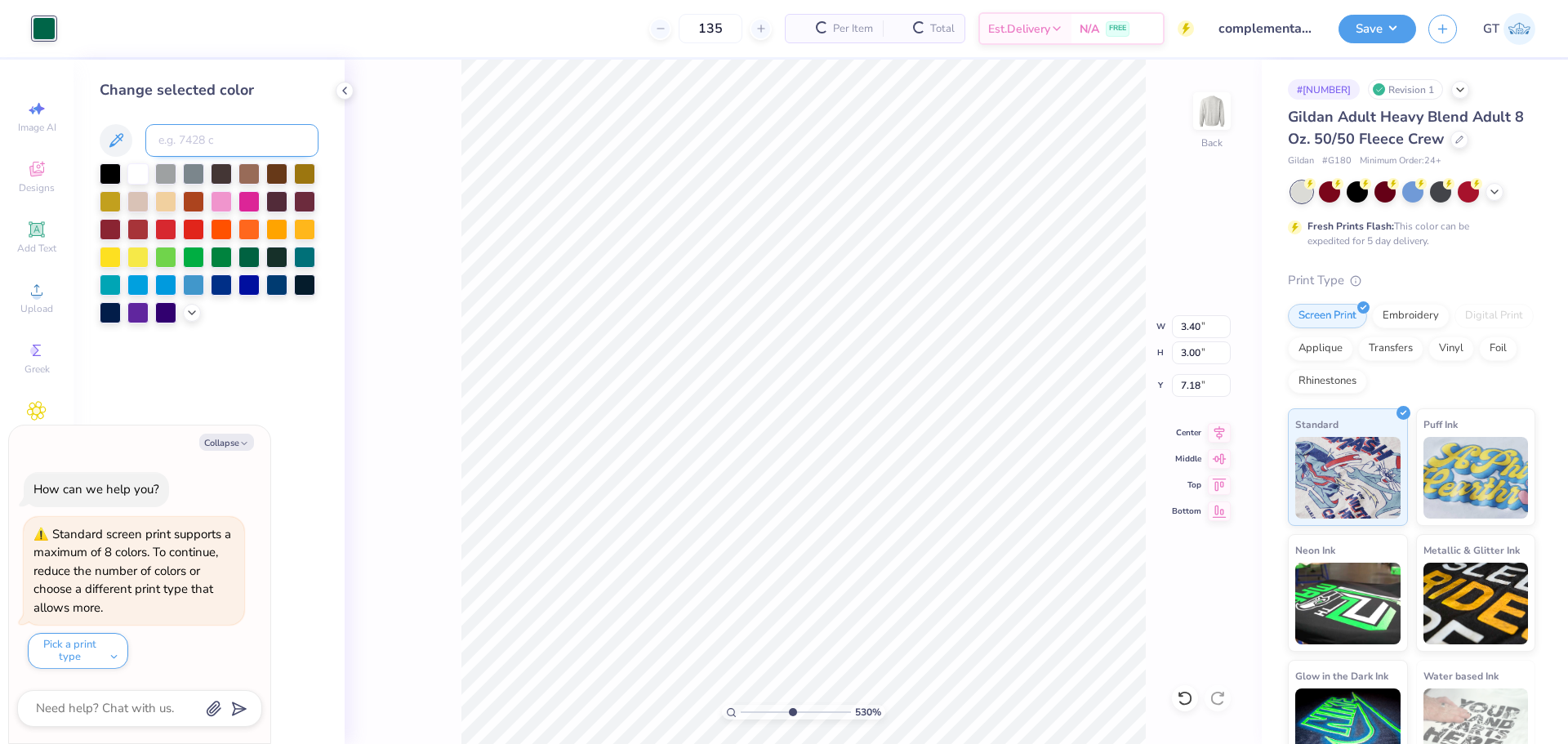 type on "x" 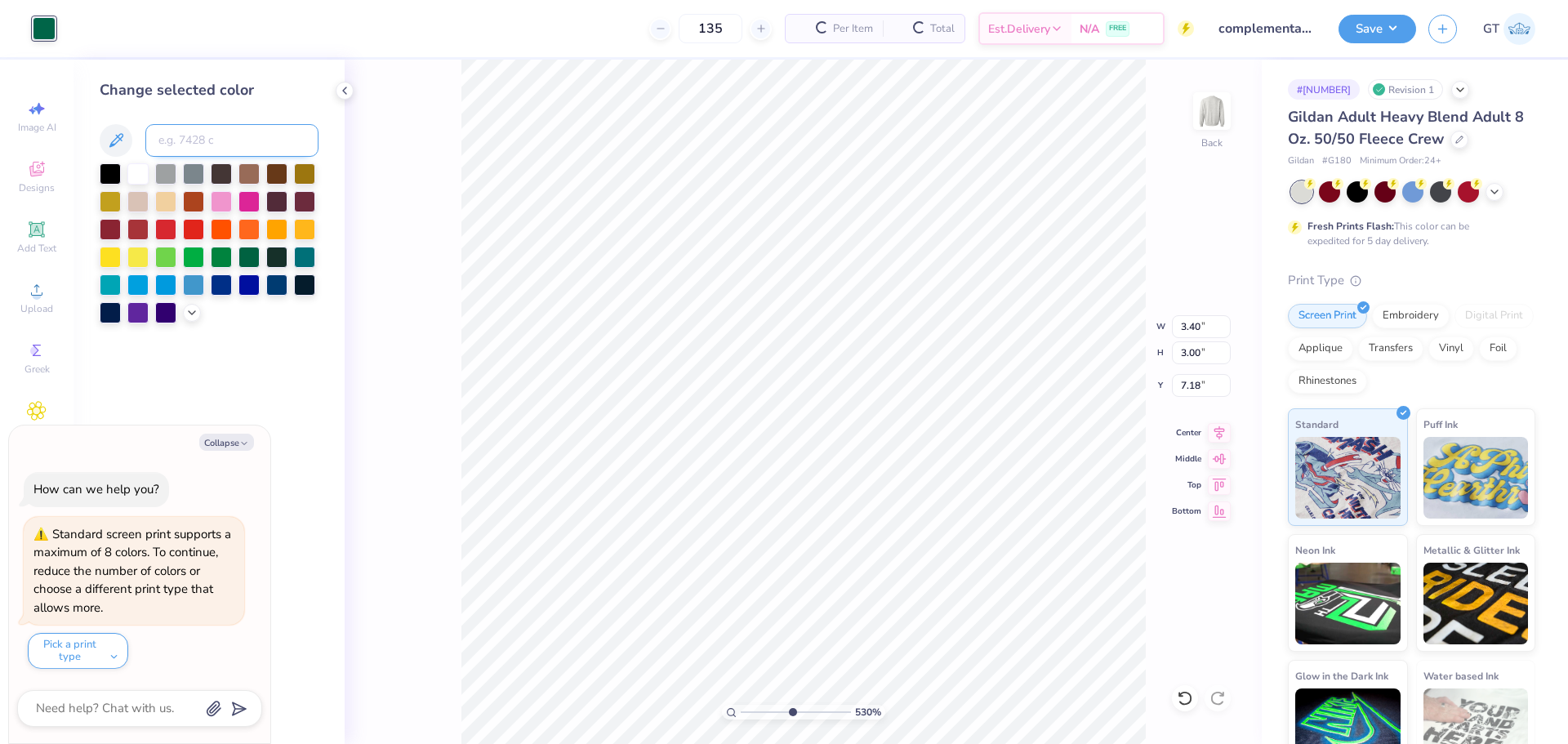 type on "5.29890637113111" 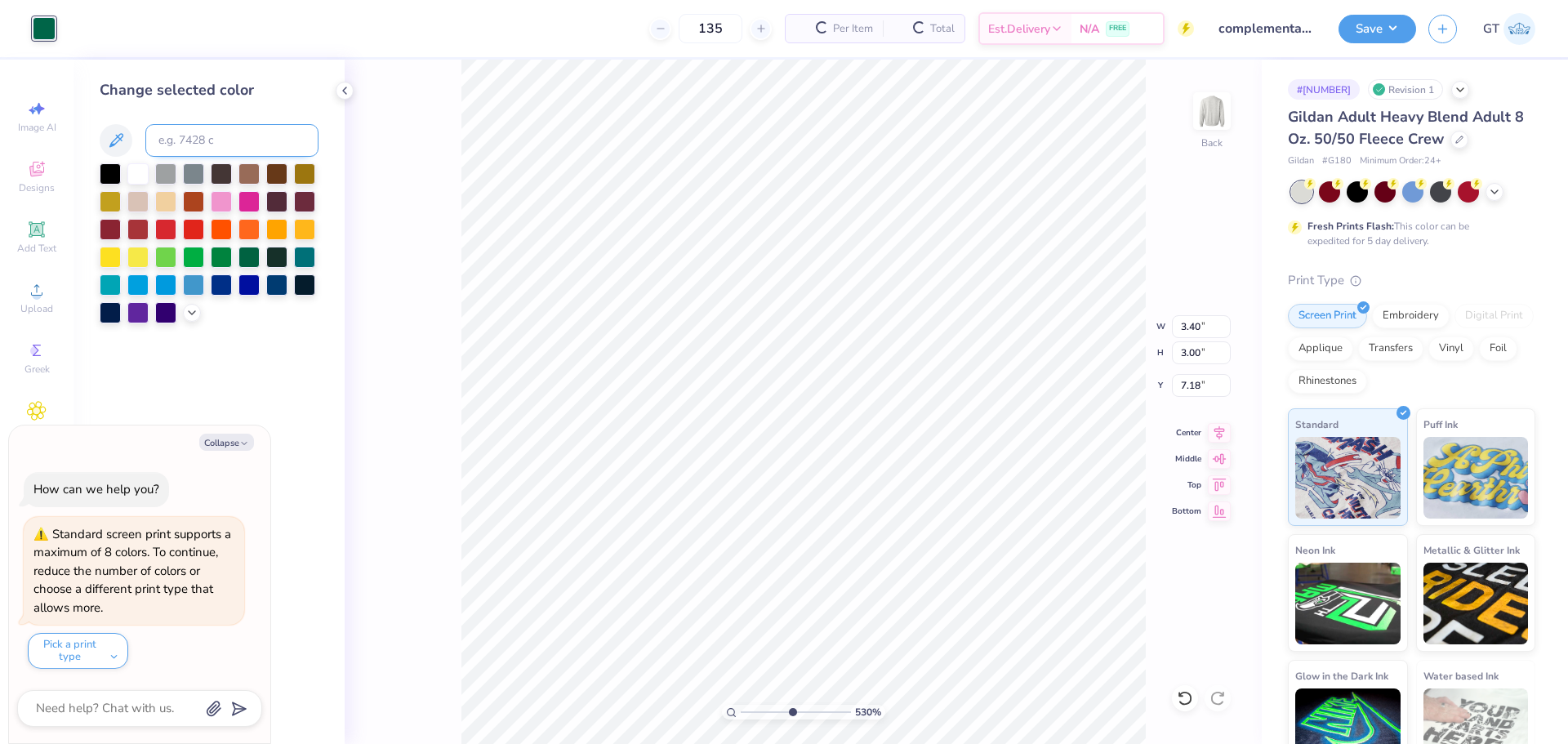 type on "x" 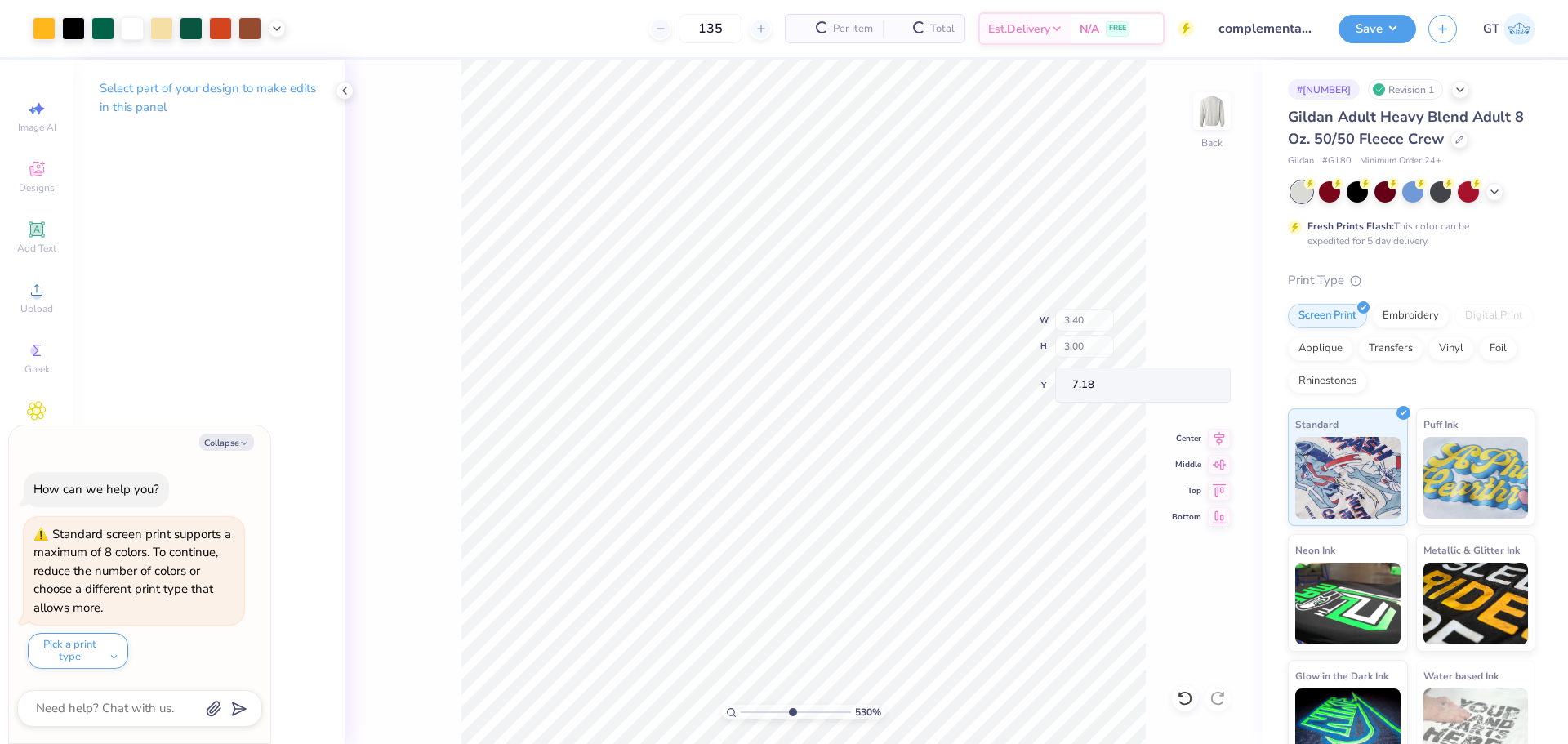 type on "5.29890637113111" 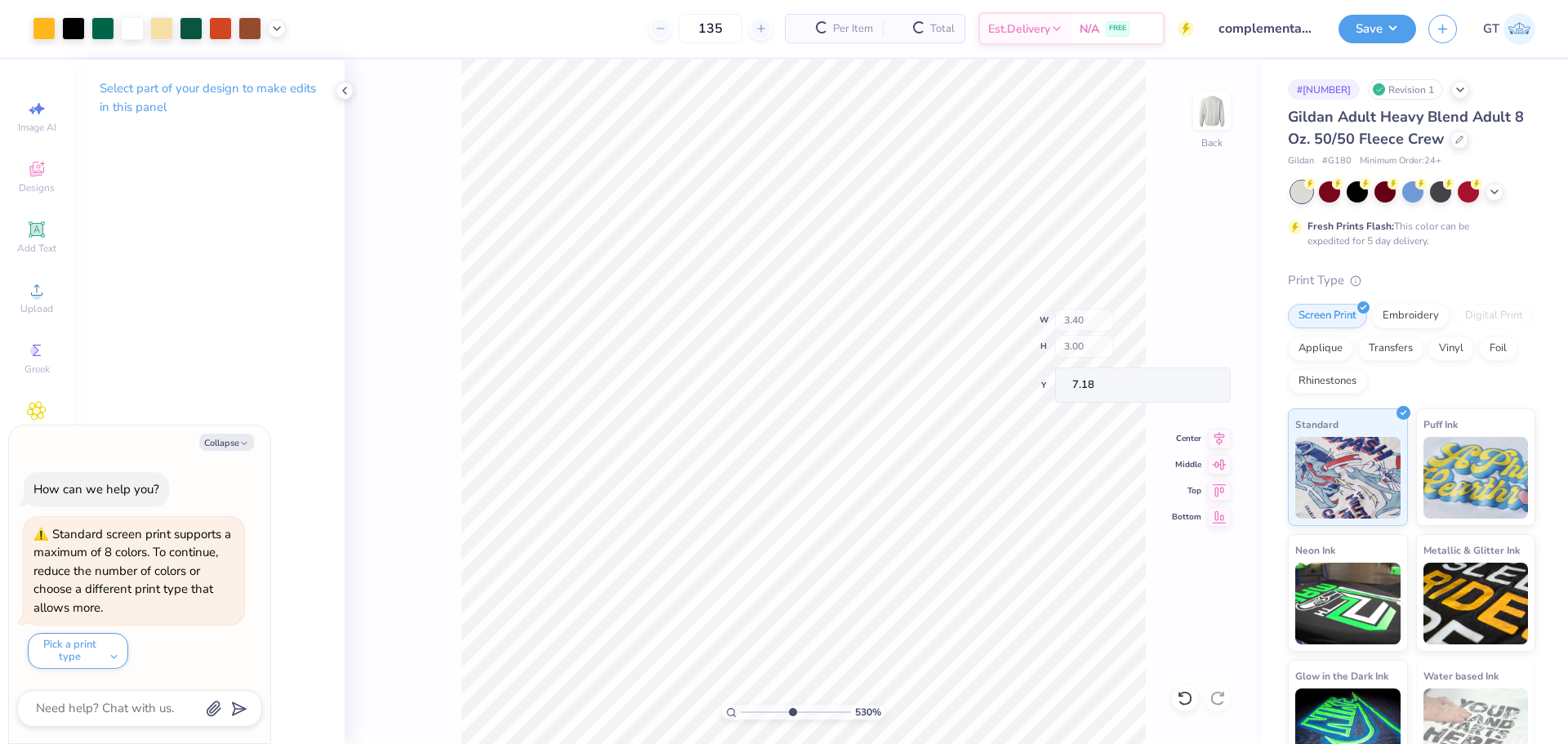 type on "x" 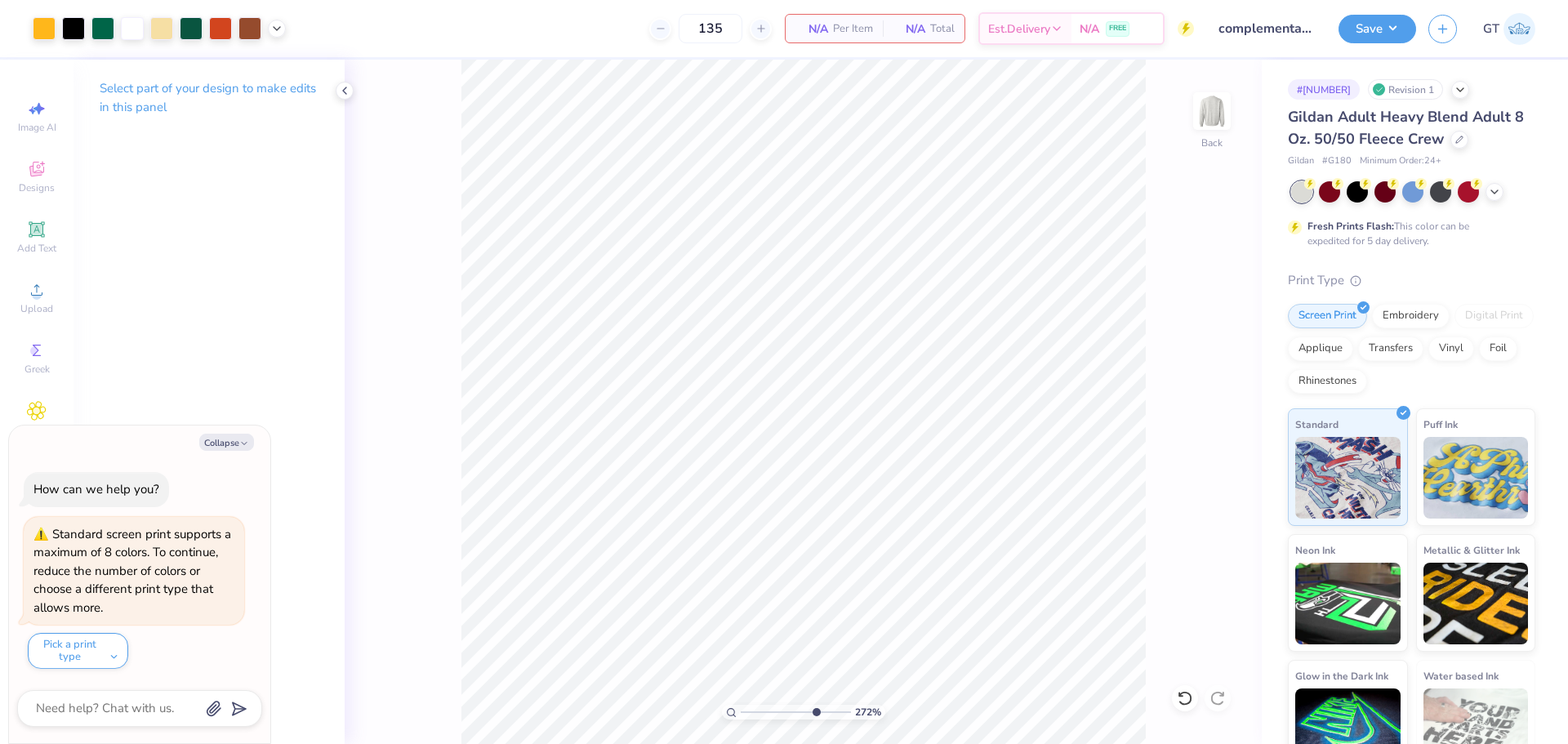 type on "10" 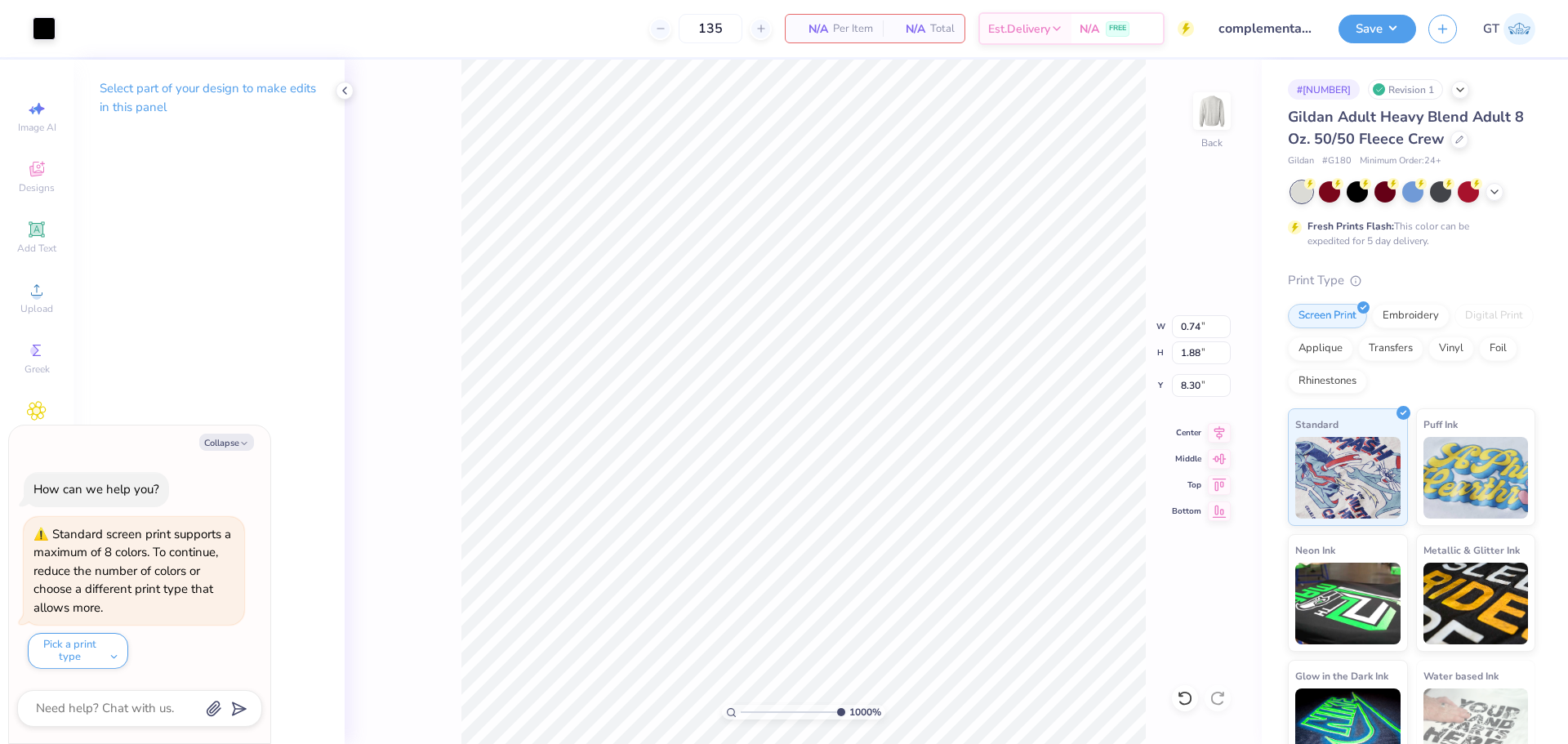 type on "x" 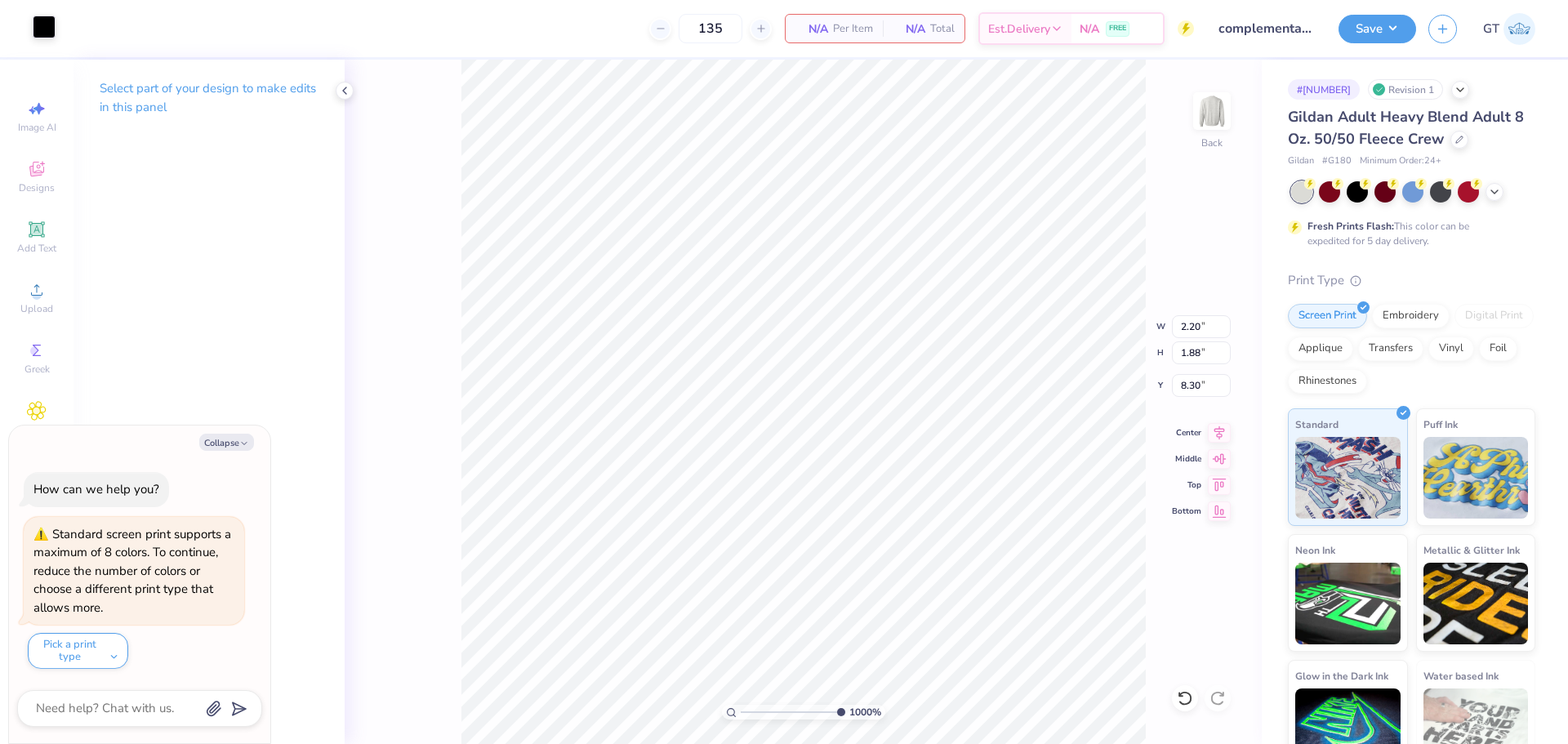 click at bounding box center [44, 27] 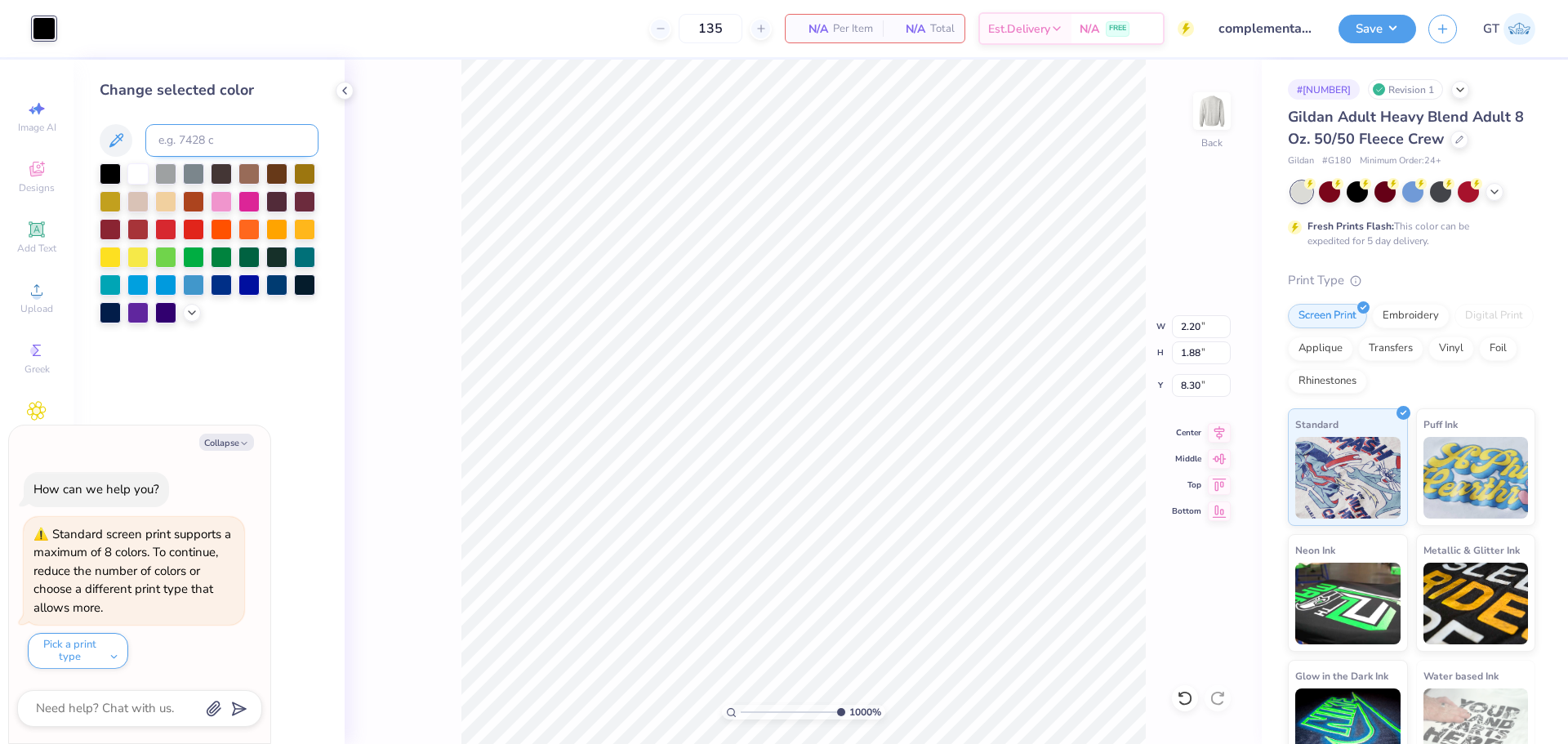 click at bounding box center (232, 140) 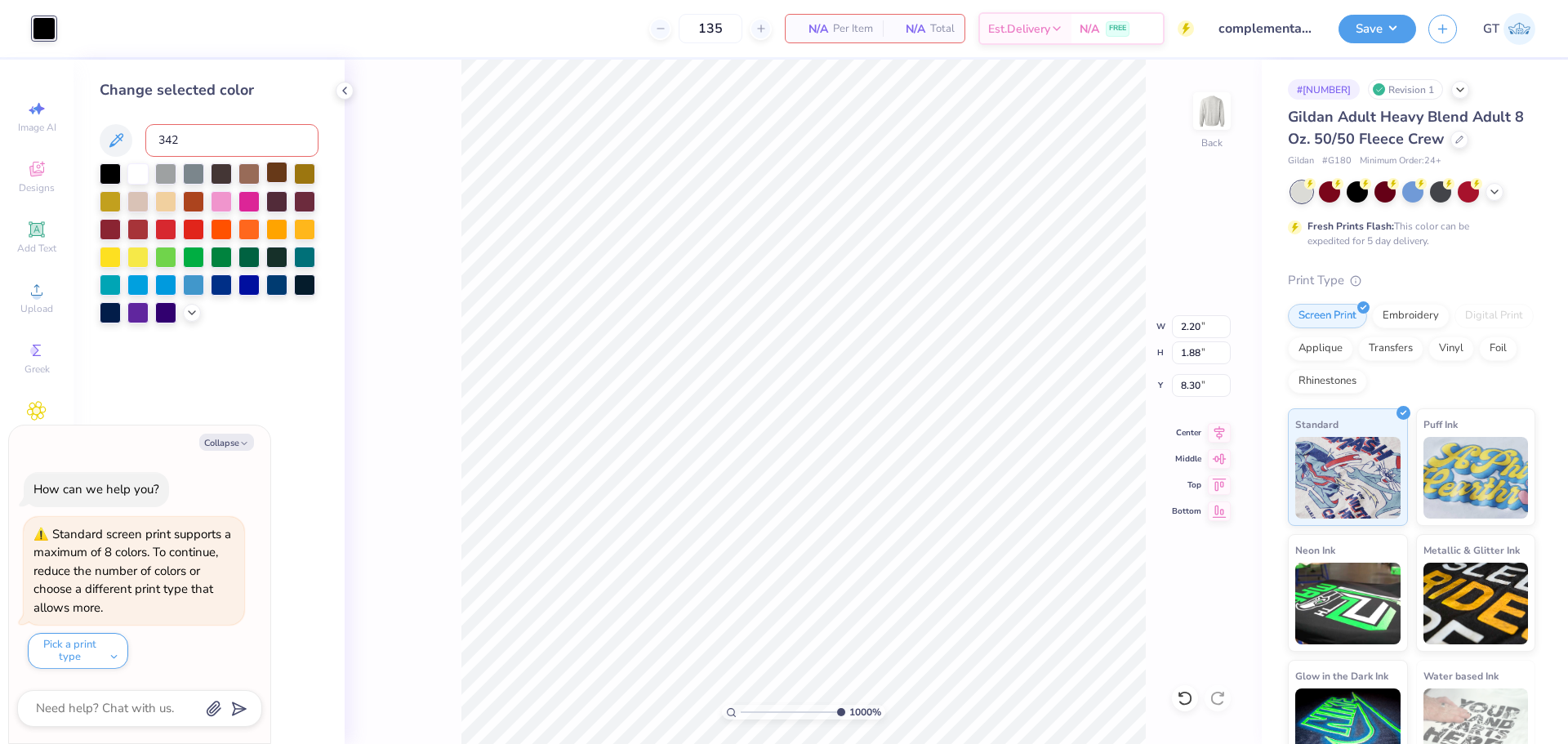 type on "342" 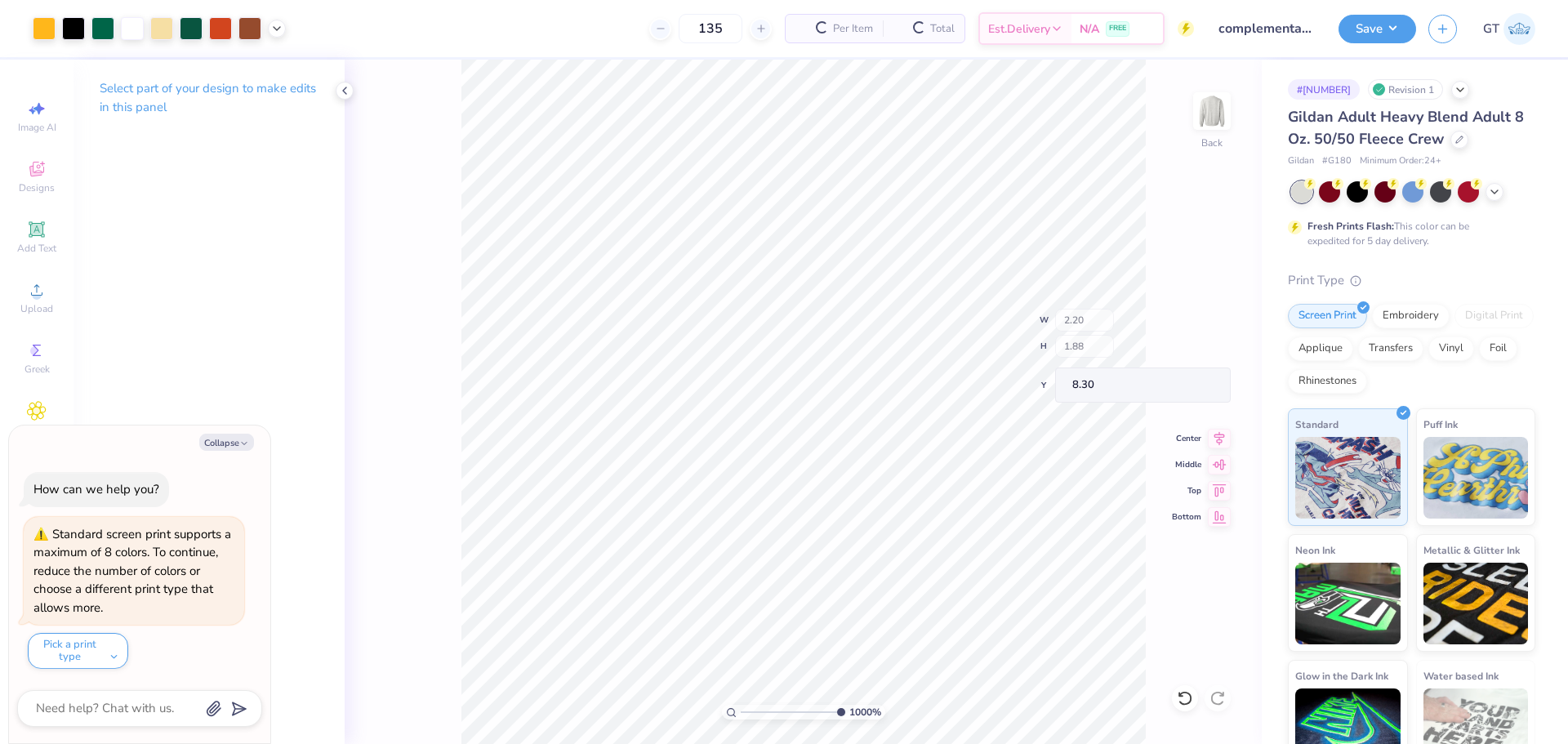 type on "x" 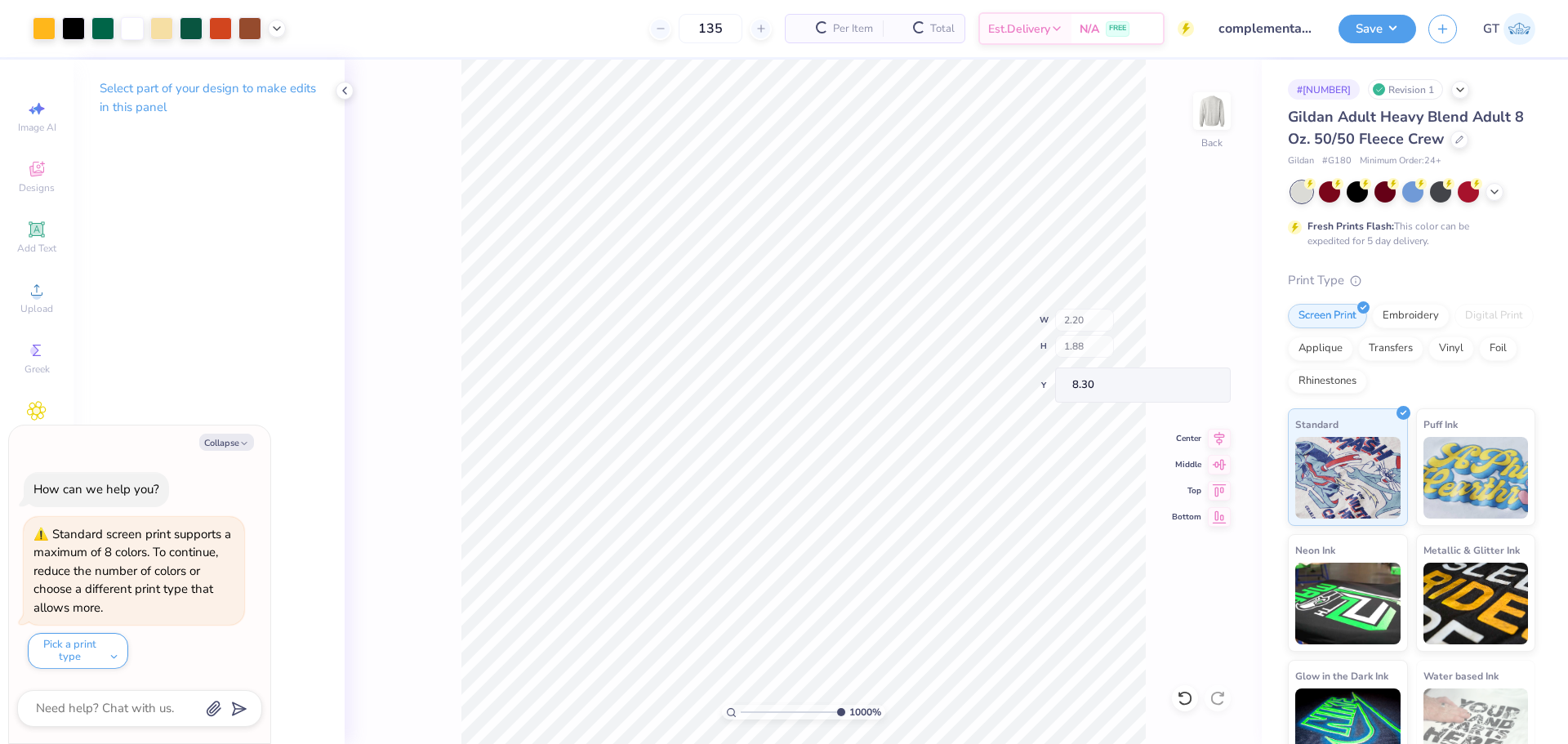 type on "6.42" 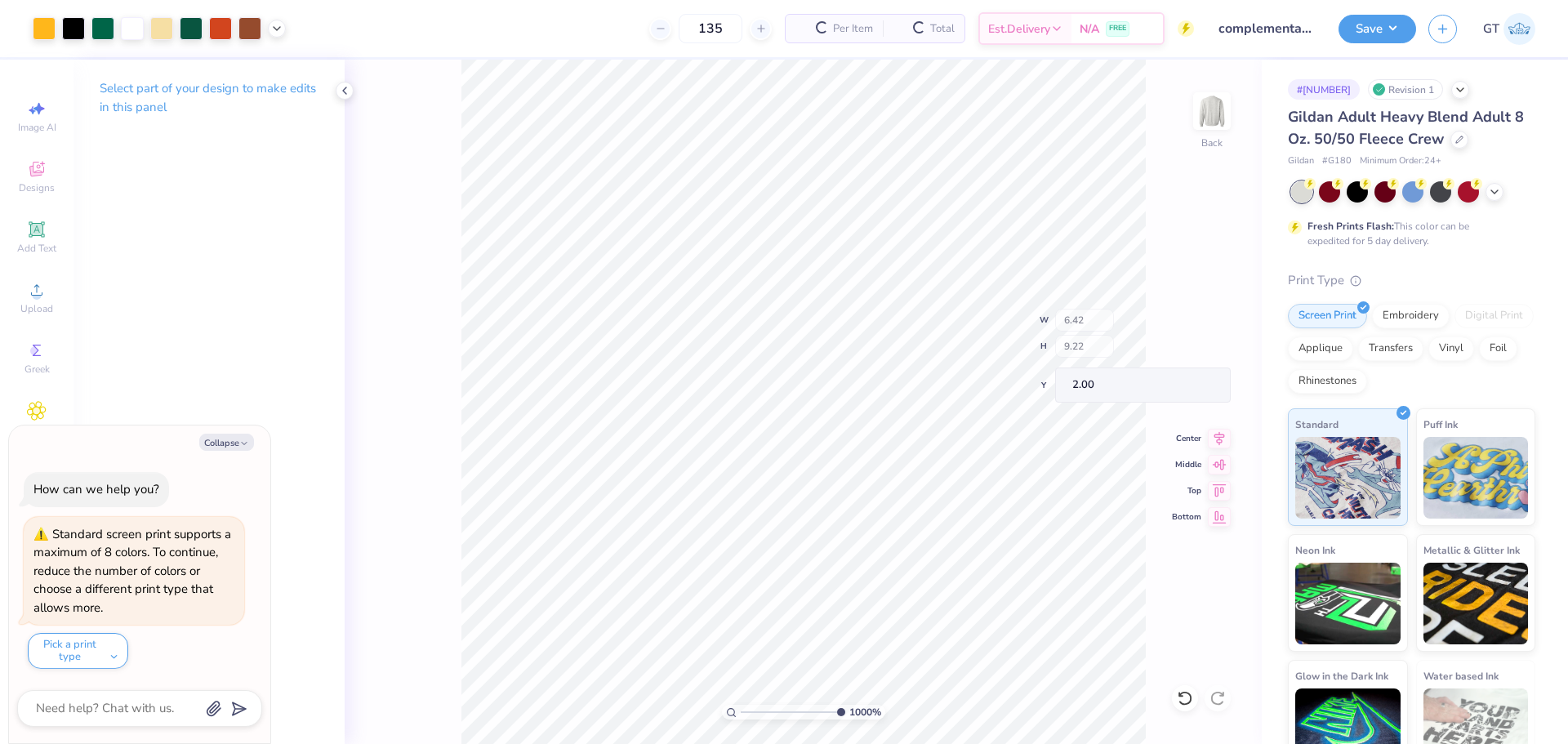 type on "x" 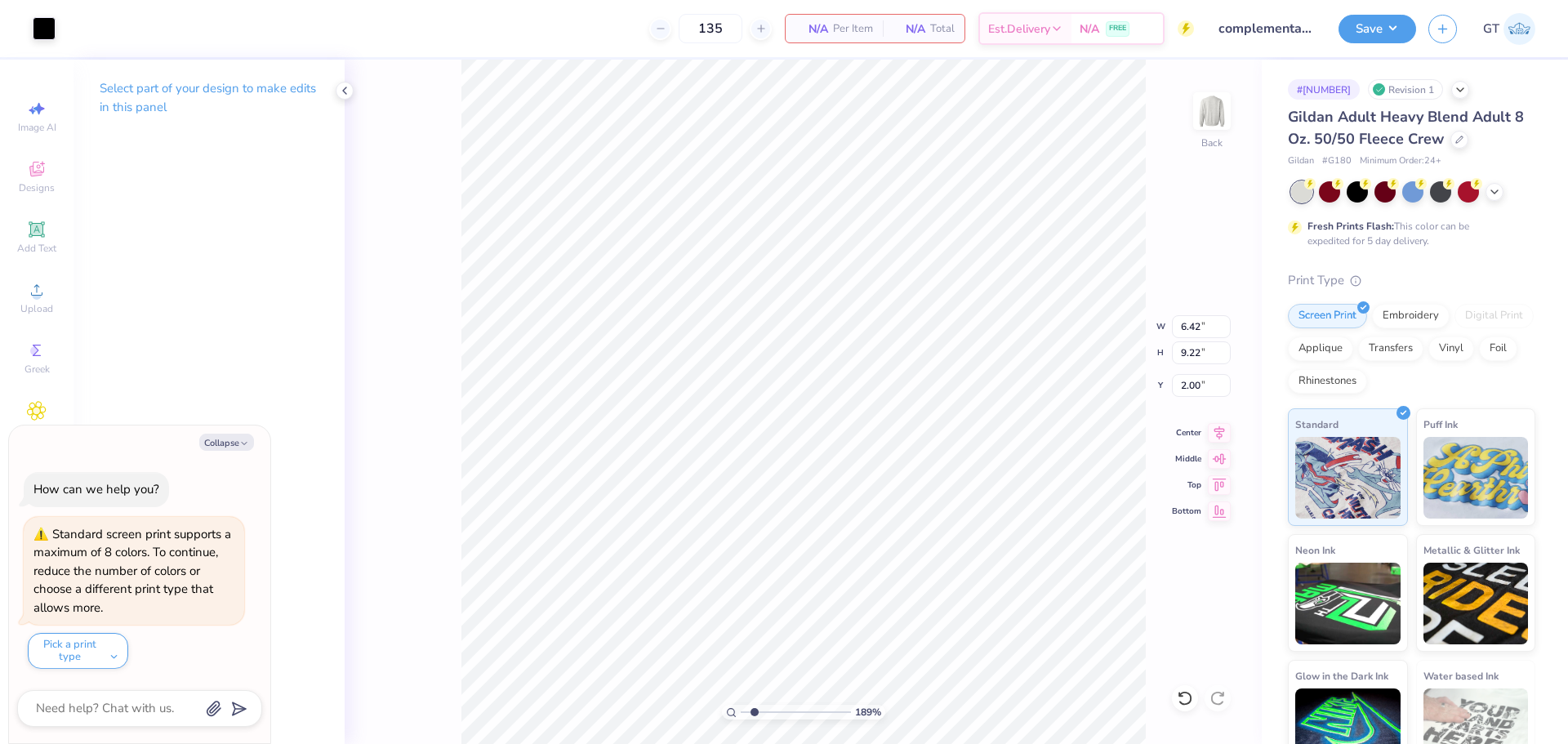 type on "1.88718186350317" 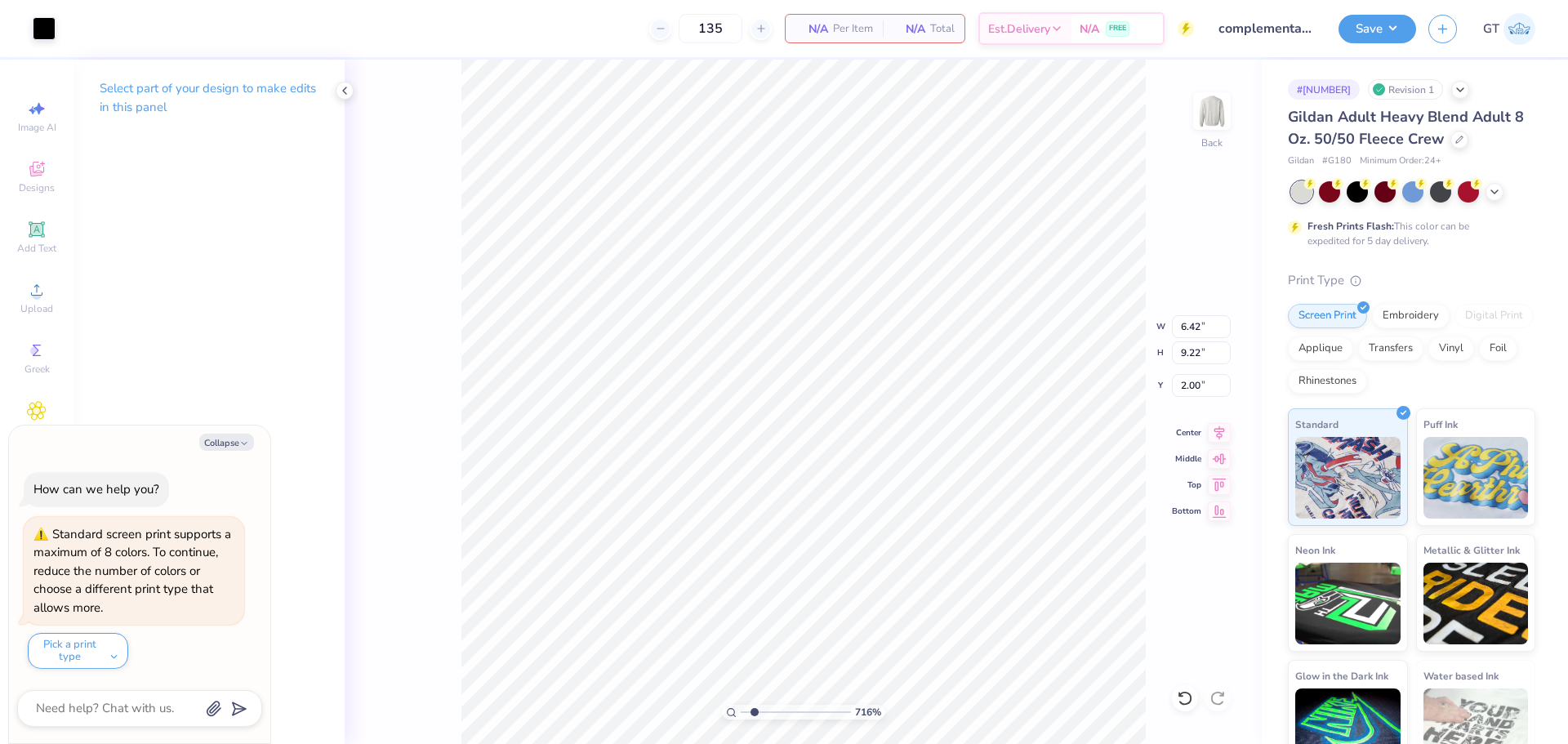 type on "7.16411833561627" 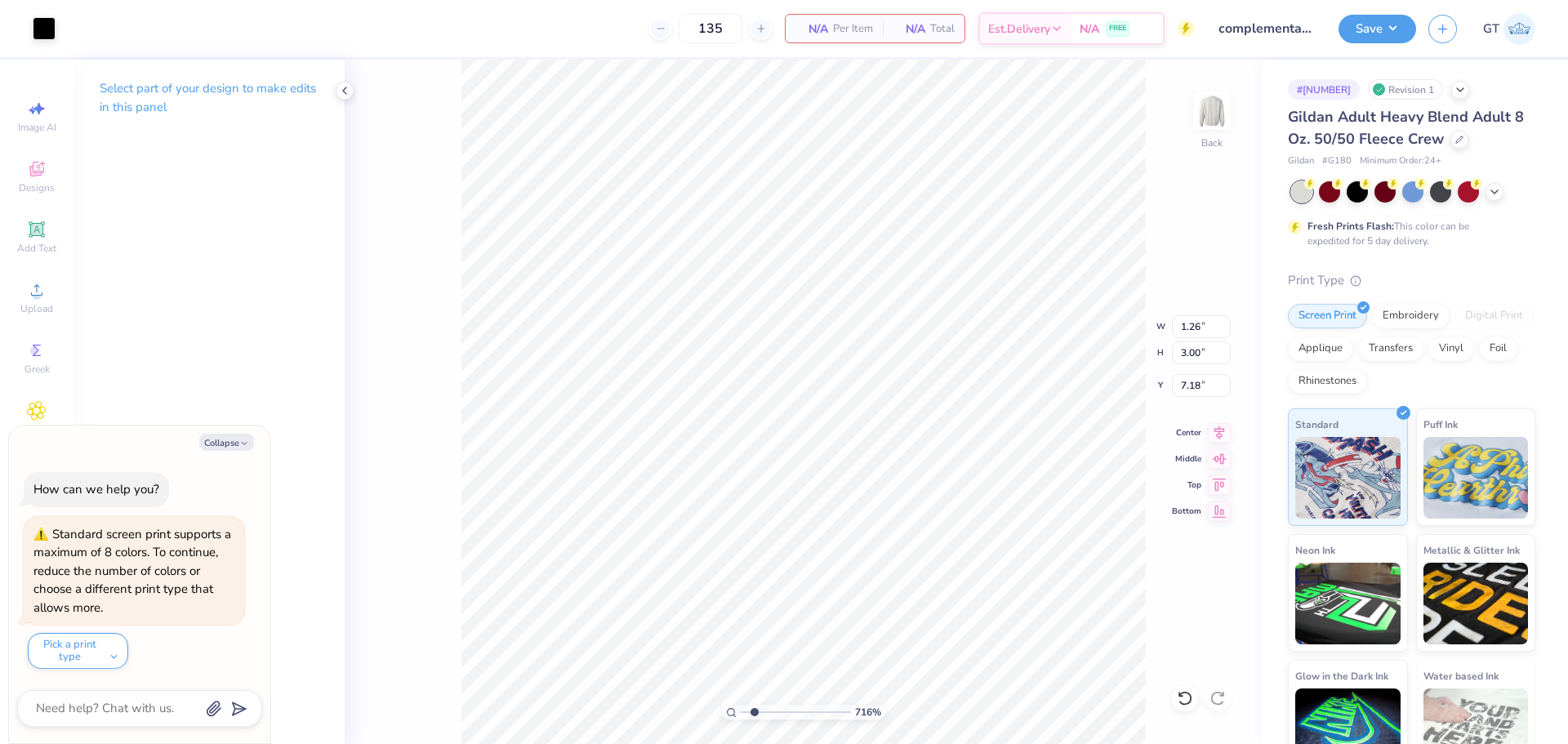type on "7.16411833561627" 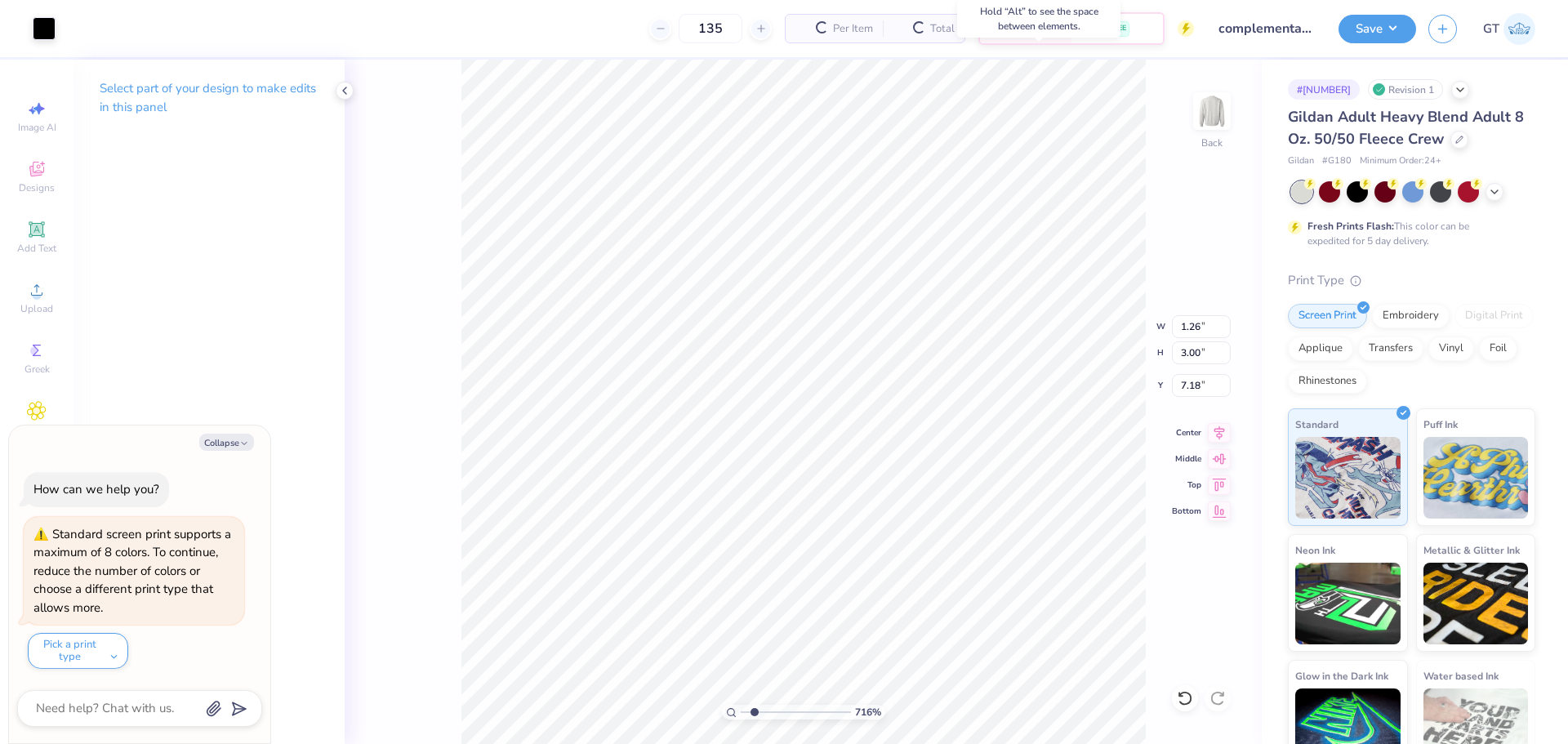 type on "7.16411833561627" 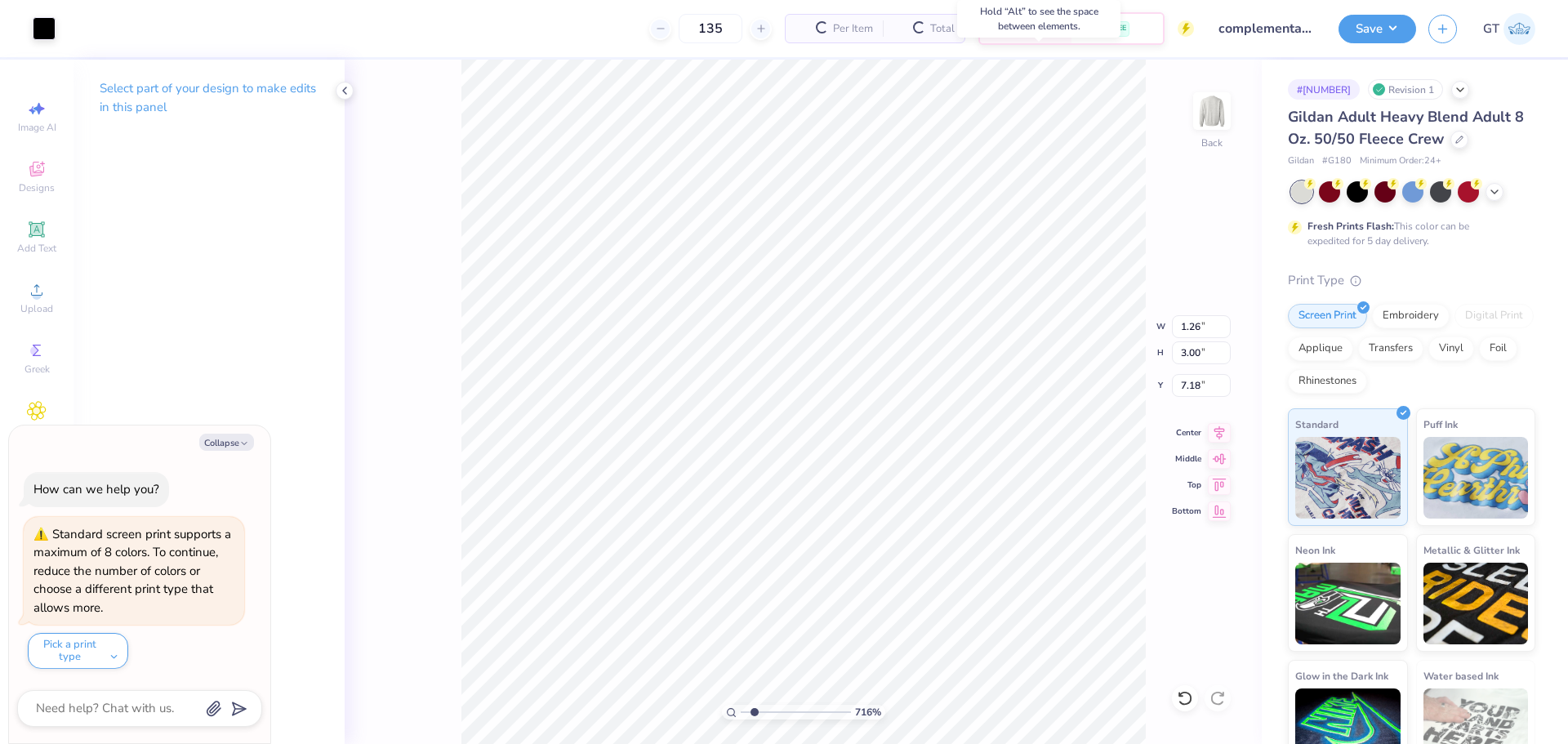type on "x" 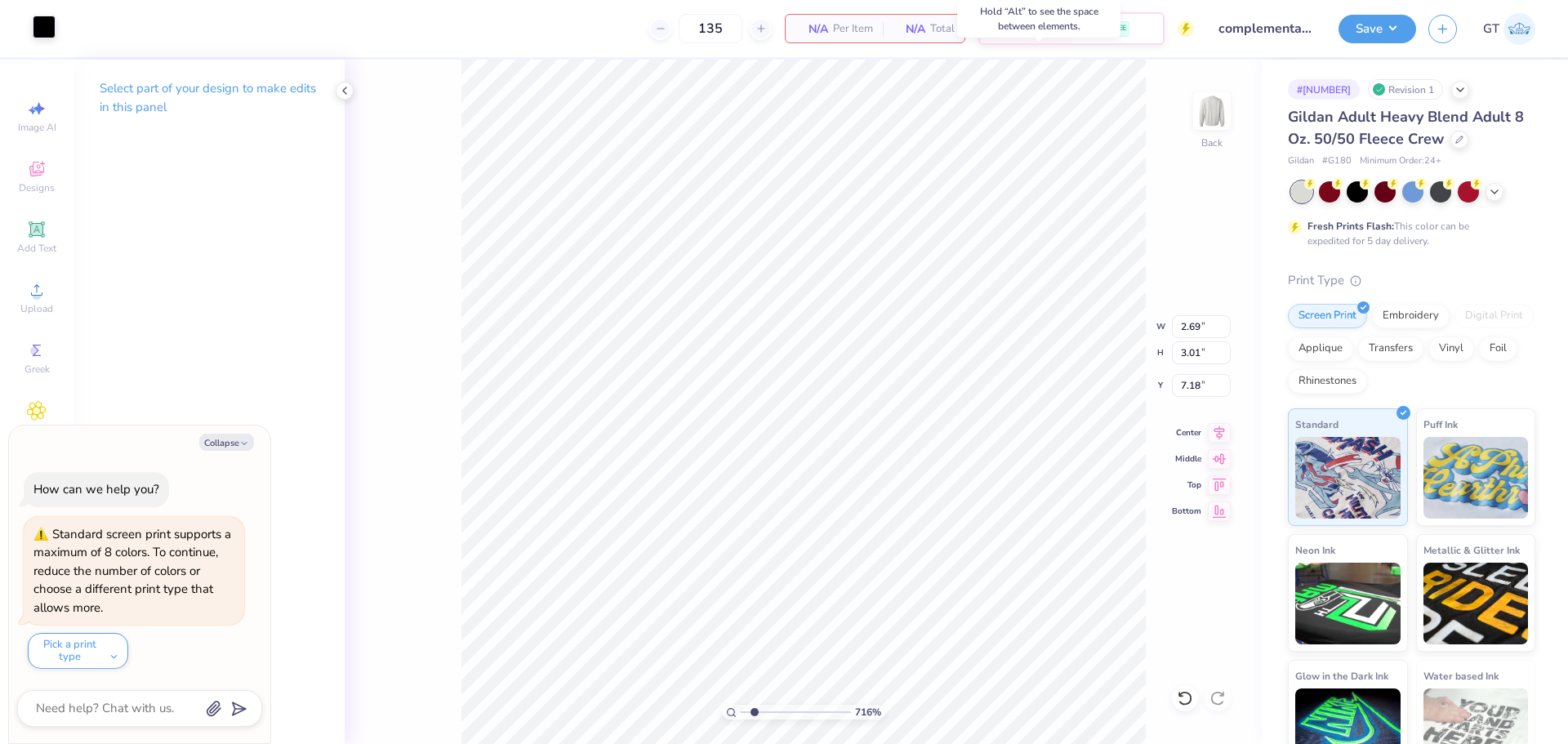 click at bounding box center (44, 27) 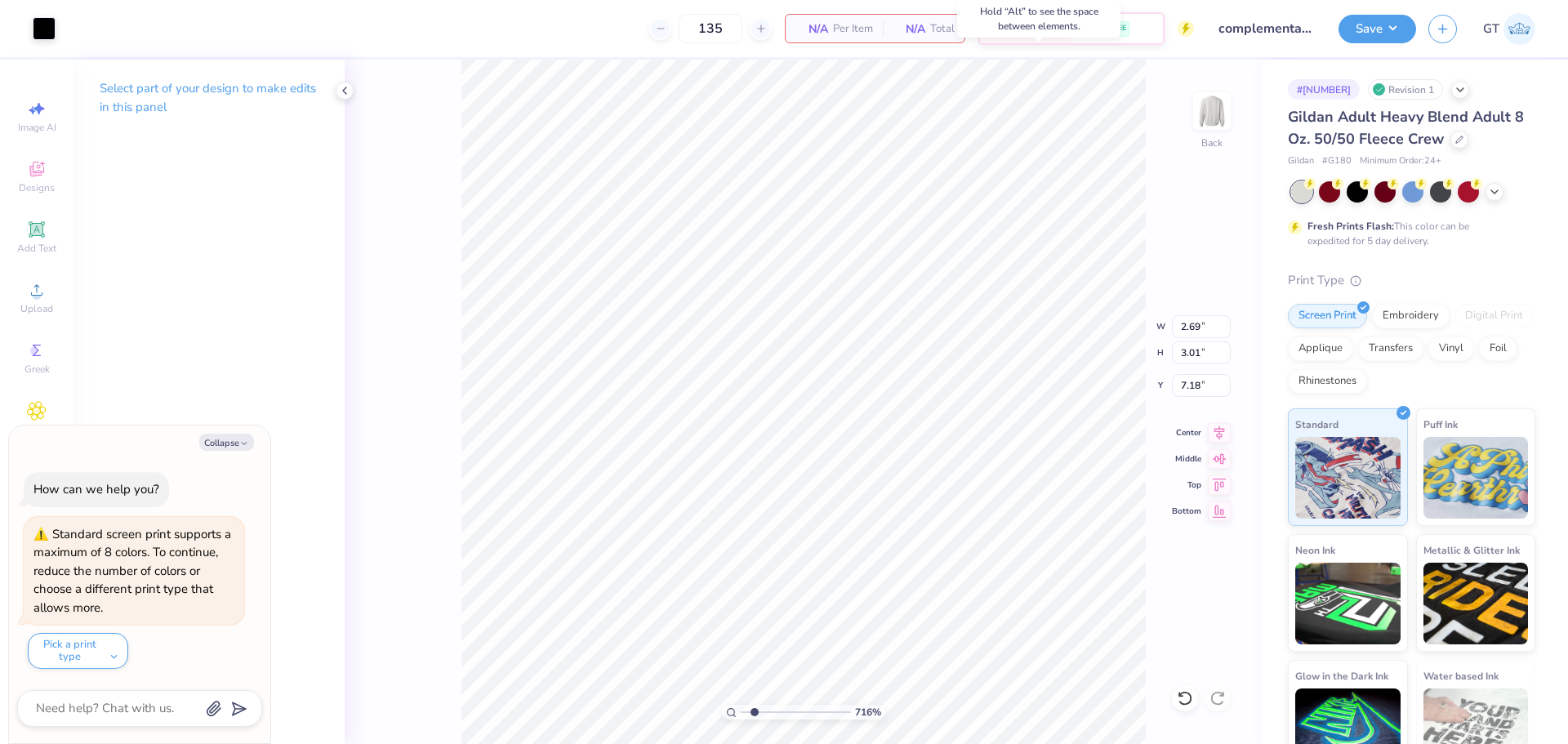 type on "7.16411833561627" 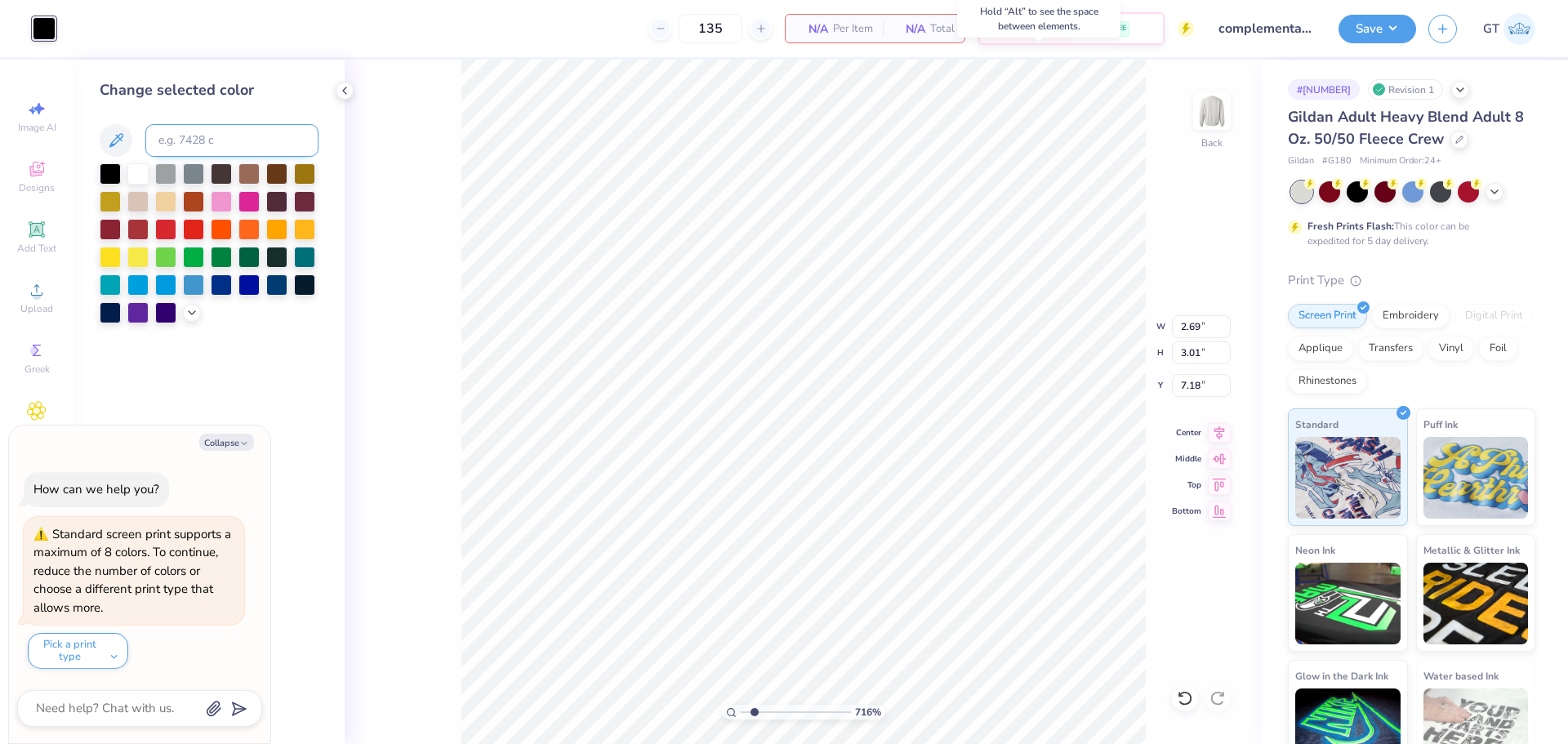 drag, startPoint x: 170, startPoint y: 121, endPoint x: 178, endPoint y: 128, distance: 10.630146 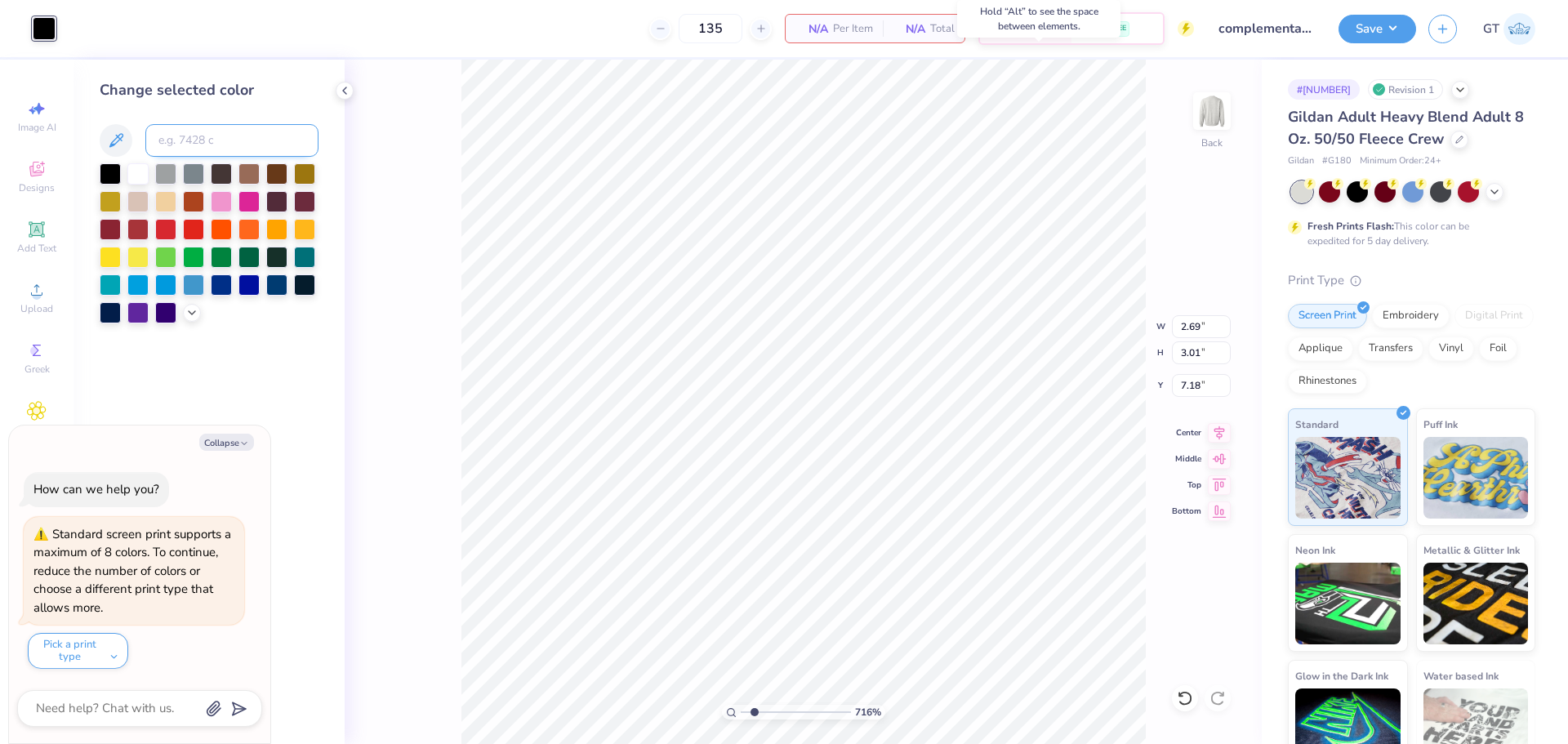 click at bounding box center (232, 140) 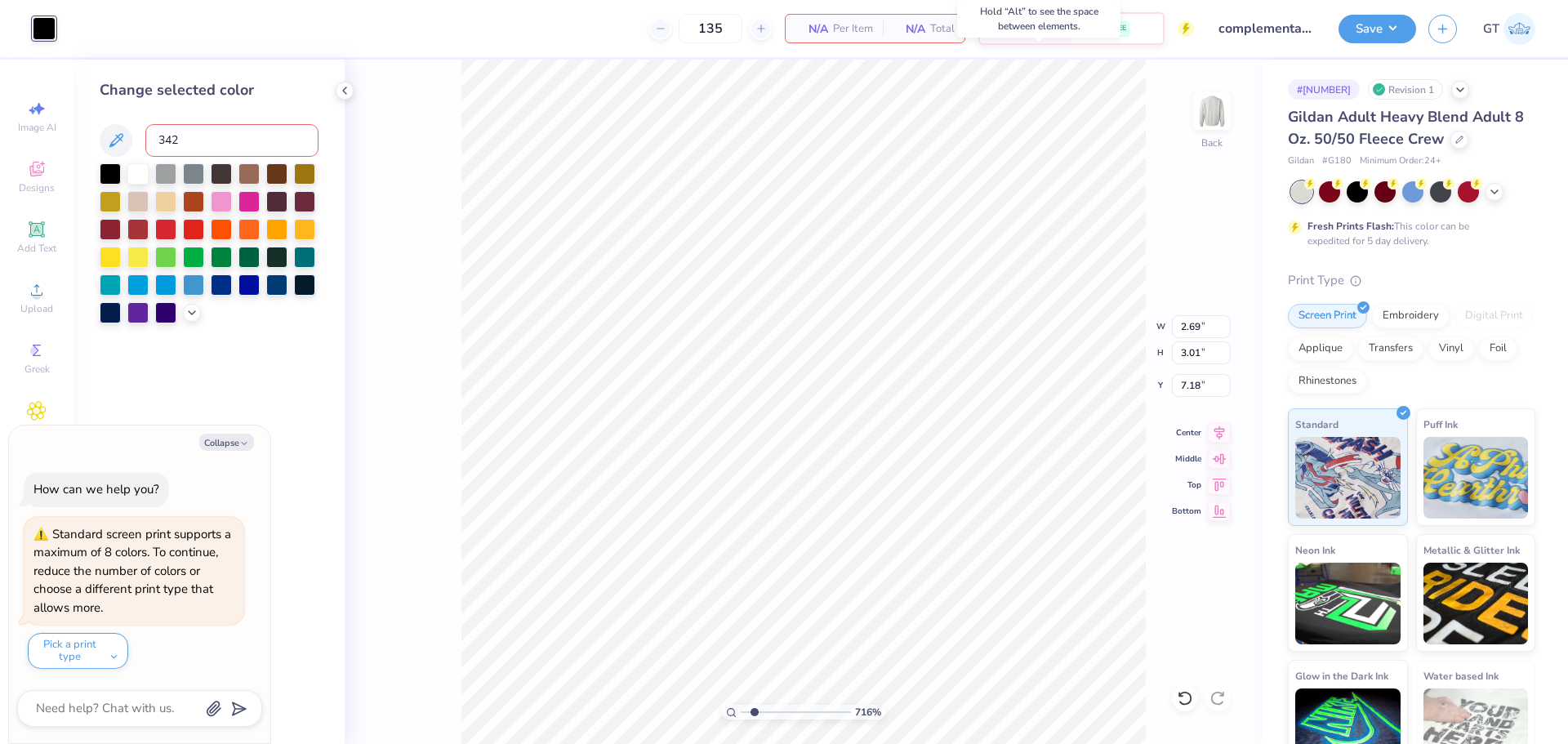 type on "342" 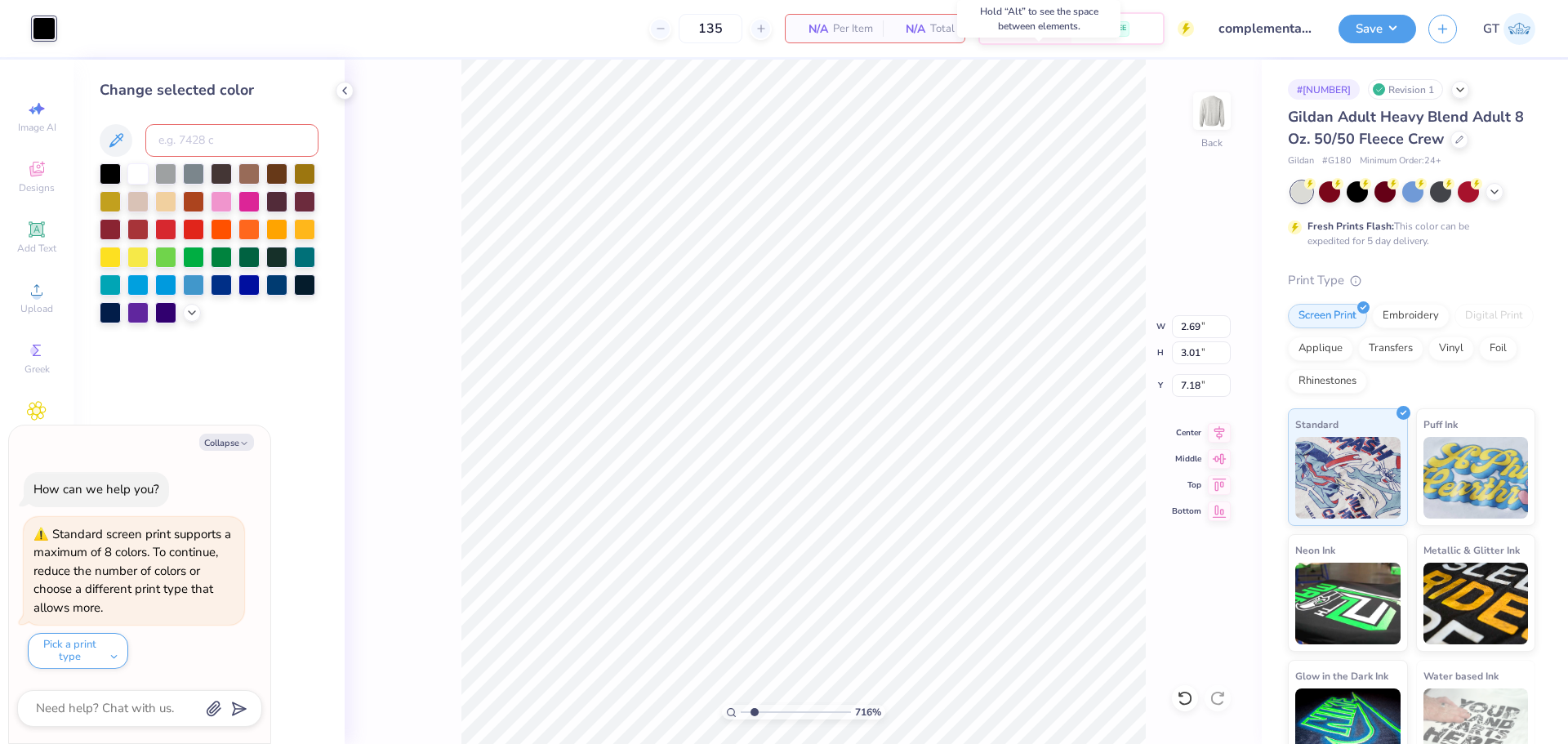type on "7.16411833561627" 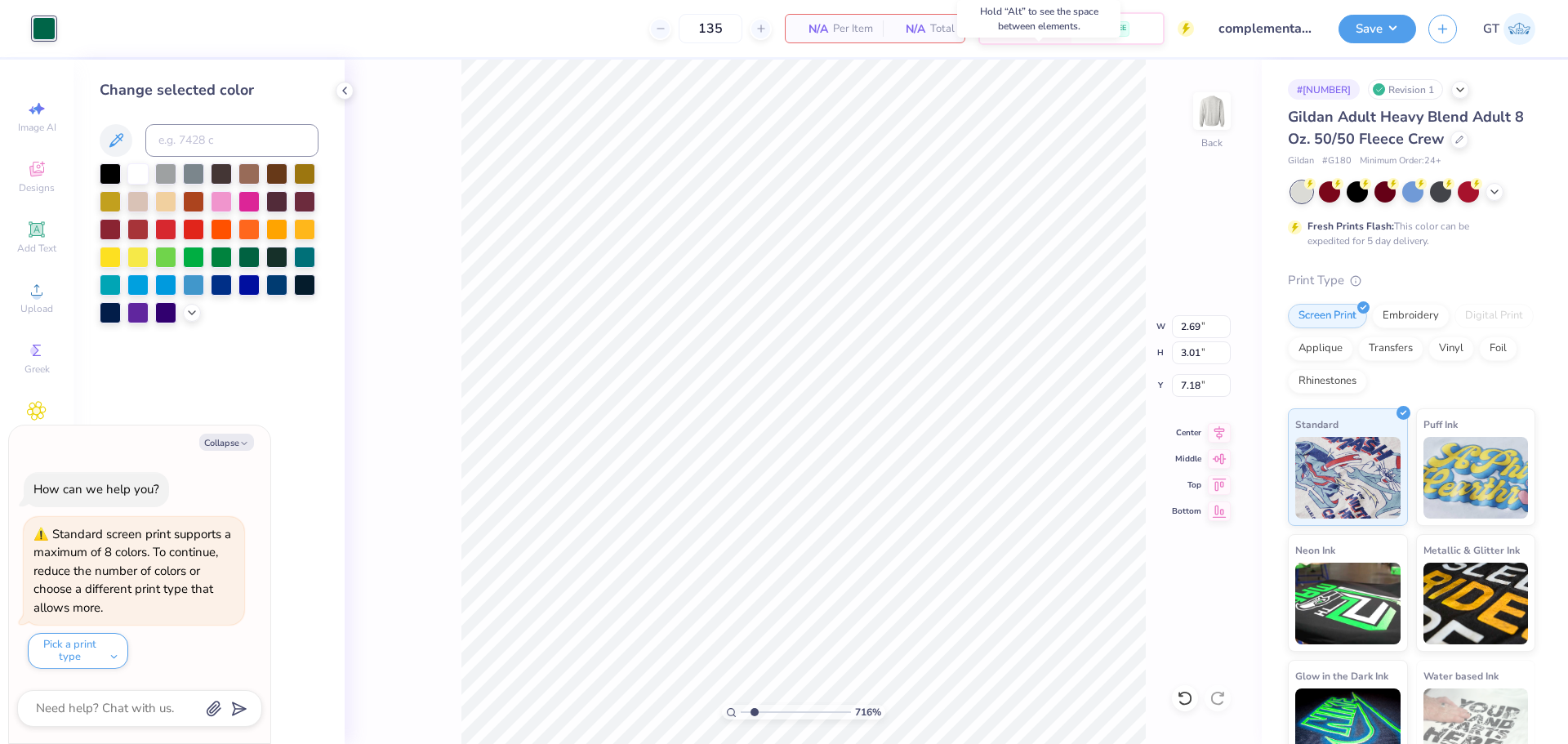 type on "7.16411833561627" 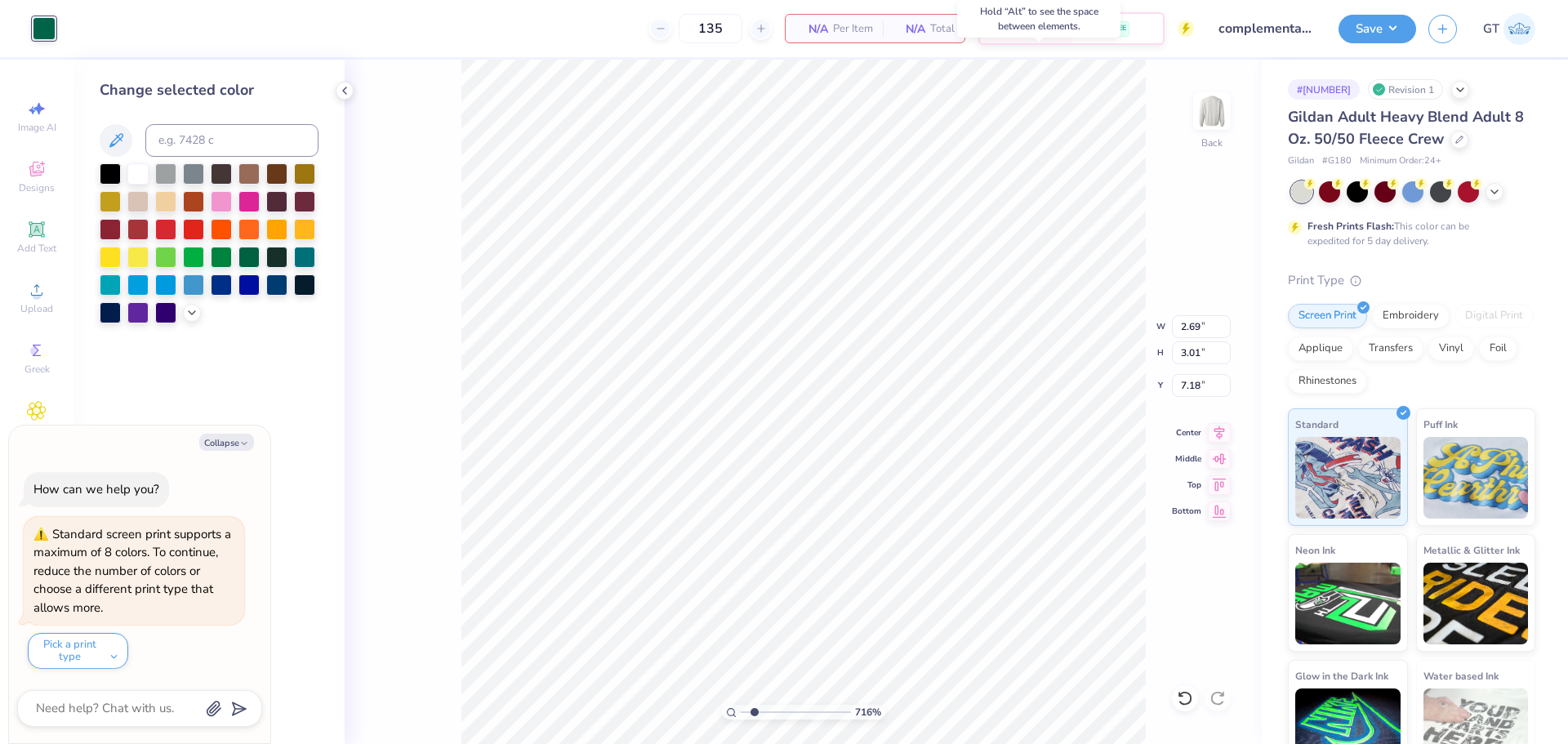 type on "x" 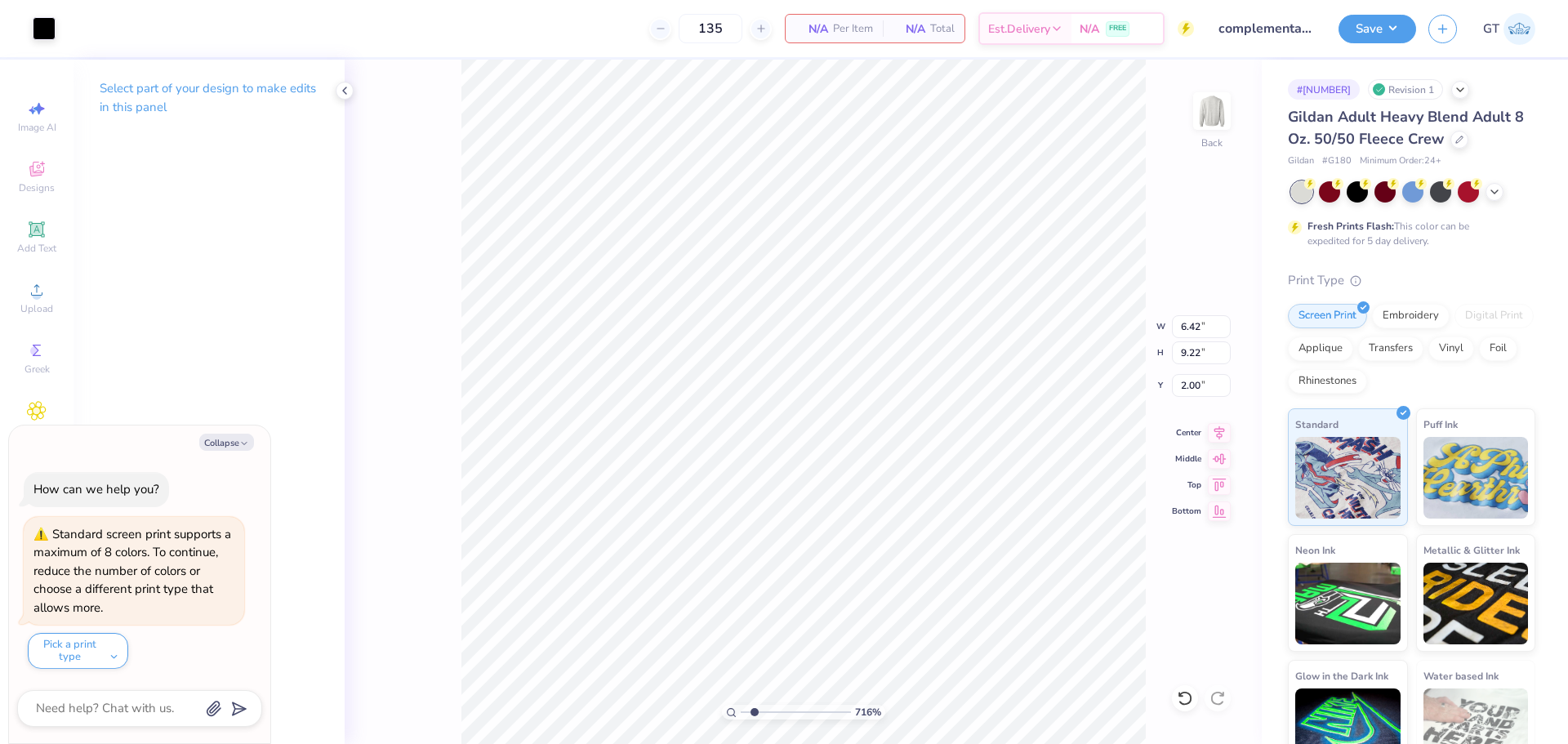 type on "7.16411833561627" 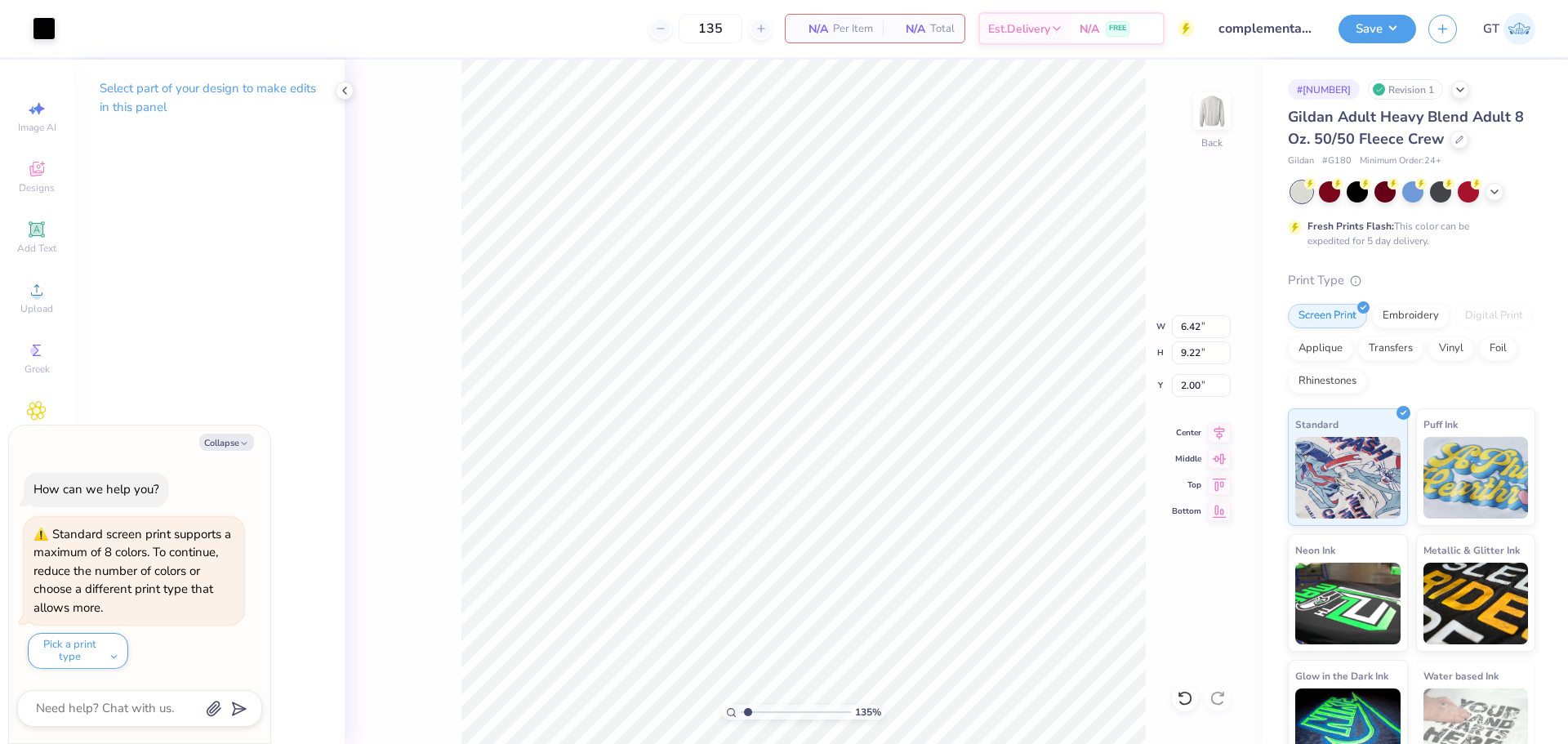 type on "1.35199941909655" 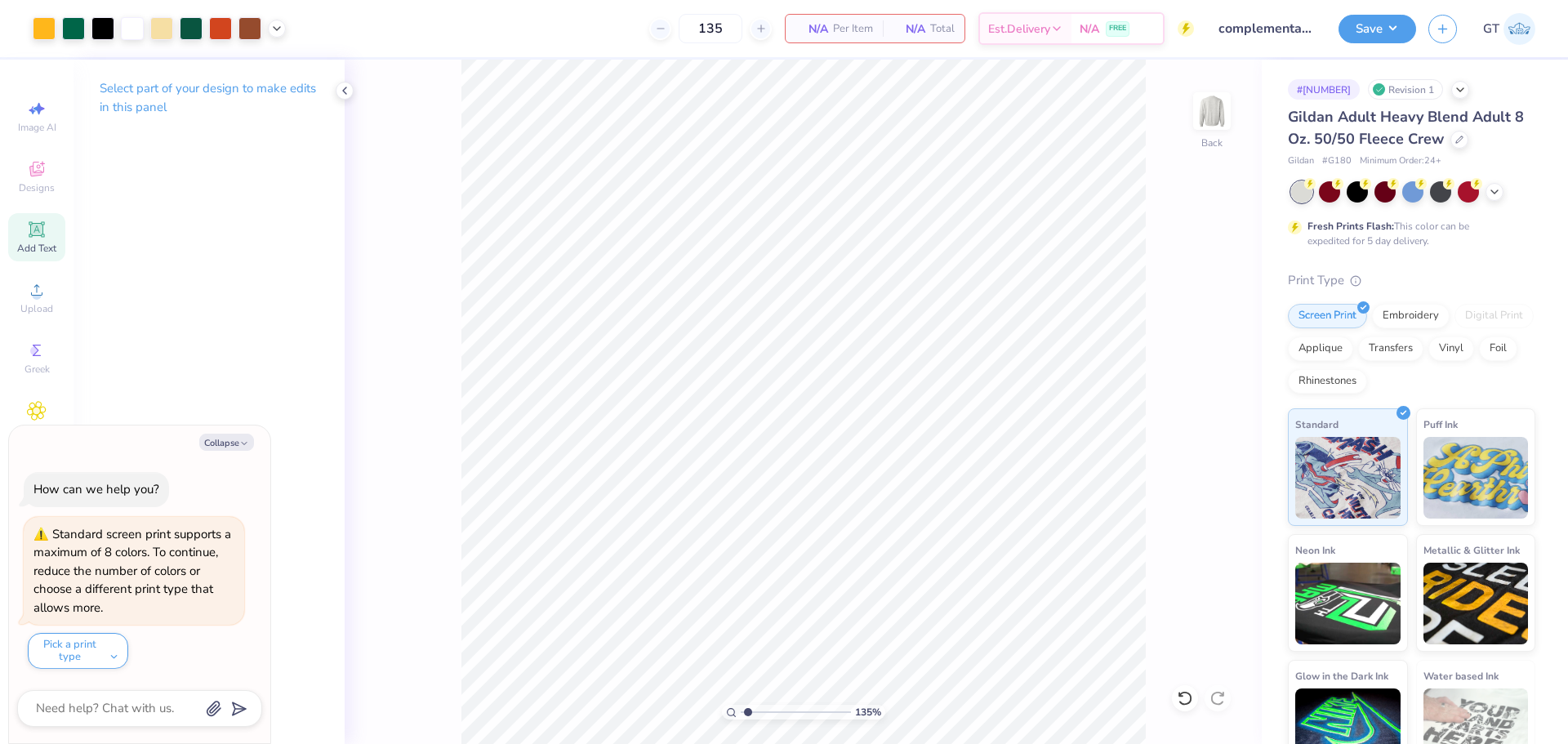 click on "Add Text" at bounding box center (37, 248) 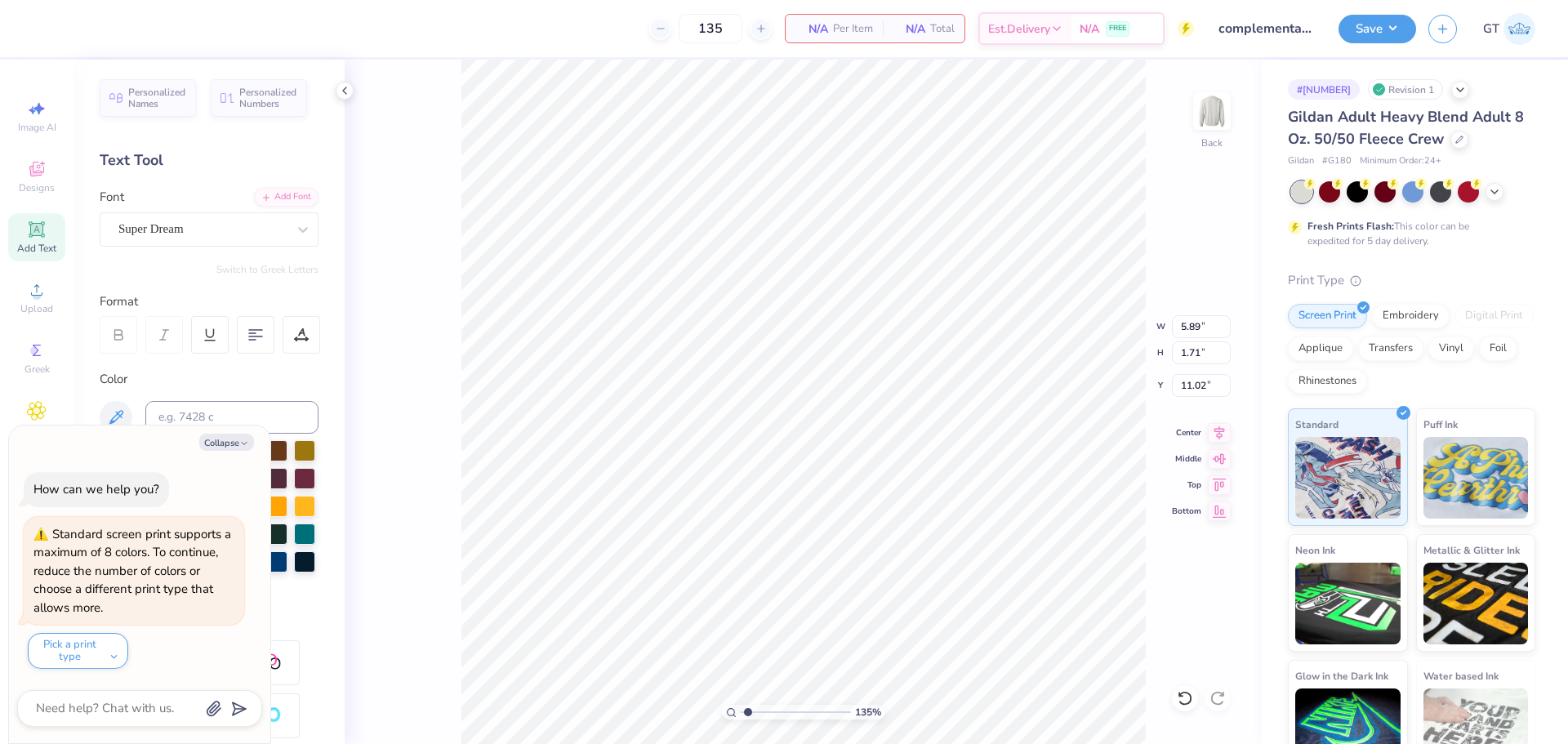 type on "1.35199941909655" 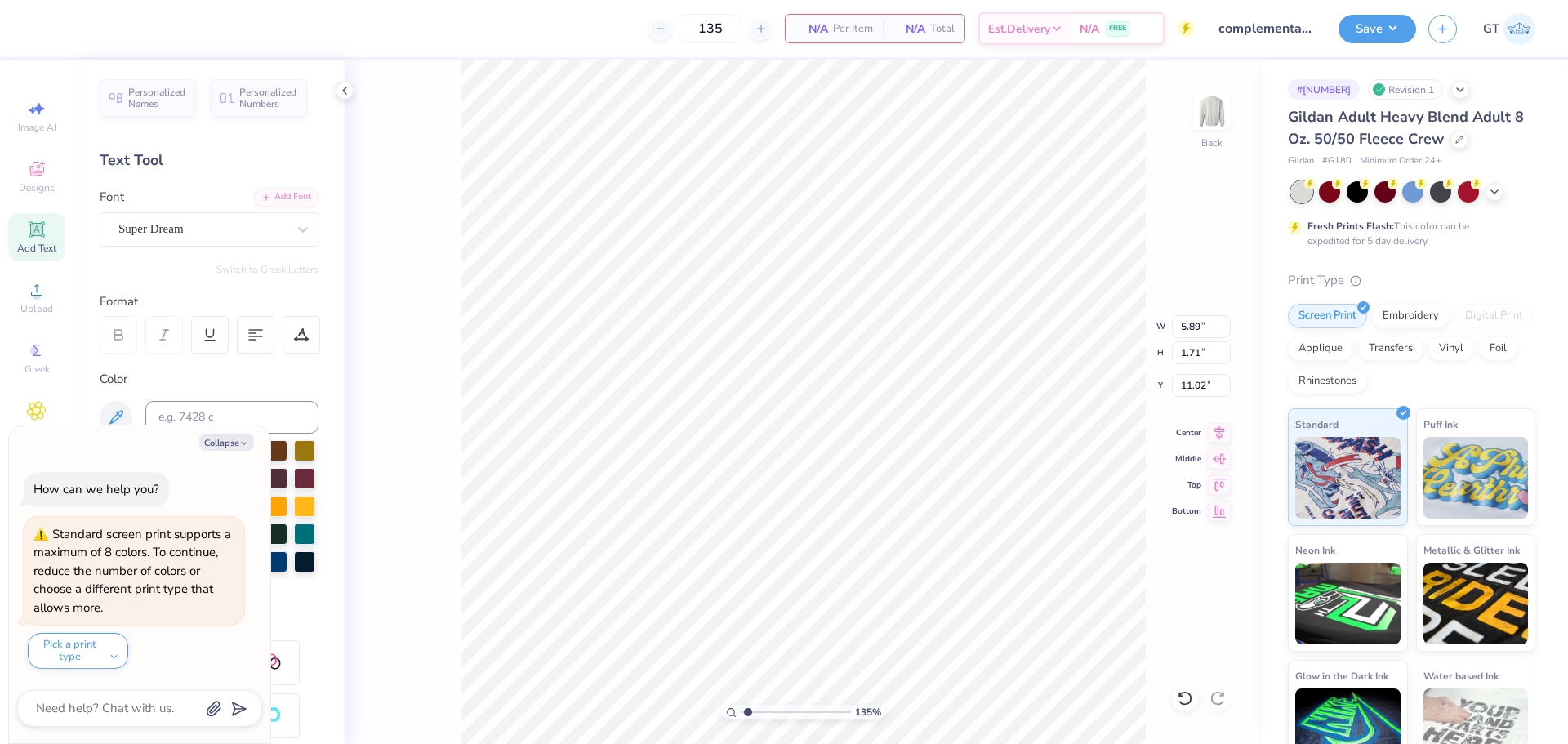 type on "1.35199941909655" 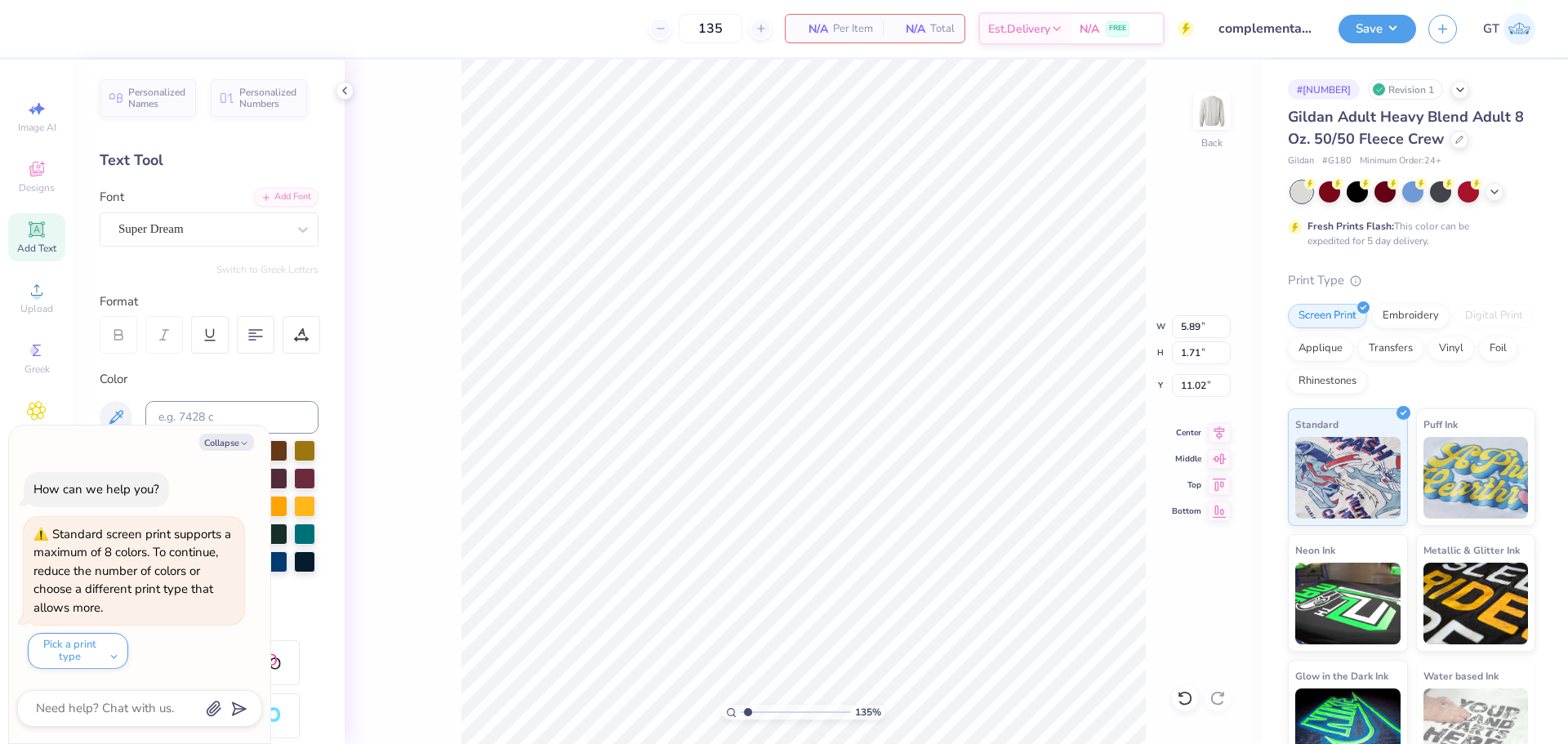 type on "1.35199941909655" 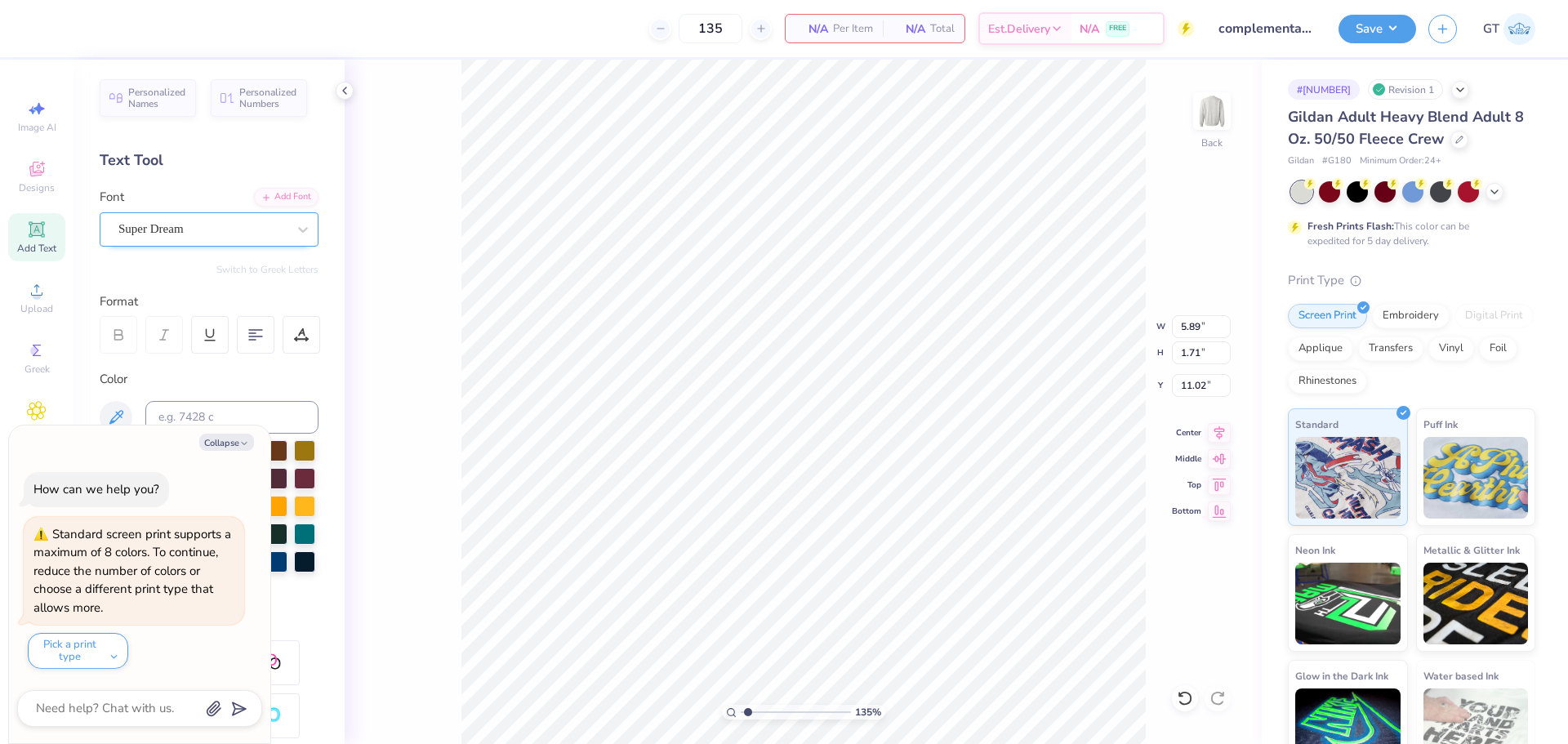 type on "1.35199941909655" 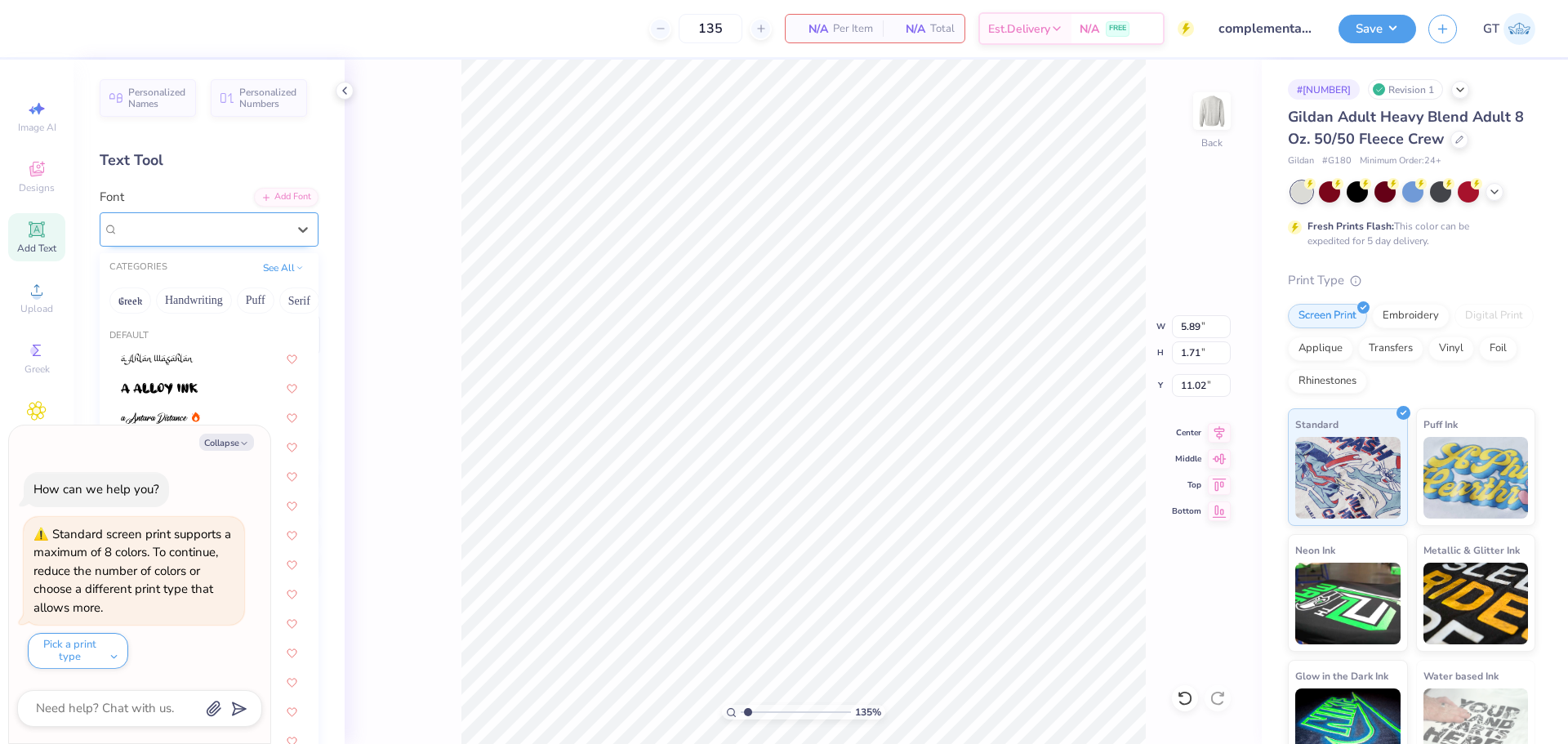 type on "c" 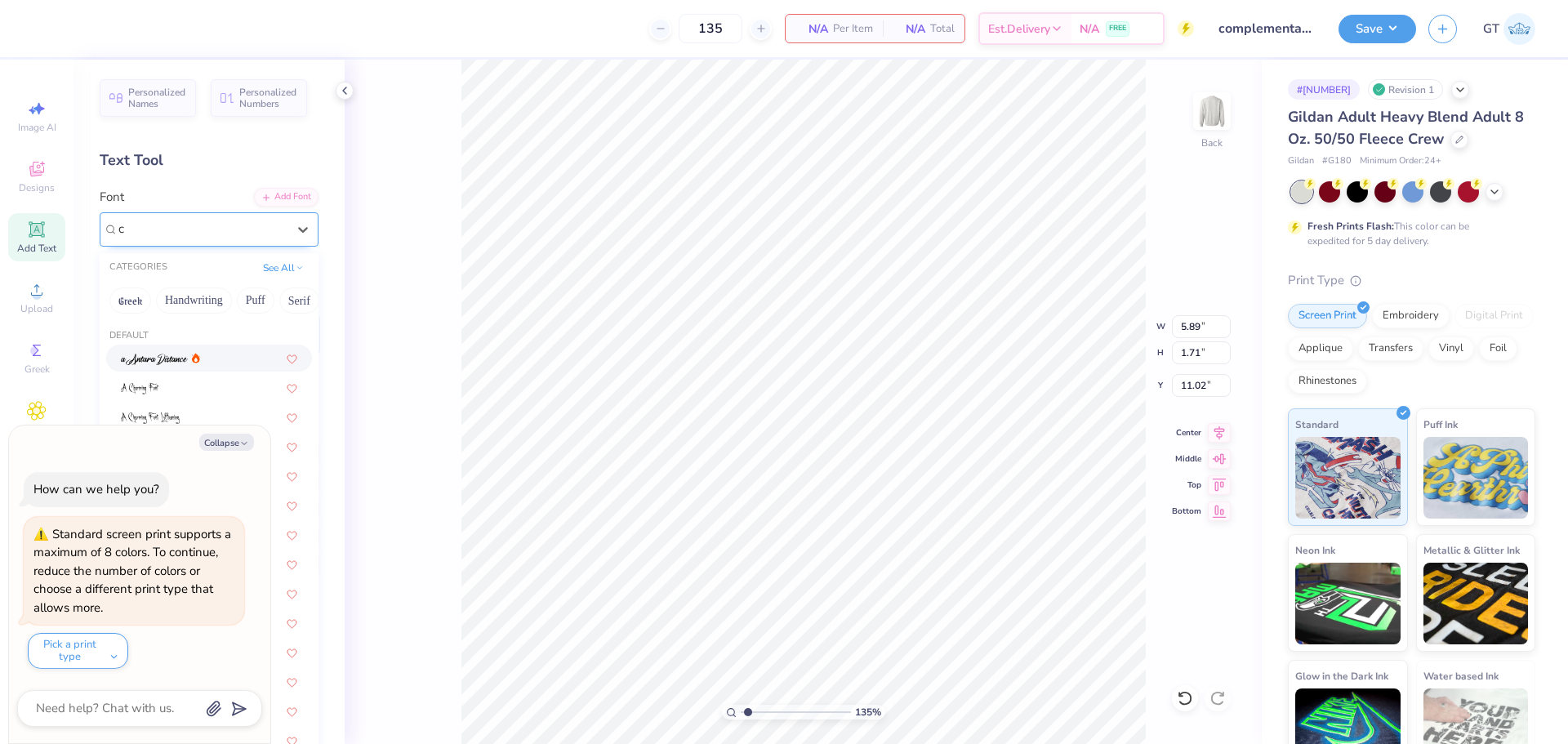 type on "x" 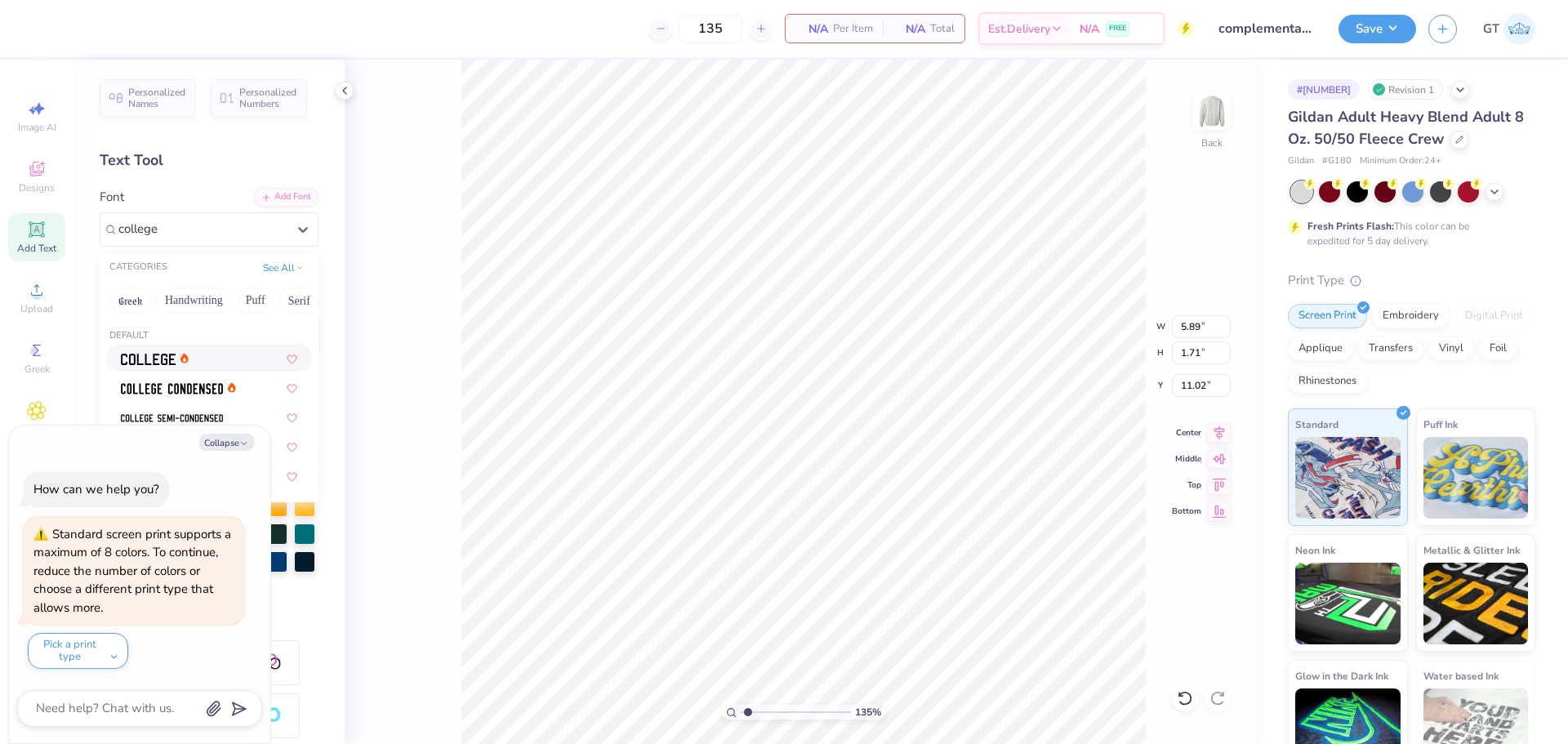 click at bounding box center [209, 358] 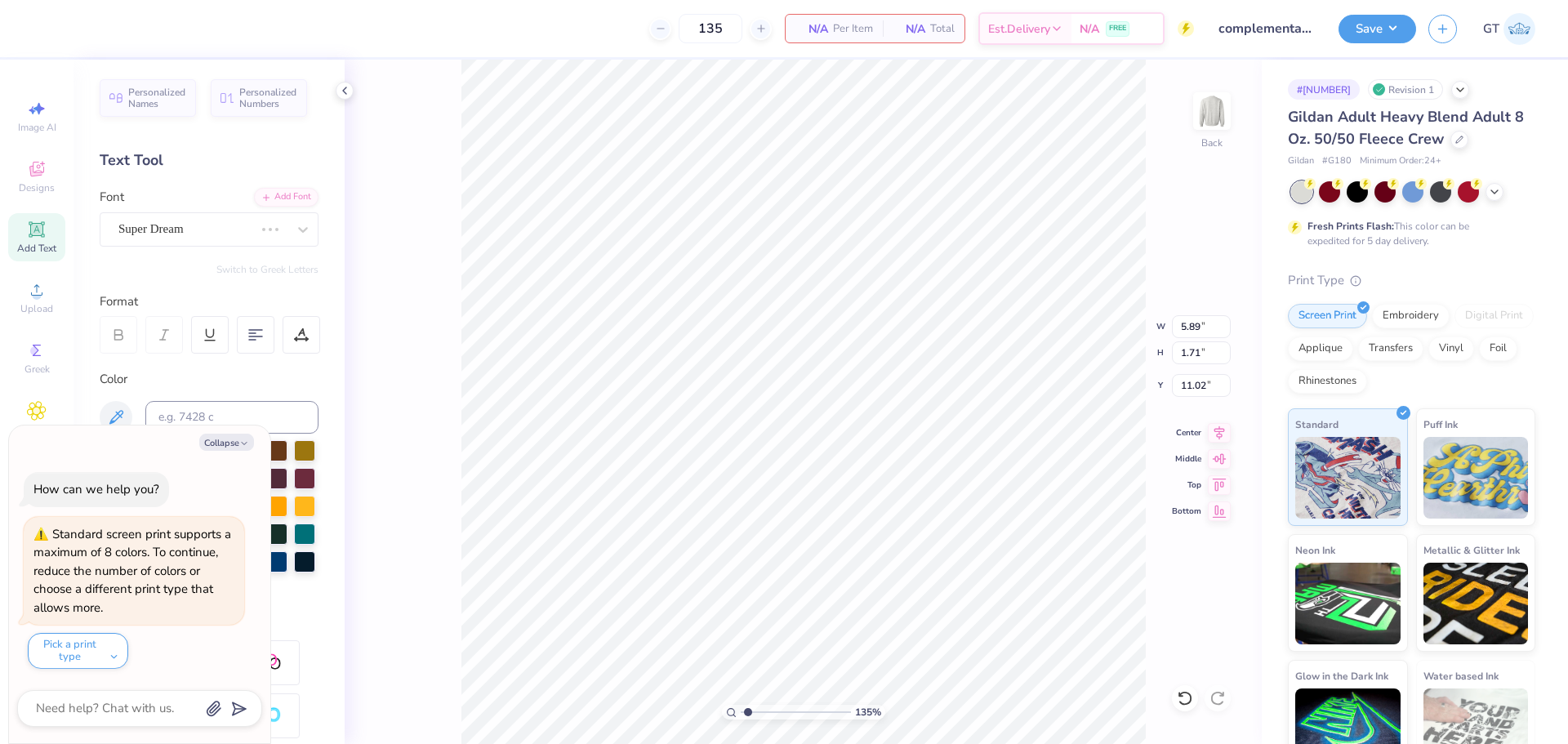 type on "x" 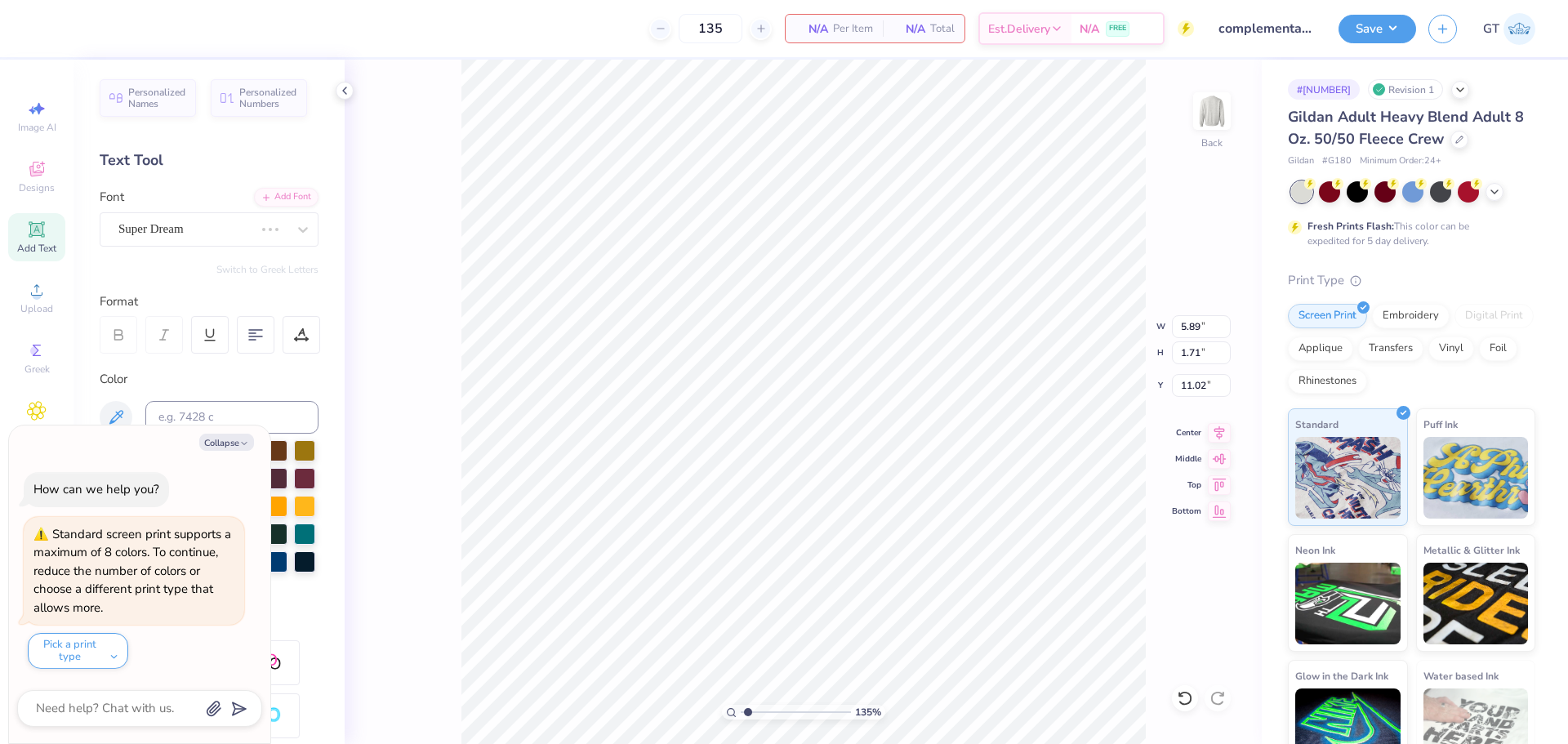 type on "1.35199941909655" 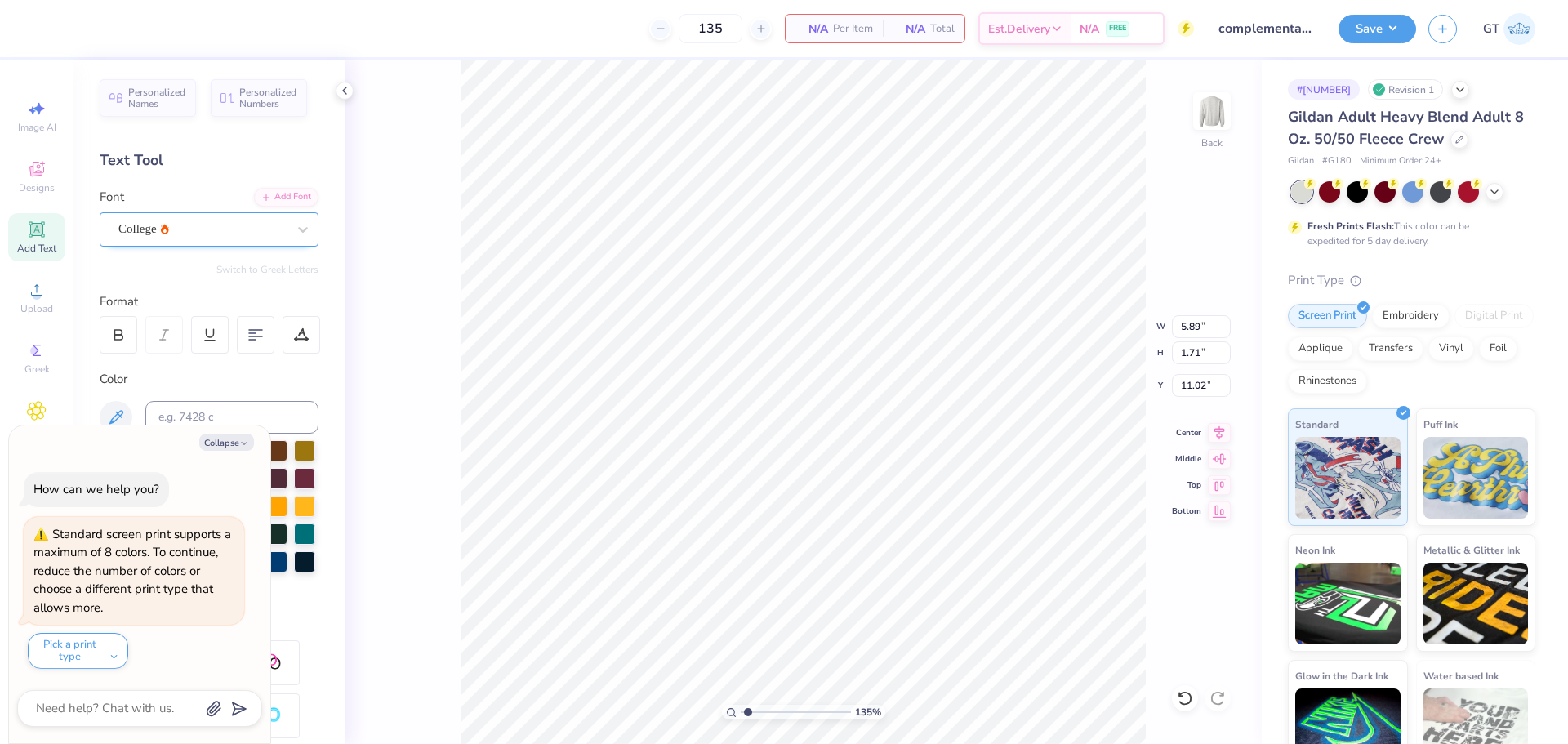 click on "College" at bounding box center [203, 229] 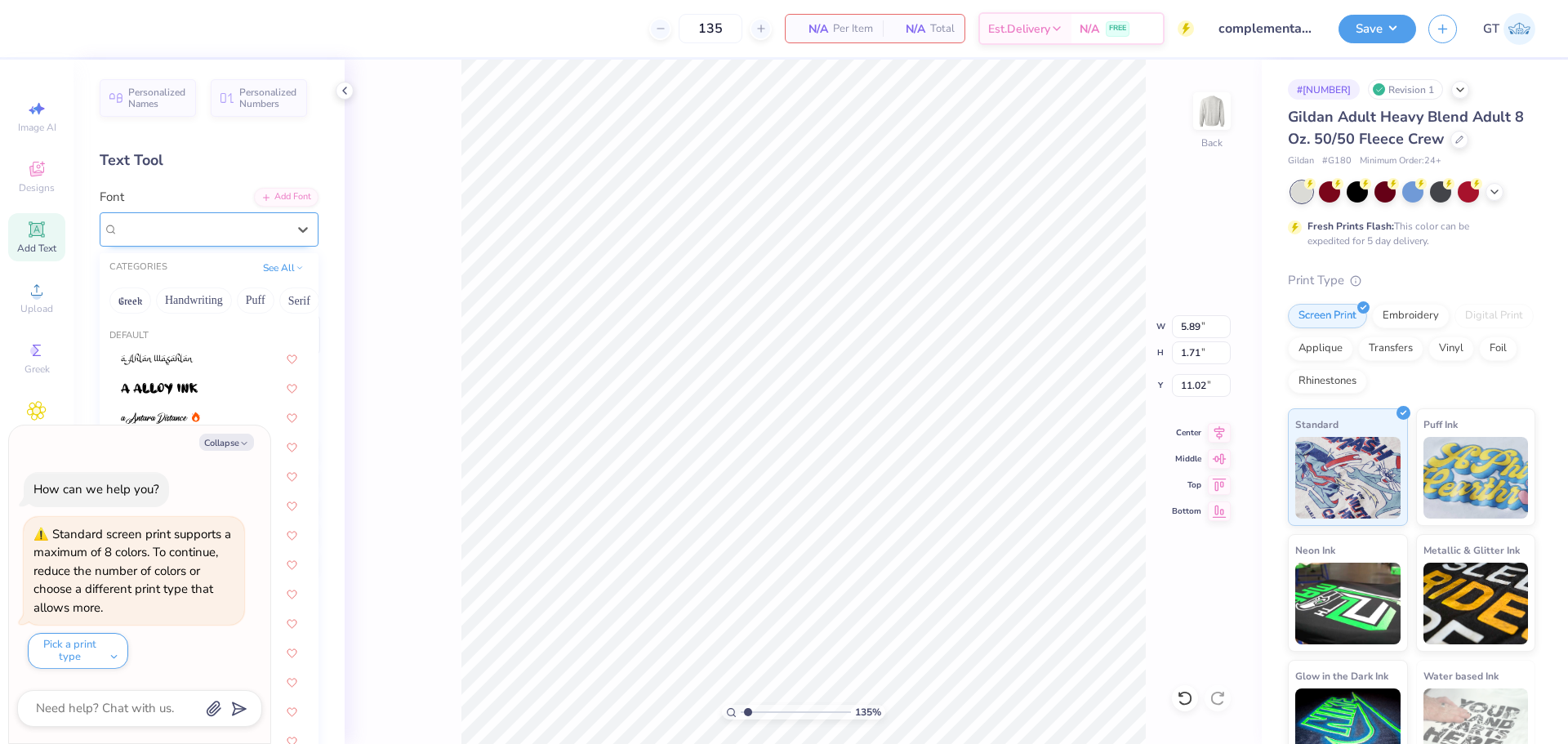 type on "x" 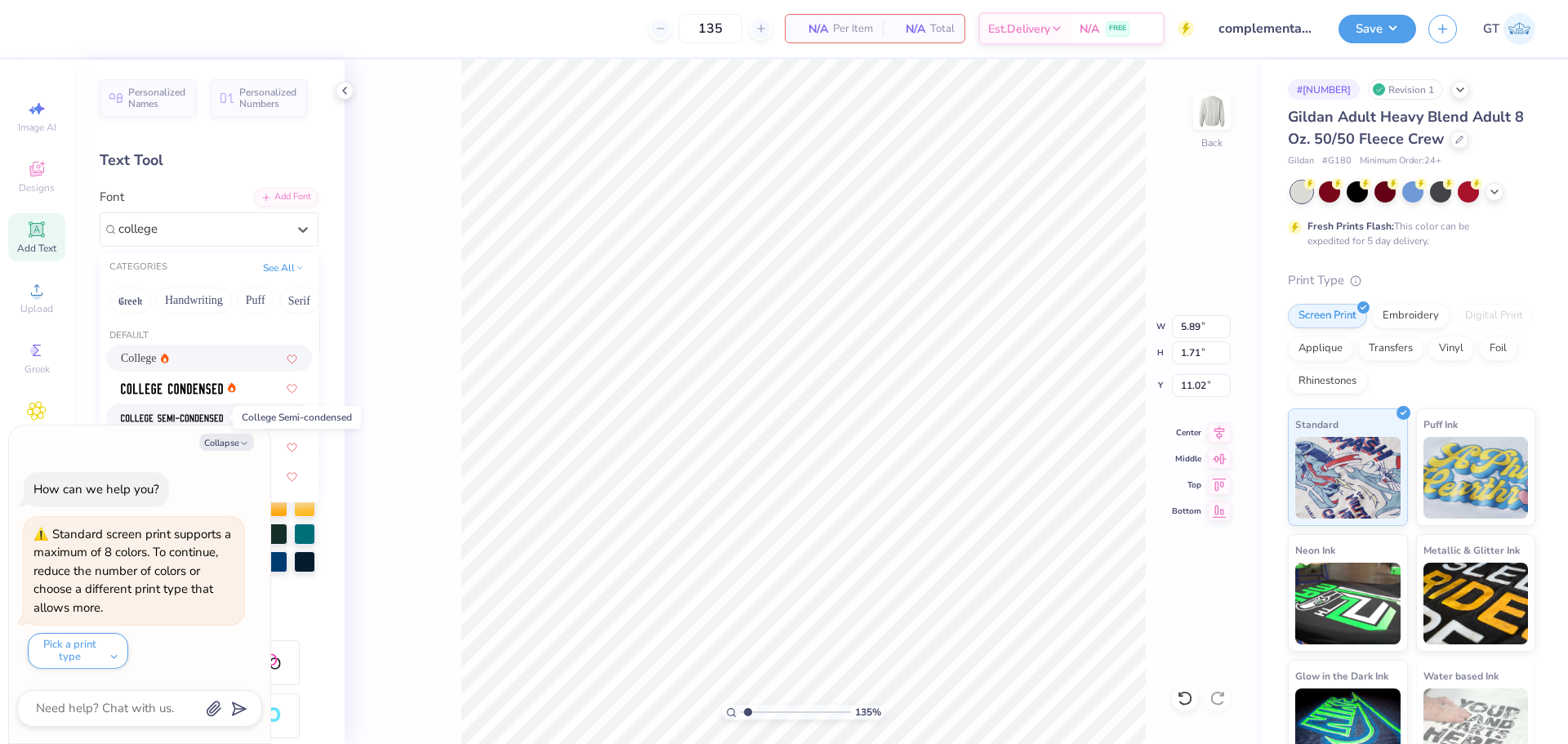 click at bounding box center [172, 417] 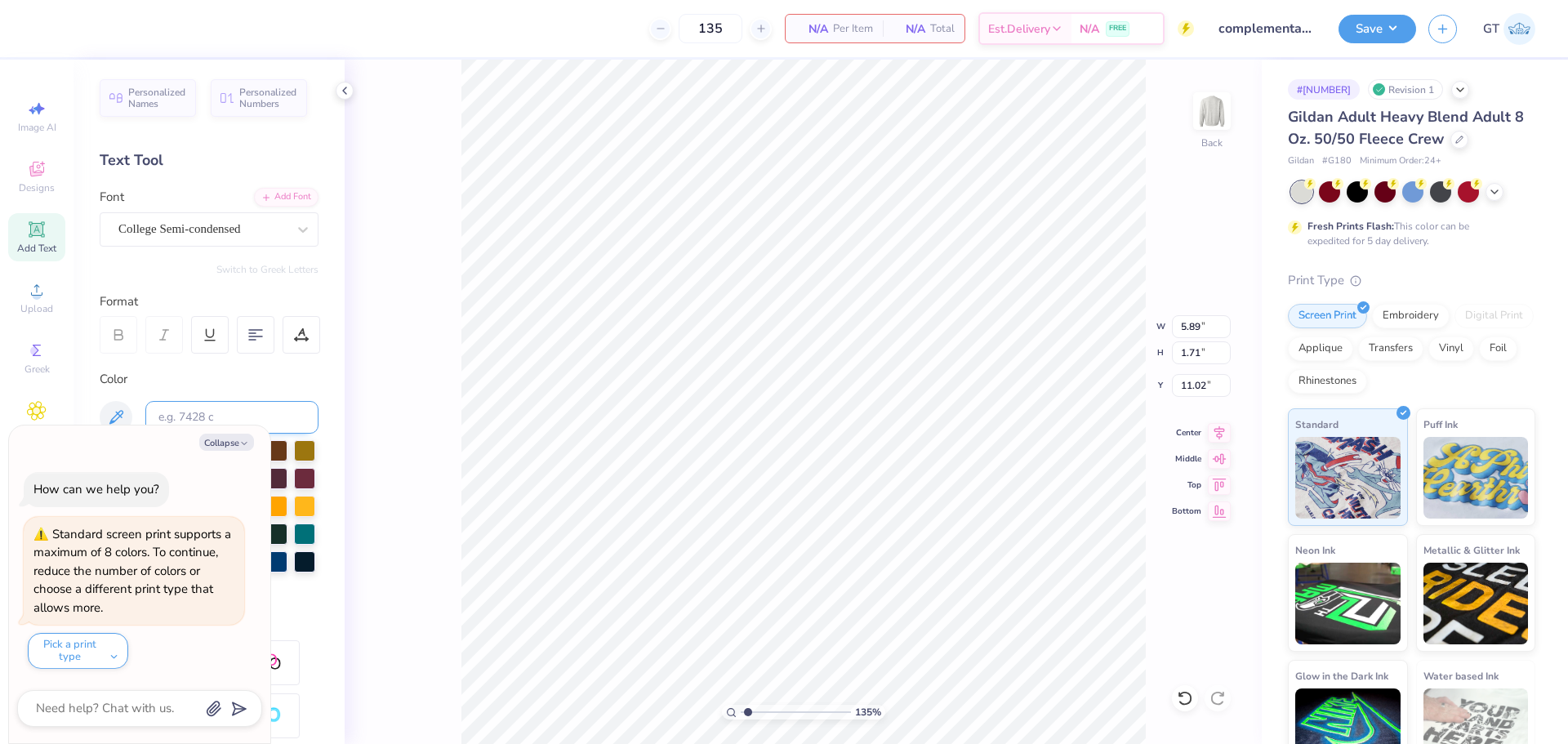 type on "1.35199941909655" 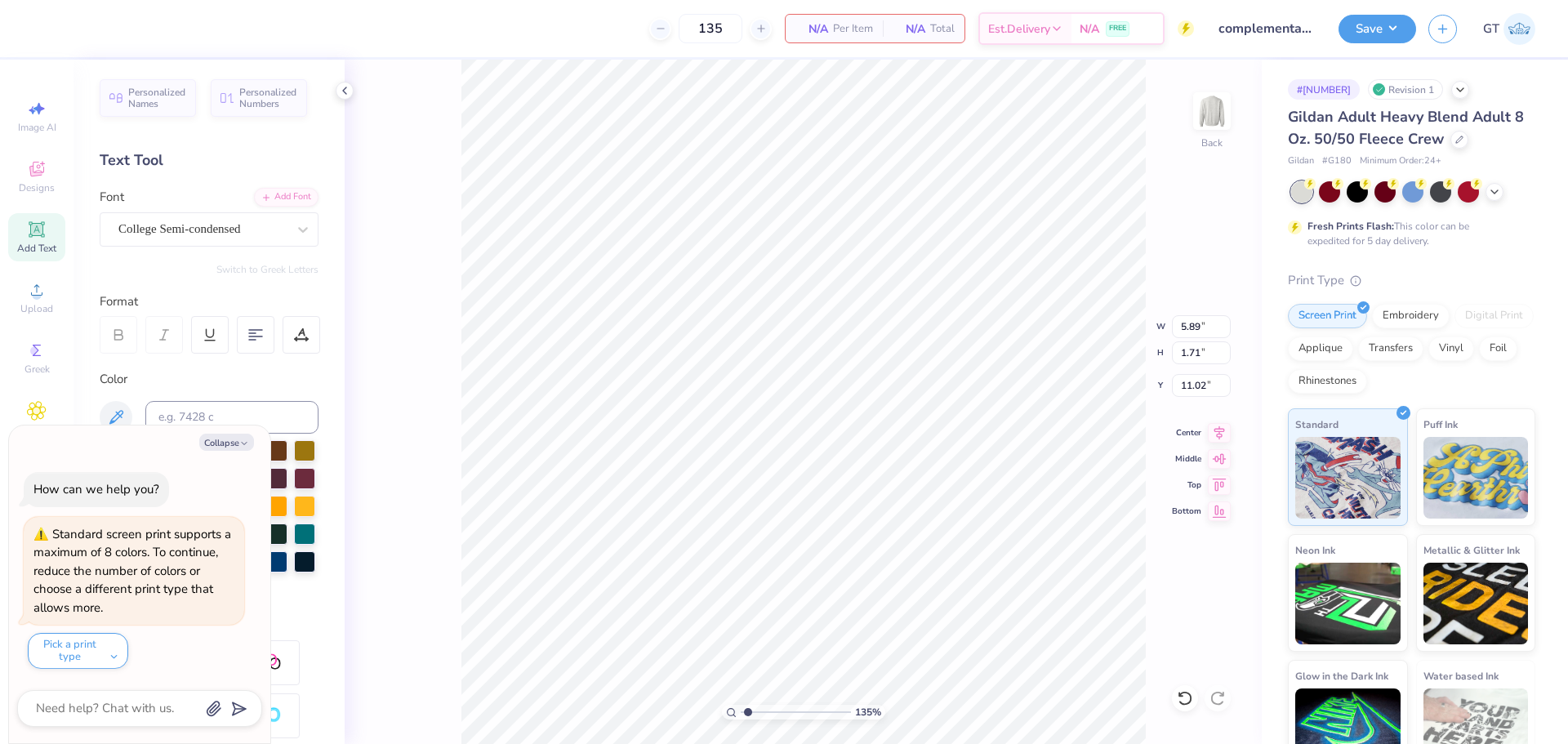 type 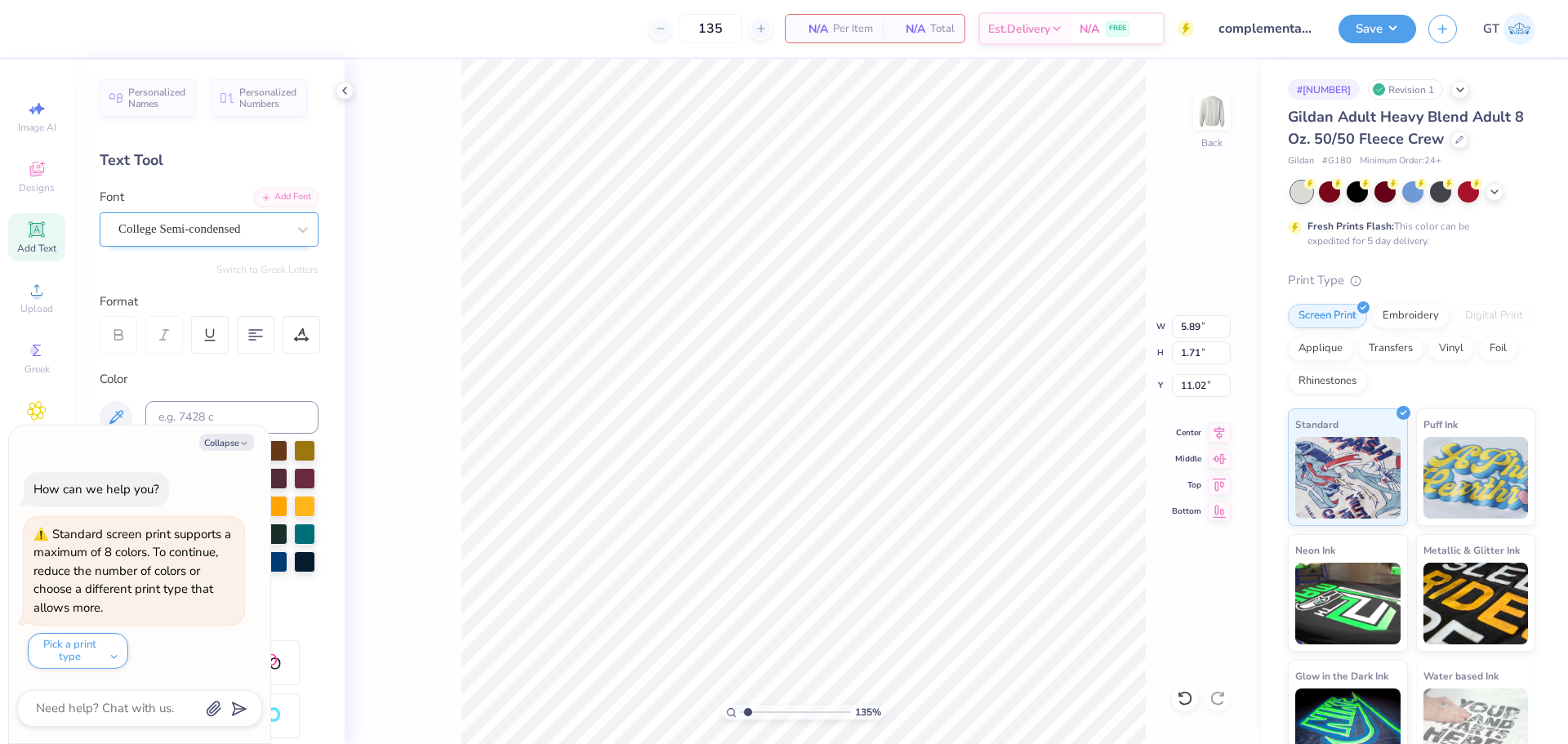 click on "College Semi-condensed" at bounding box center (203, 229) 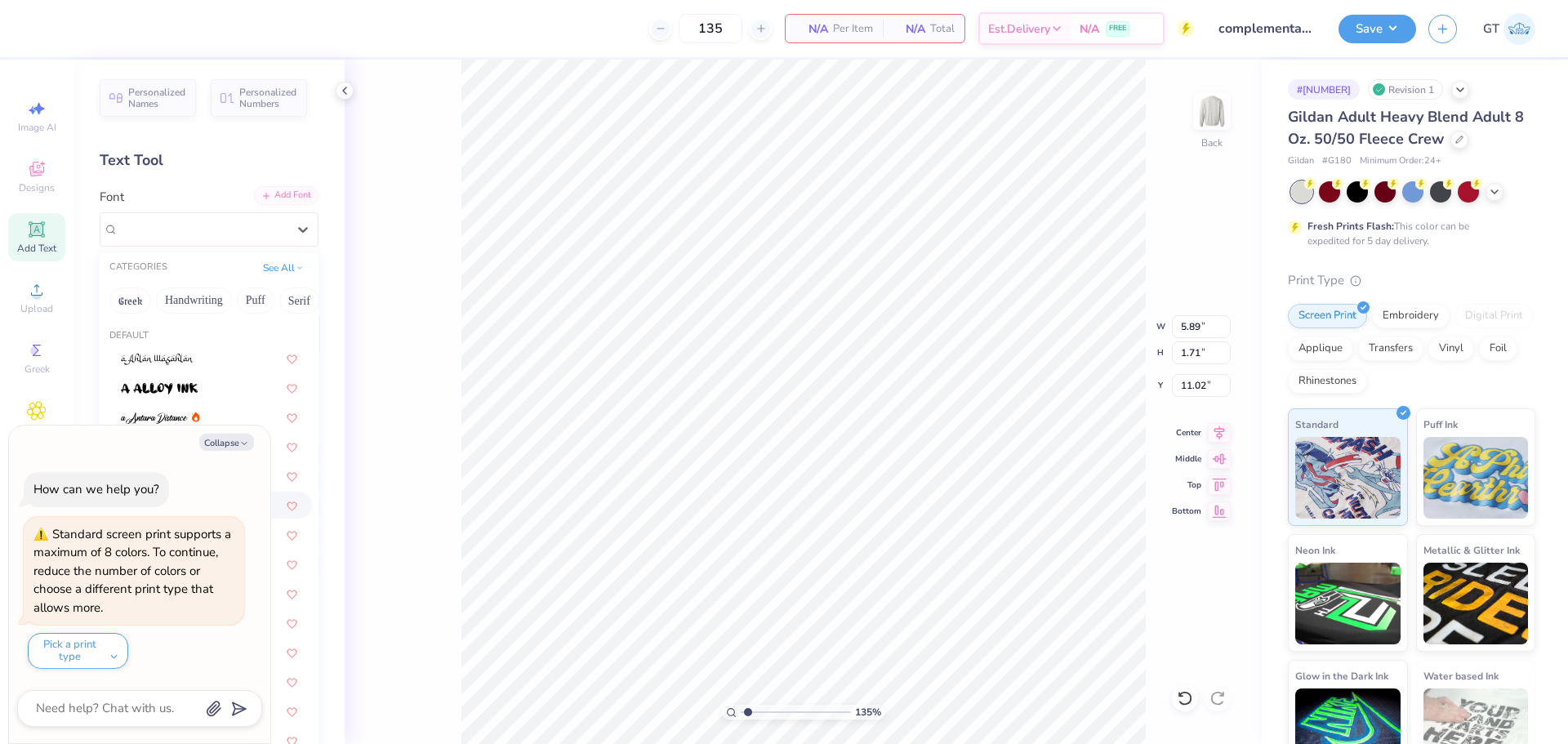 scroll, scrollTop: 817, scrollLeft: 0, axis: vertical 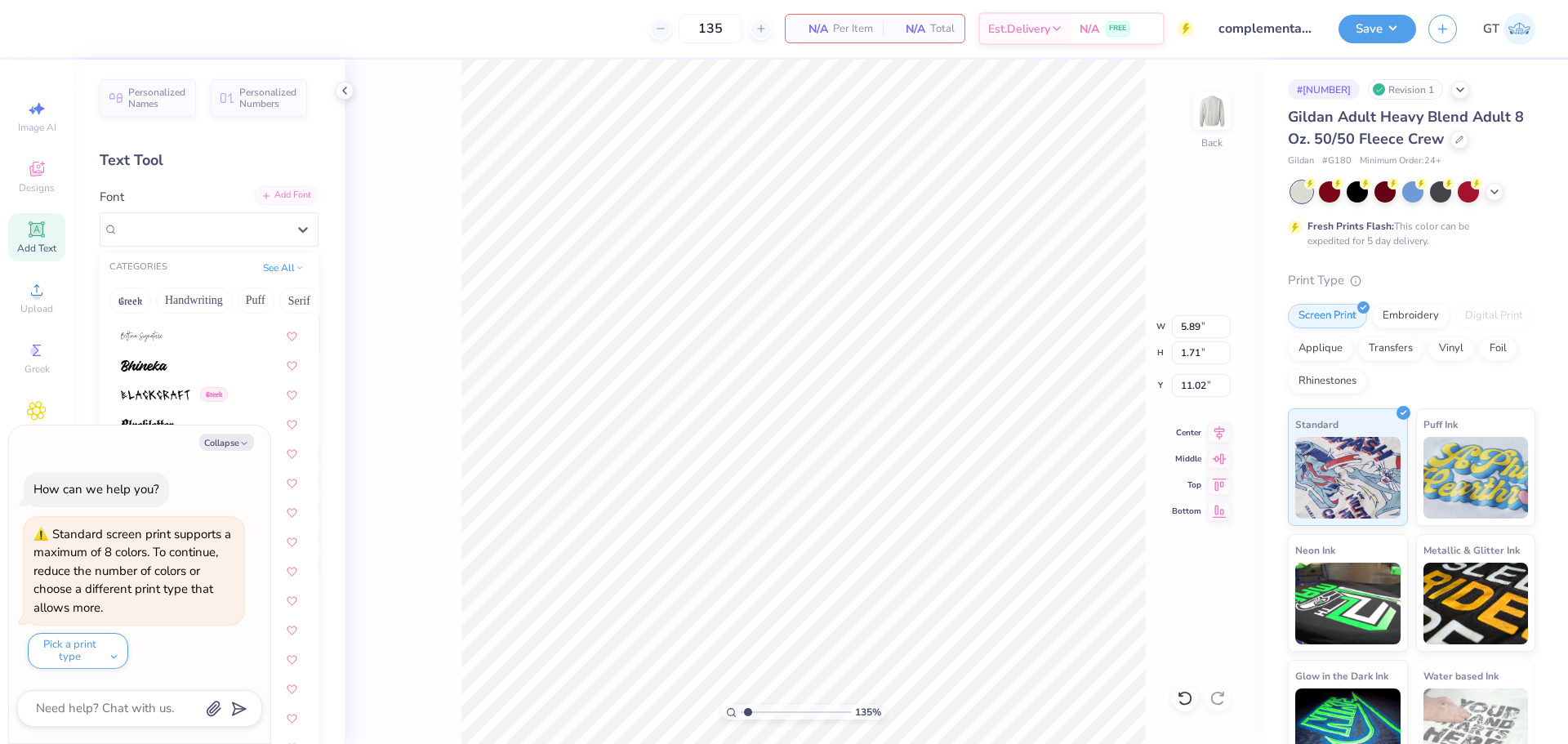click on "Add Font" at bounding box center [286, 195] 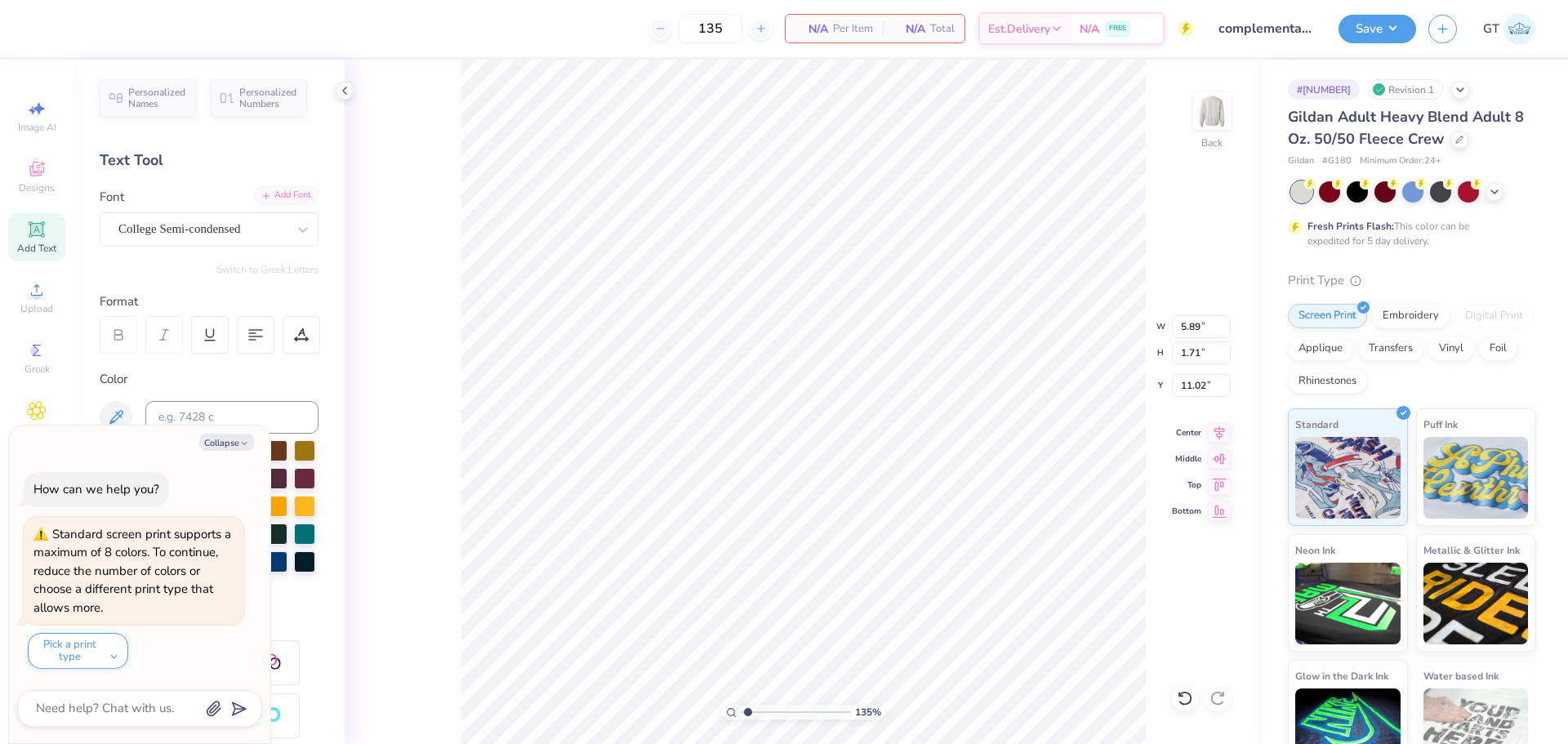 click on "Add Font" at bounding box center (286, 195) 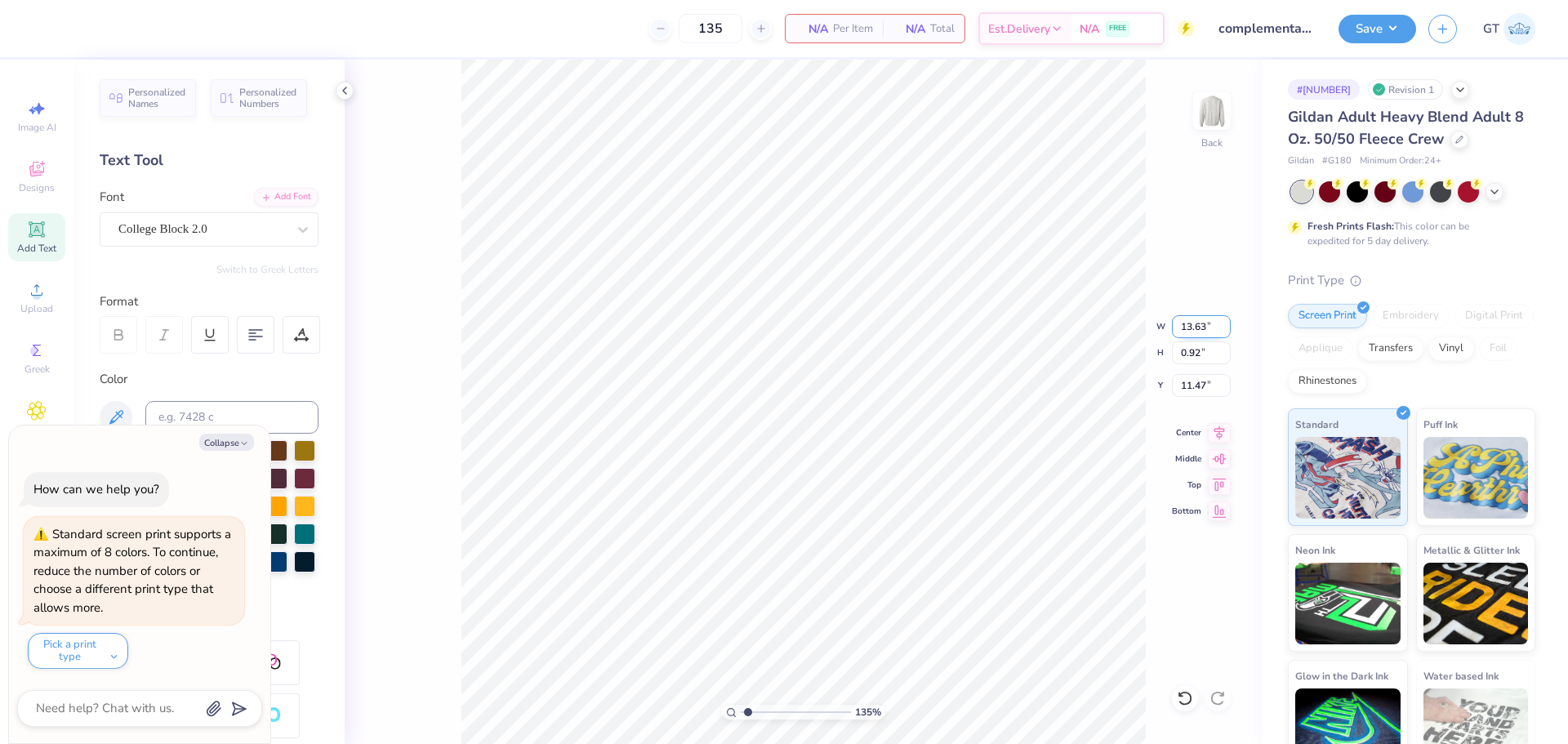 click on "13.63" at bounding box center (1201, 327) 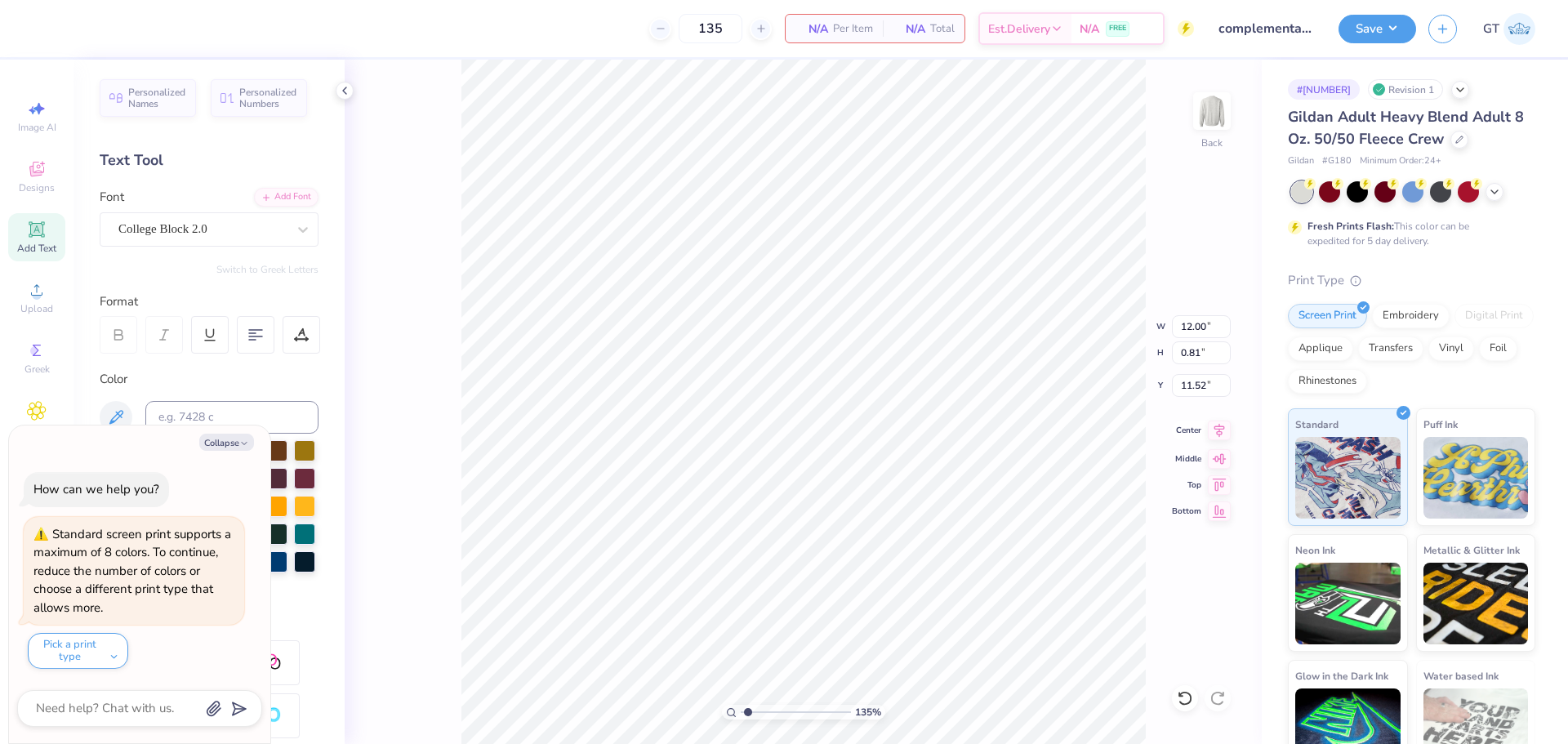 click 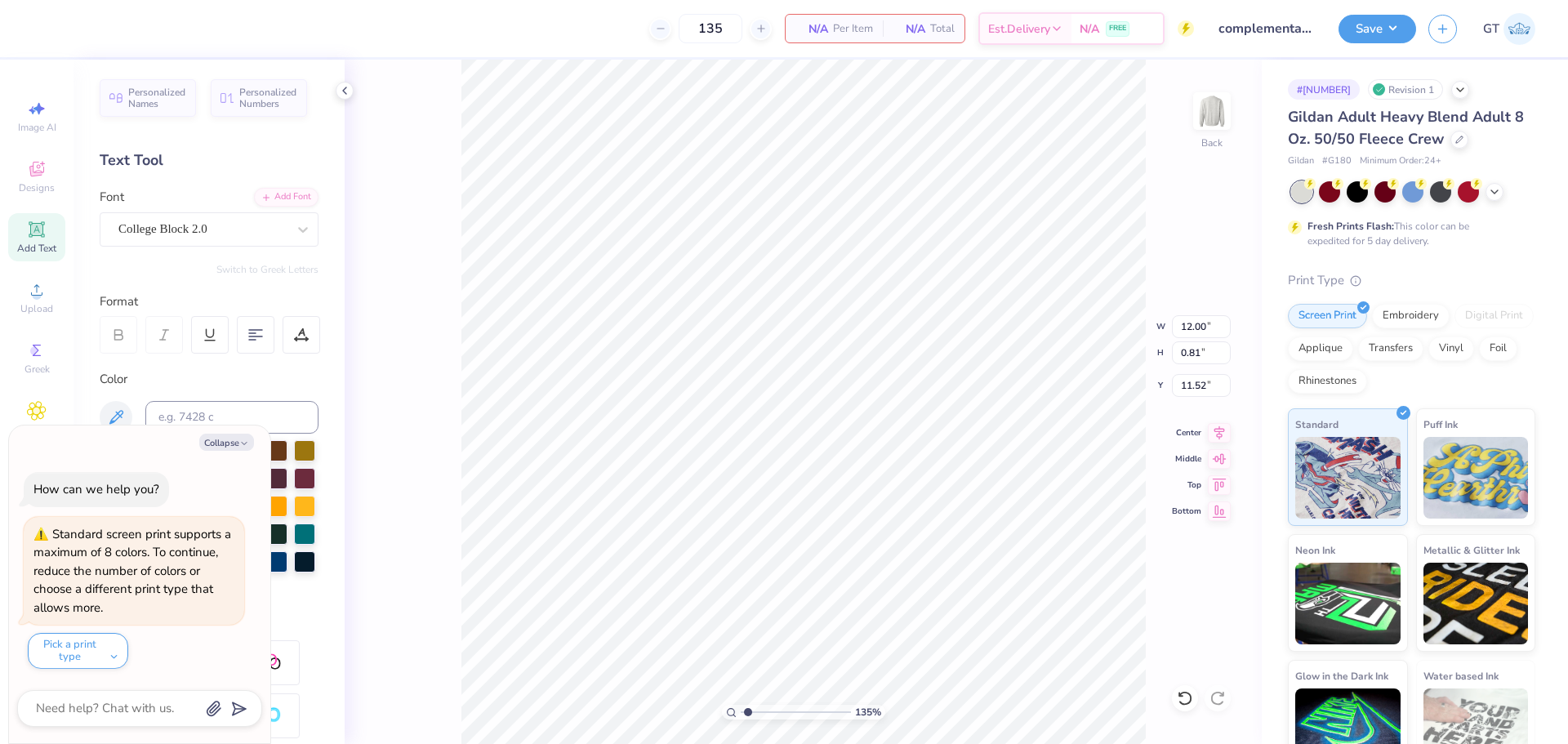 click at bounding box center [16, 29] 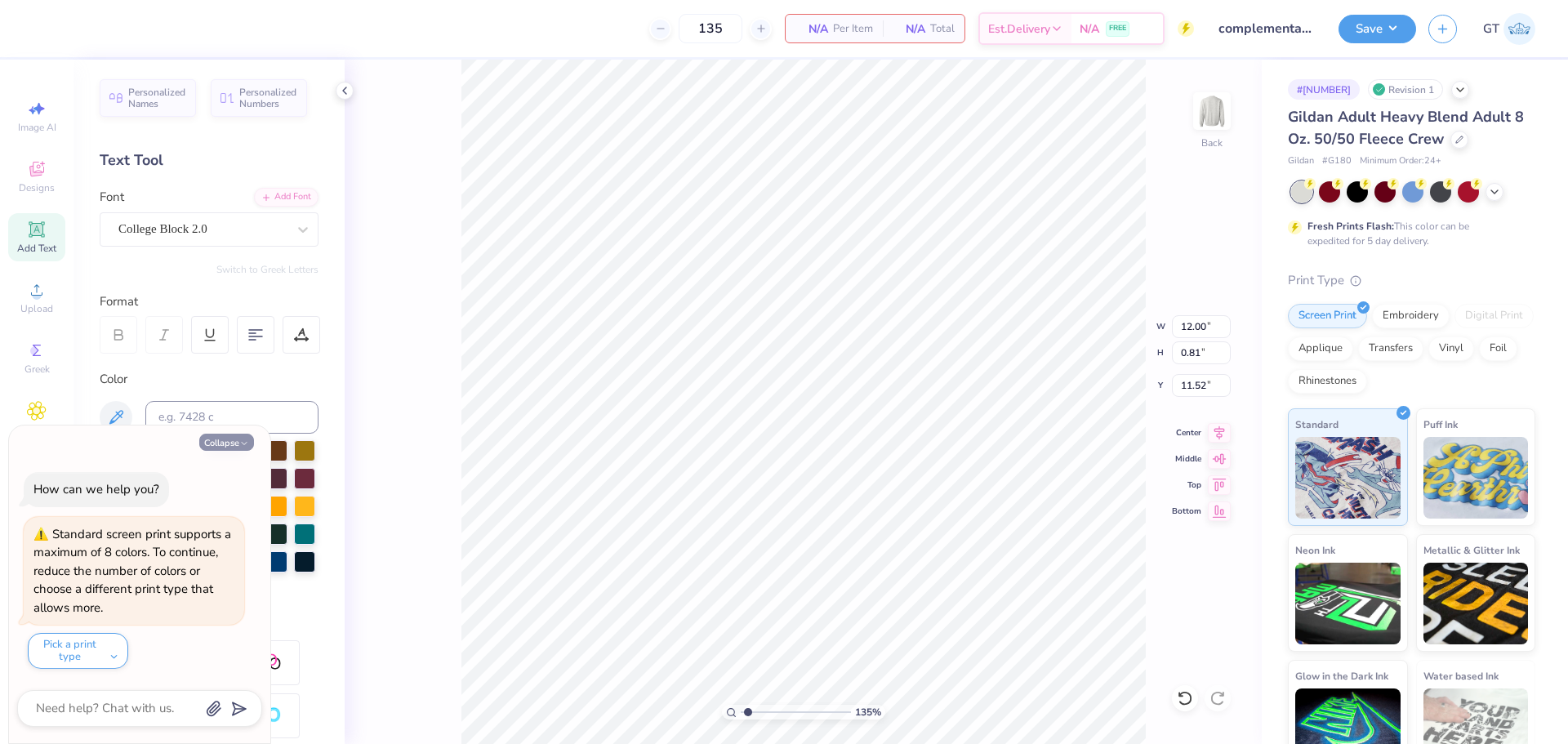 click on "Collapse" at bounding box center (226, 442) 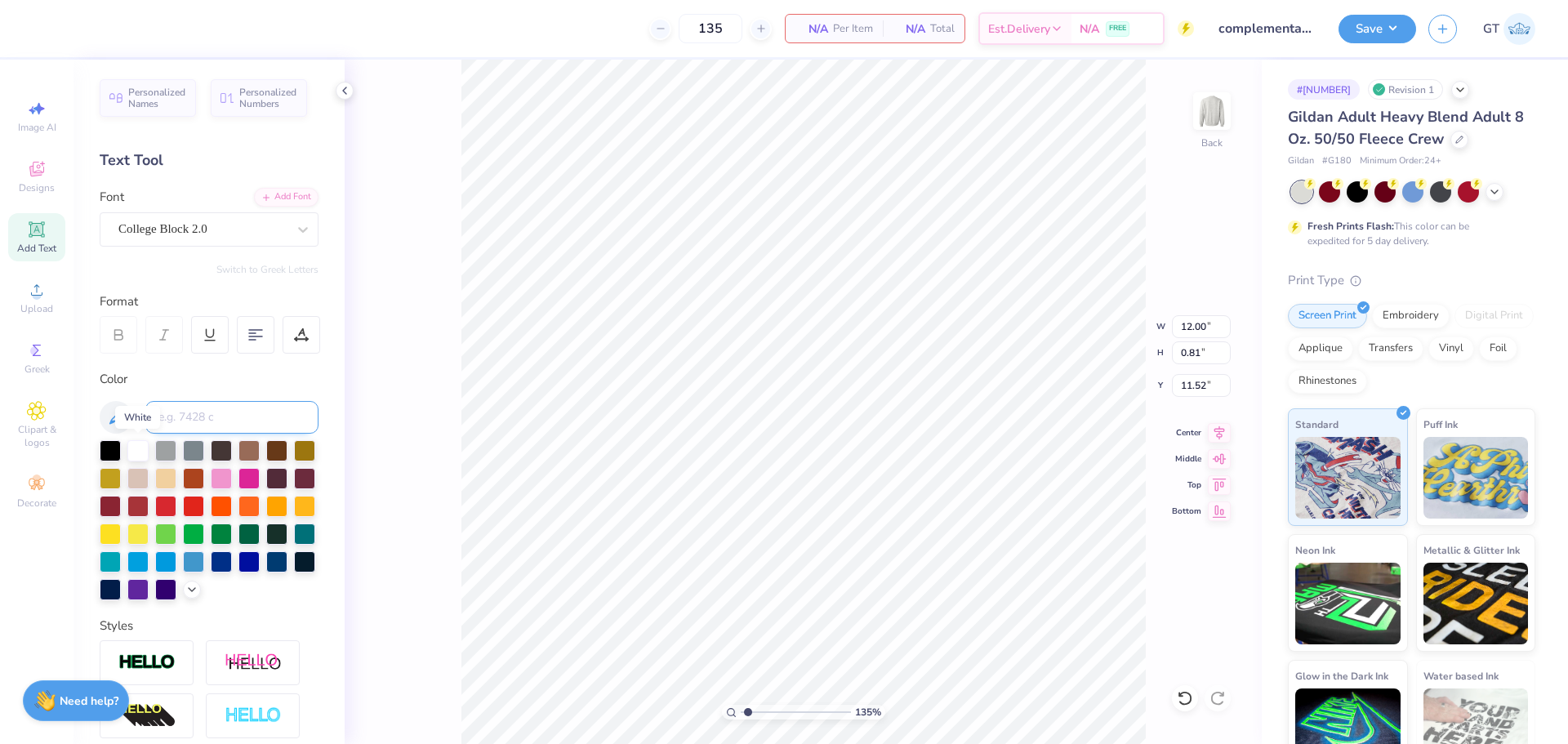 click at bounding box center [232, 417] 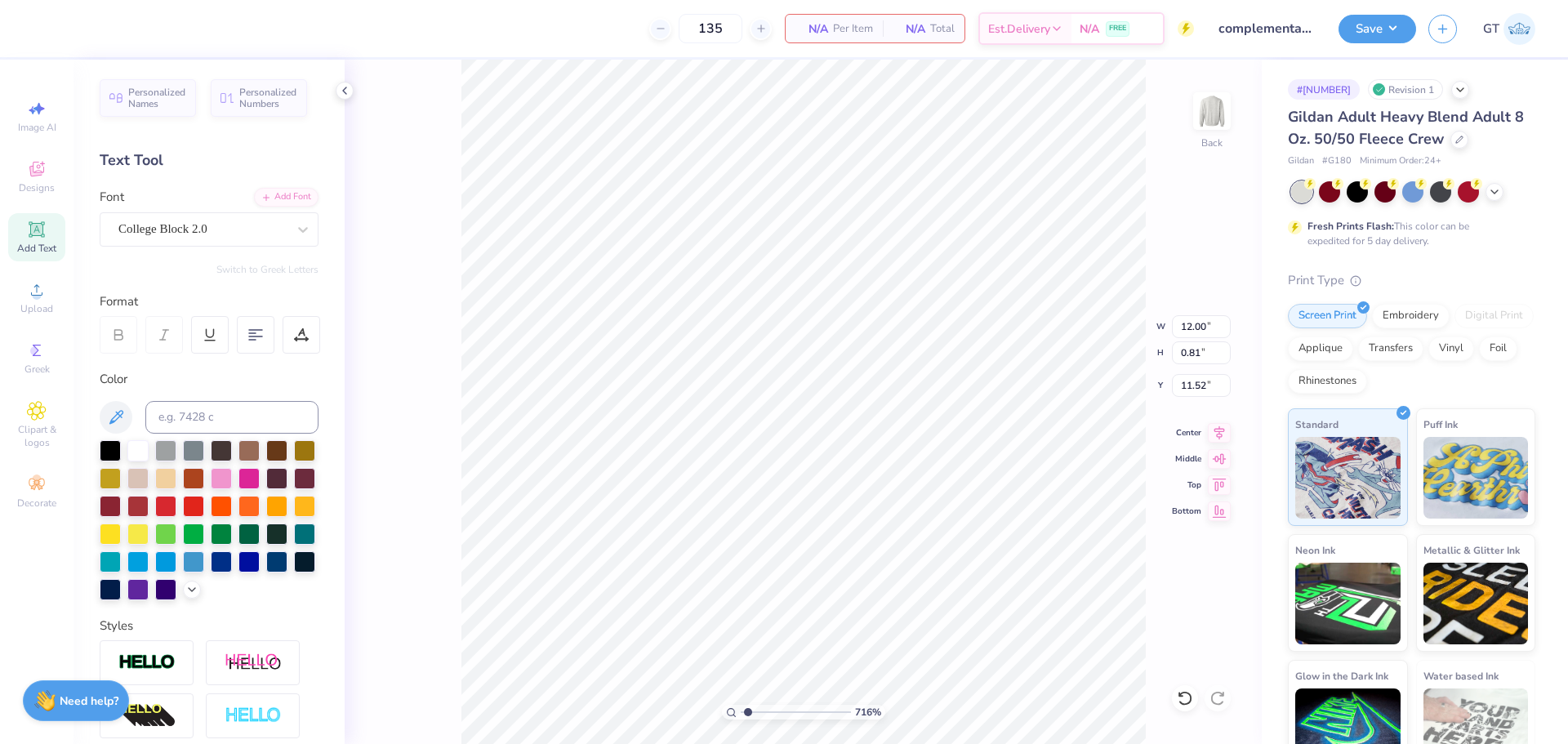 scroll, scrollTop: 14, scrollLeft: 11, axis: both 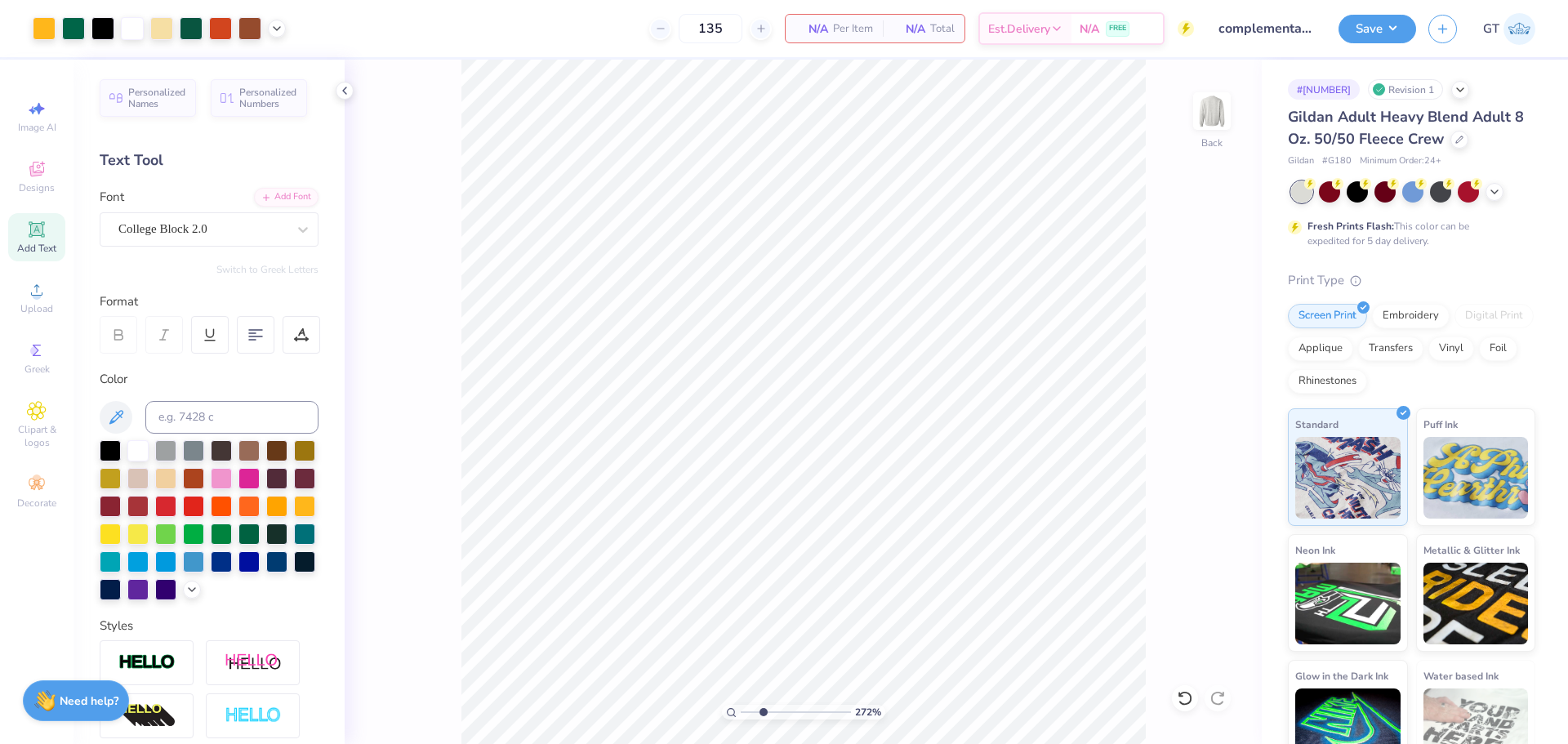 click on "Add Text" at bounding box center [37, 237] 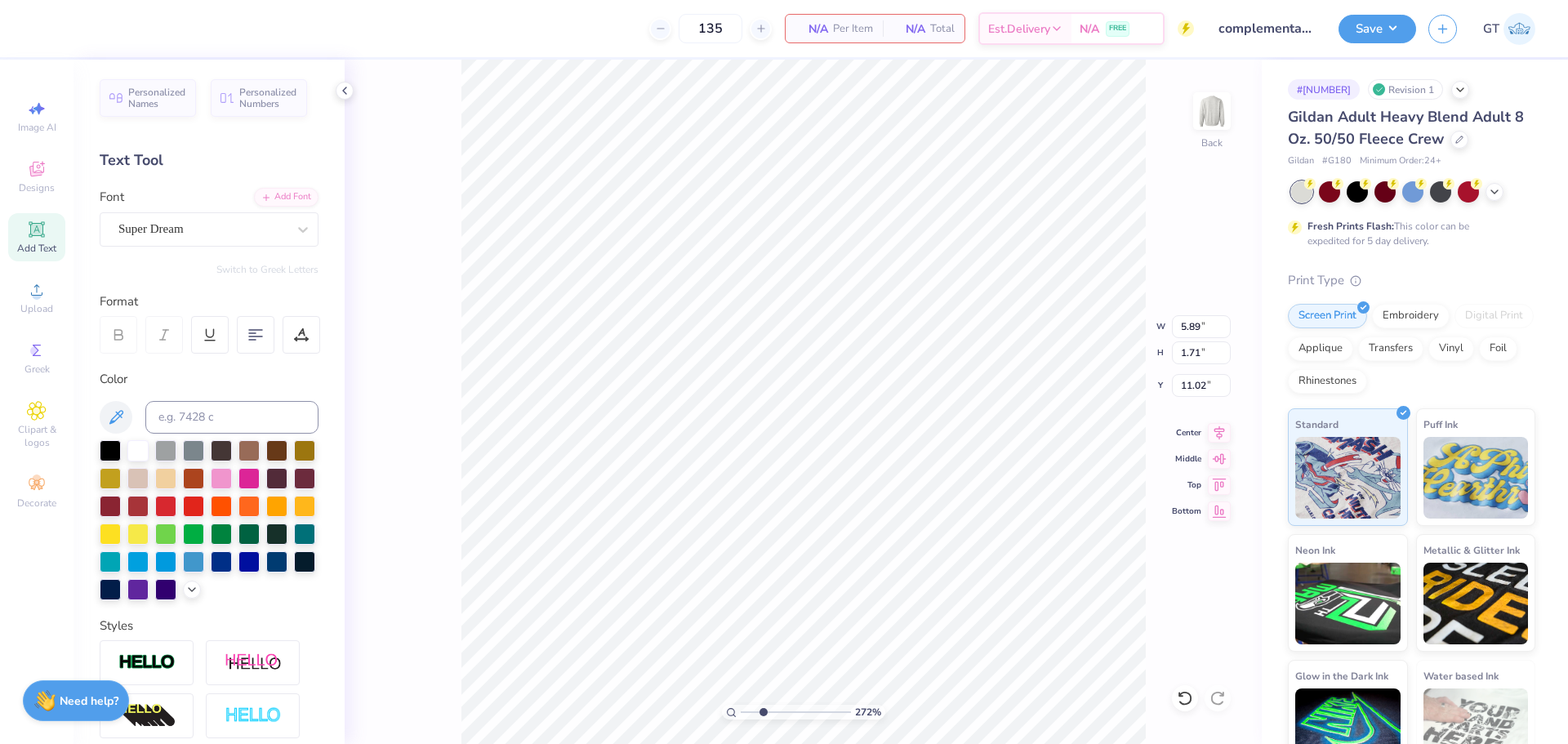 scroll, scrollTop: 14, scrollLeft: 2, axis: both 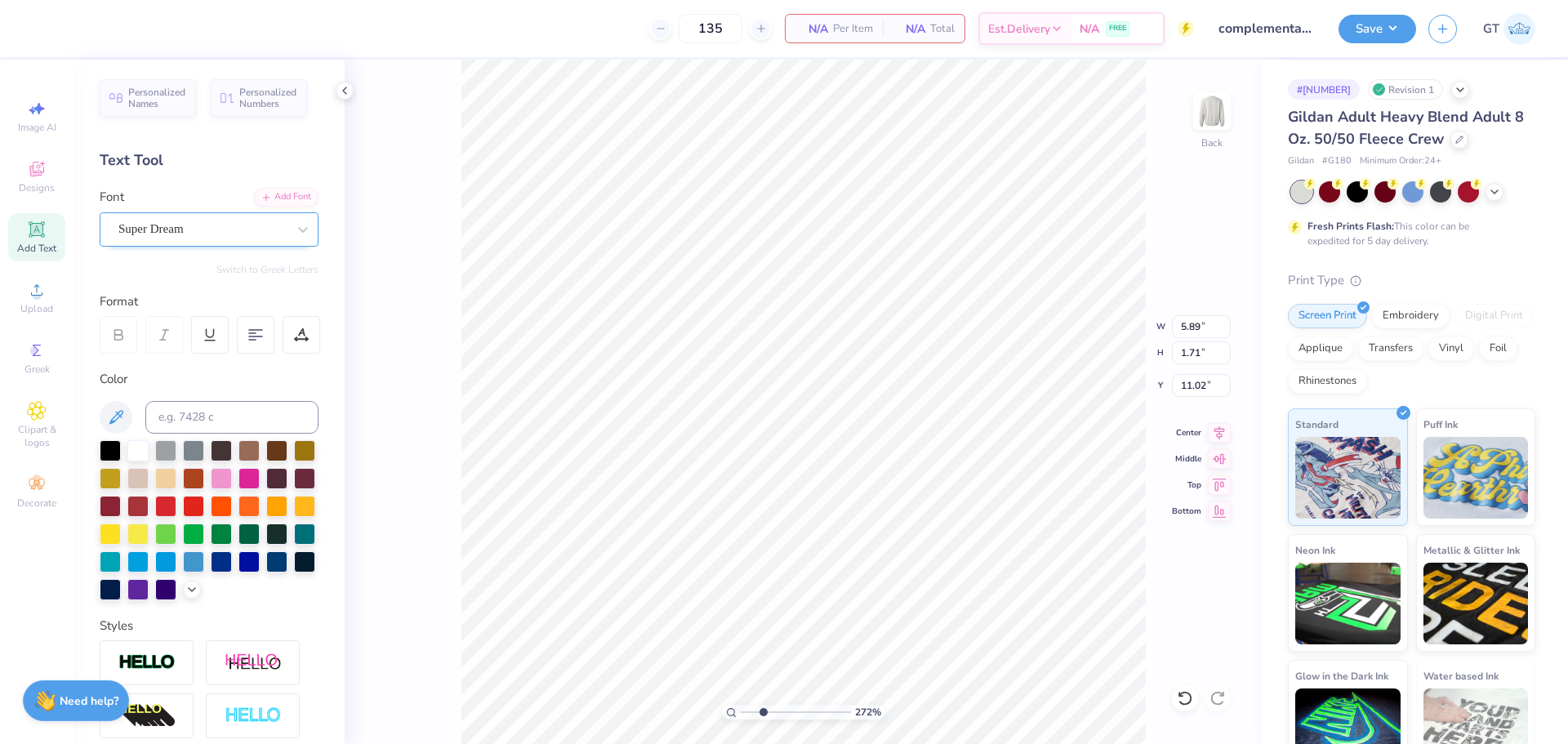 click on "Super Dream" at bounding box center (203, 229) 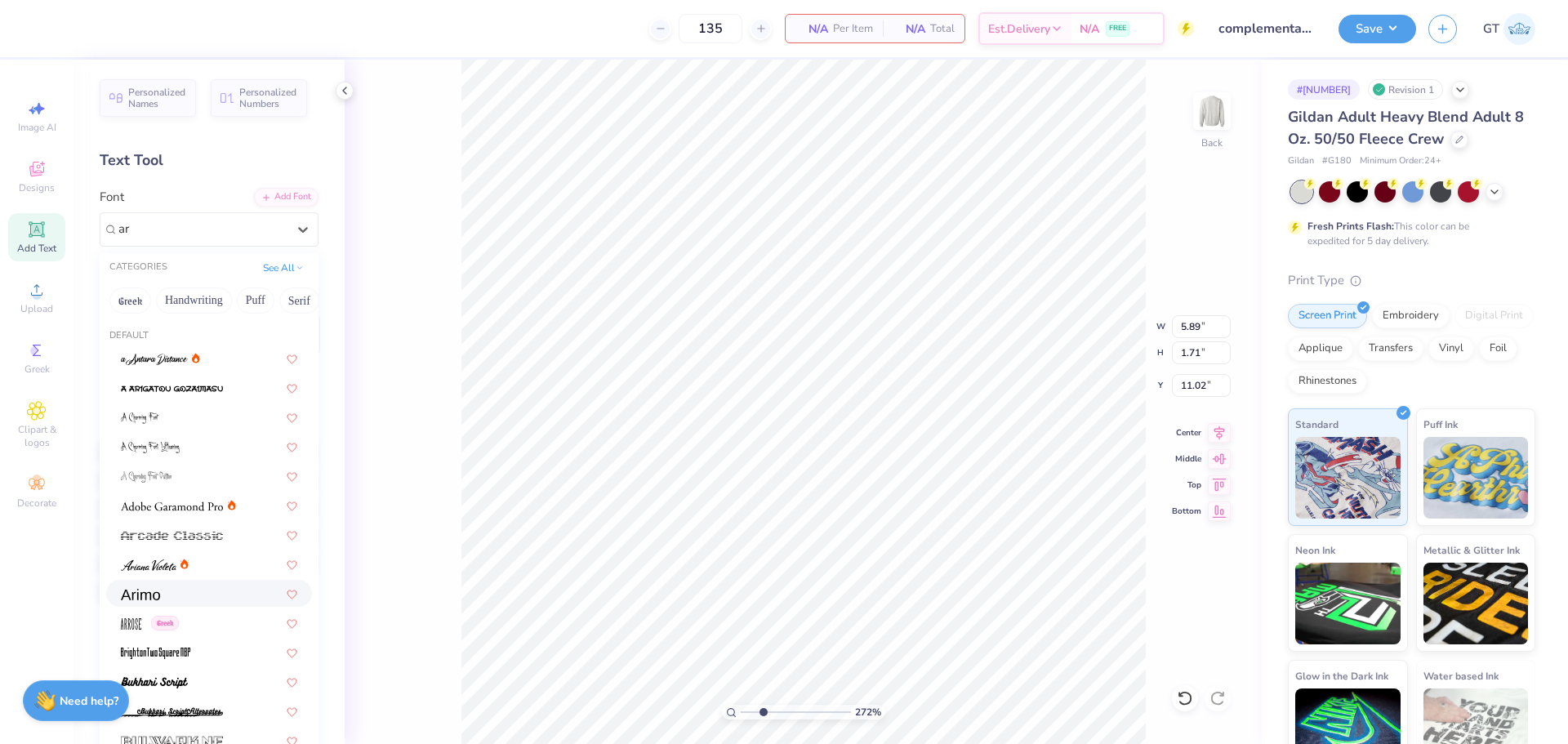 click at bounding box center [209, 593] 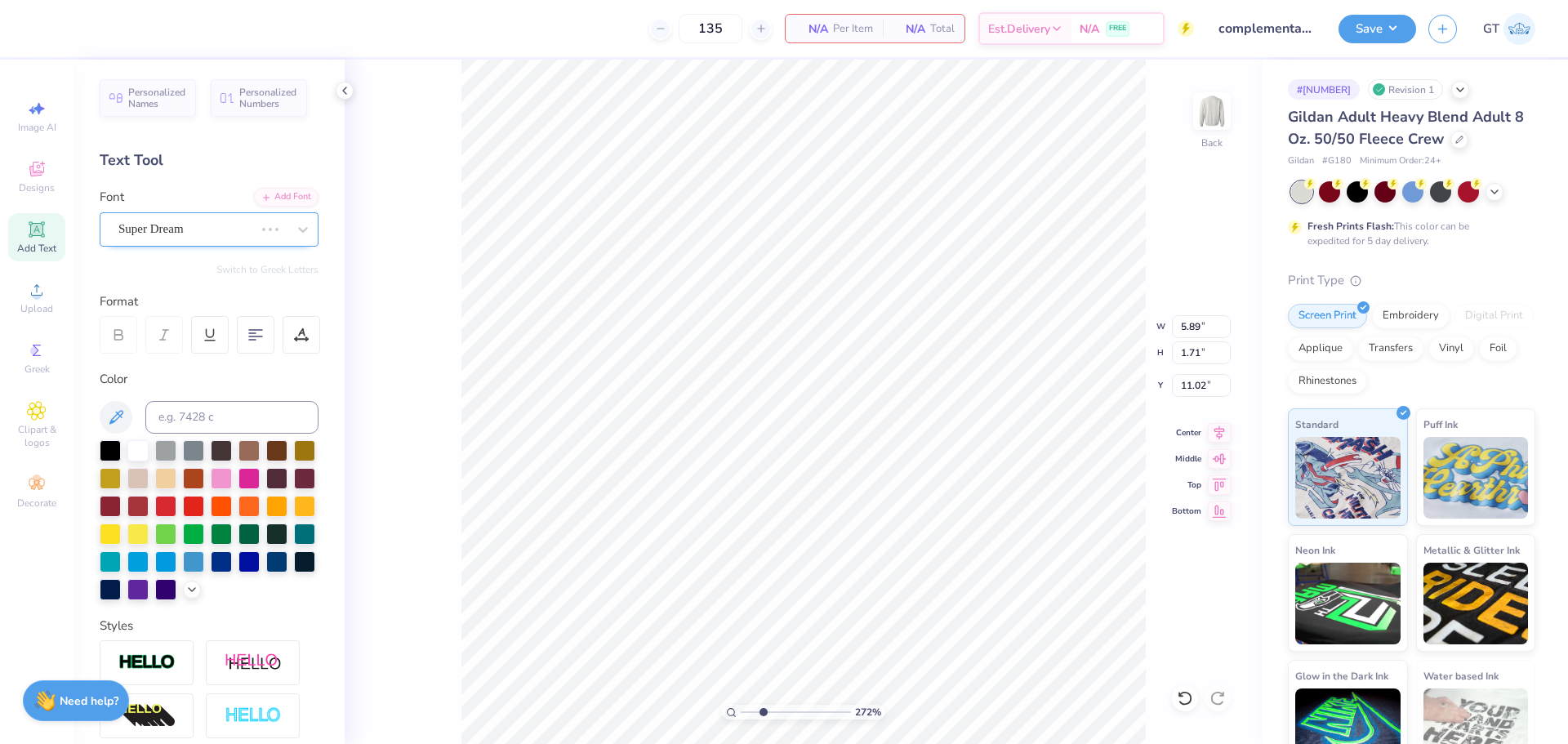 click at bounding box center (270, 229) 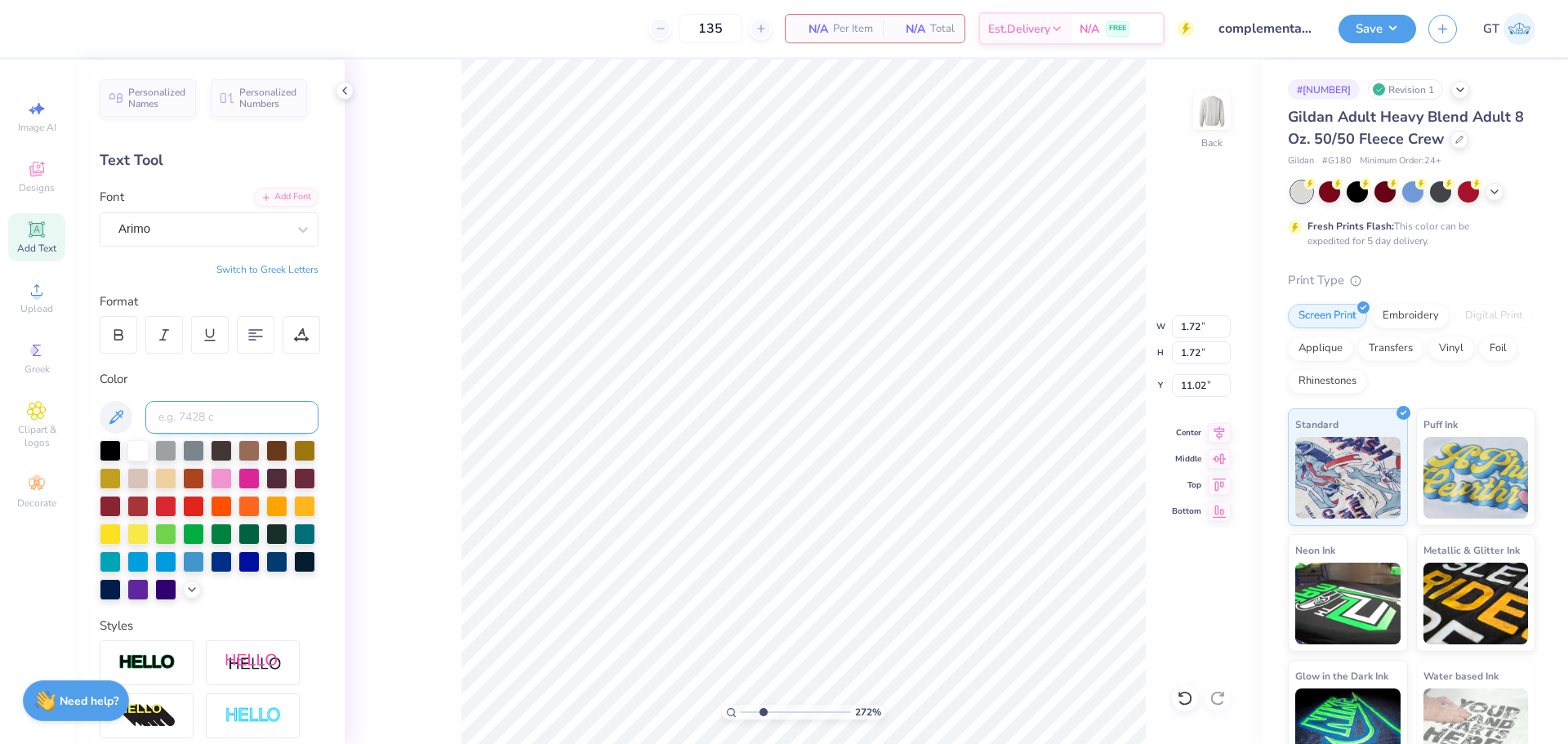 click at bounding box center [232, 417] 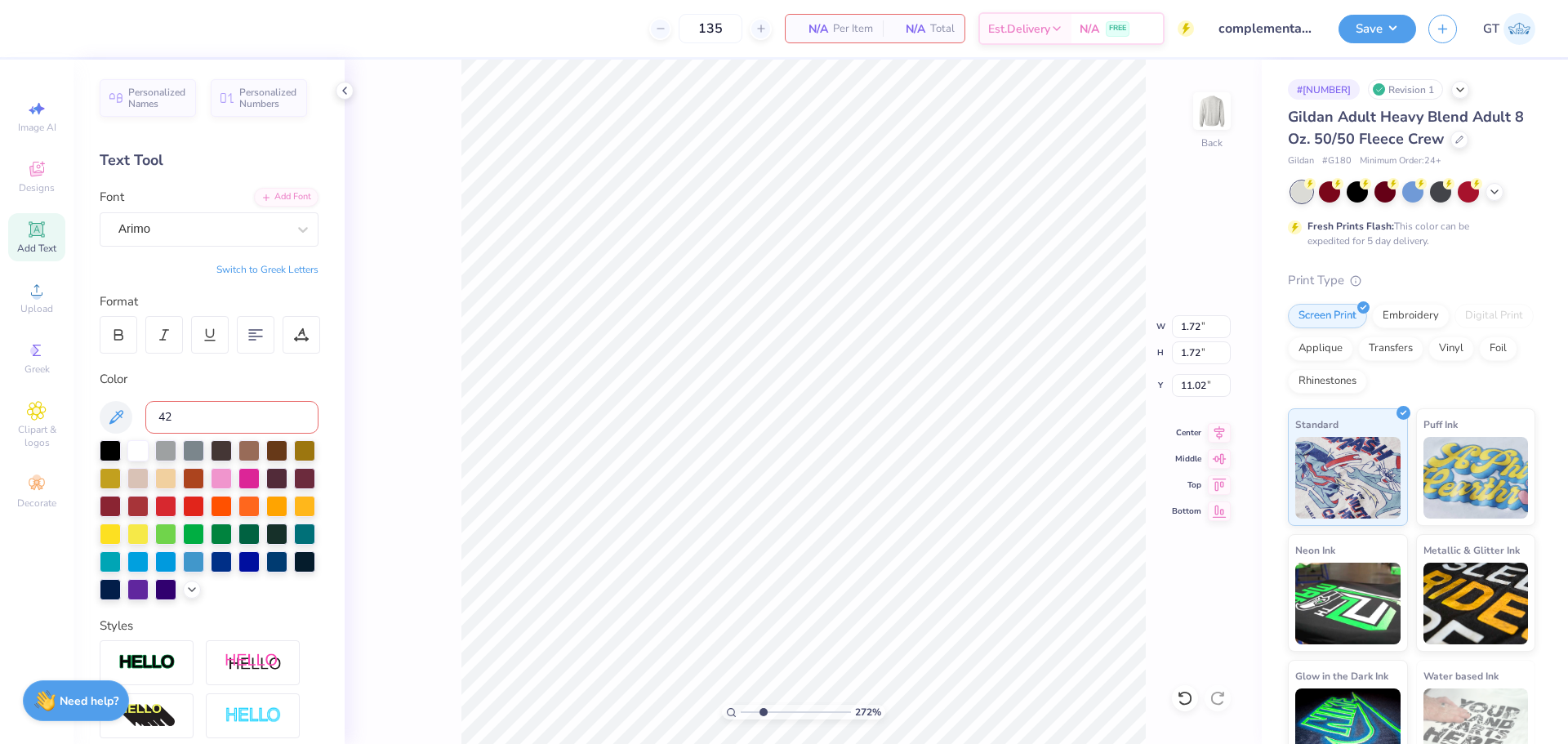 drag, startPoint x: 176, startPoint y: 423, endPoint x: 138, endPoint y: 423, distance: 38 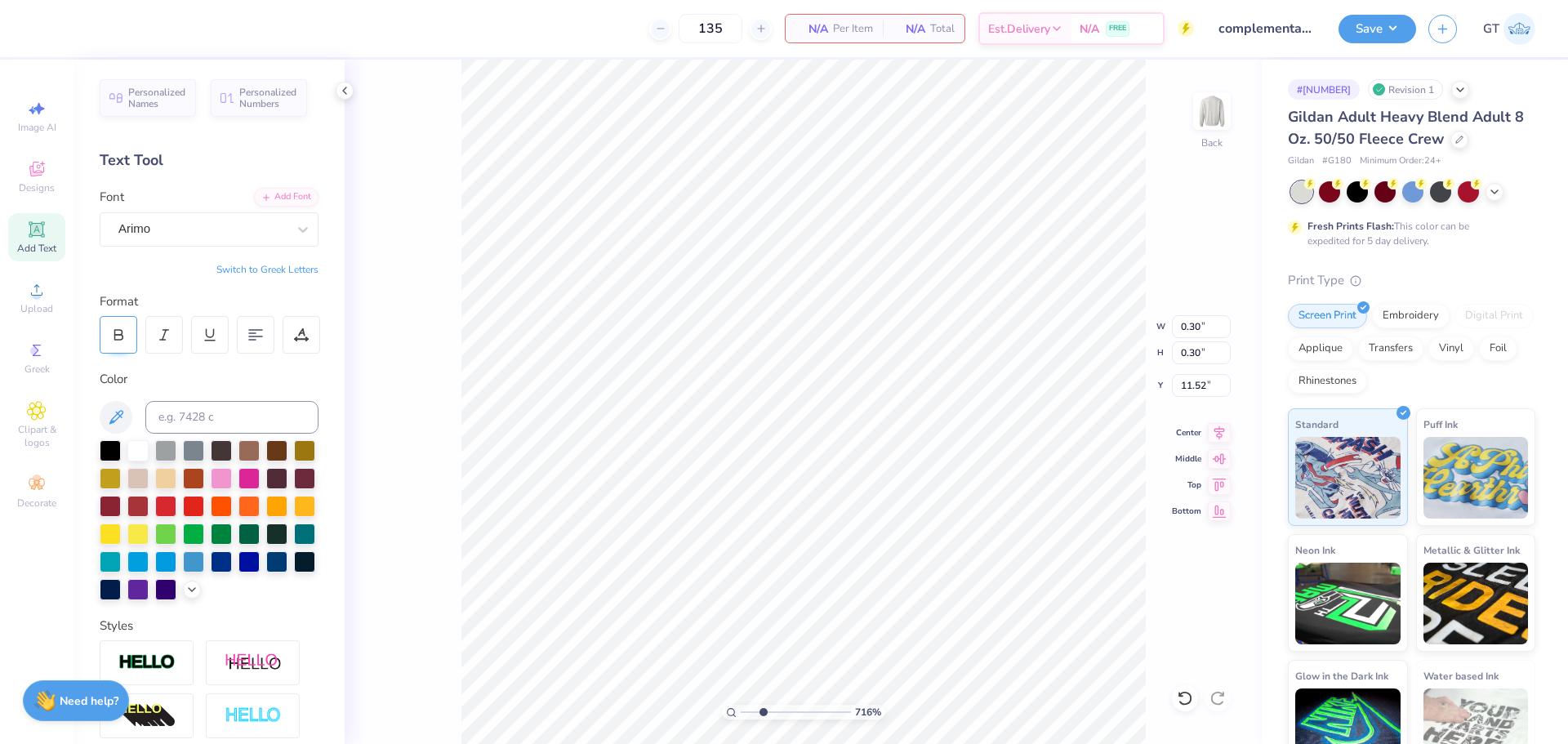 click at bounding box center (118, 335) 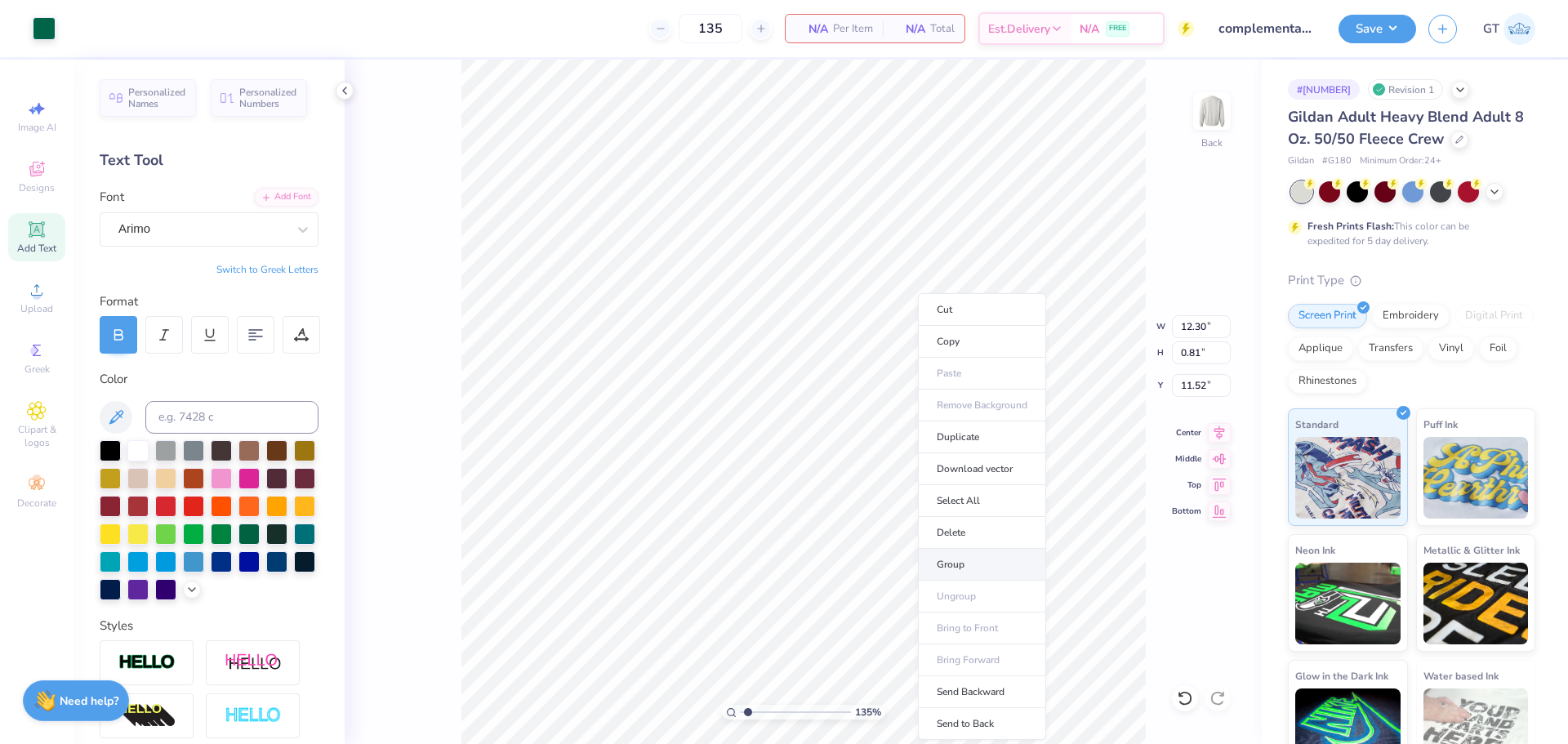 click on "Group" at bounding box center [982, 564] 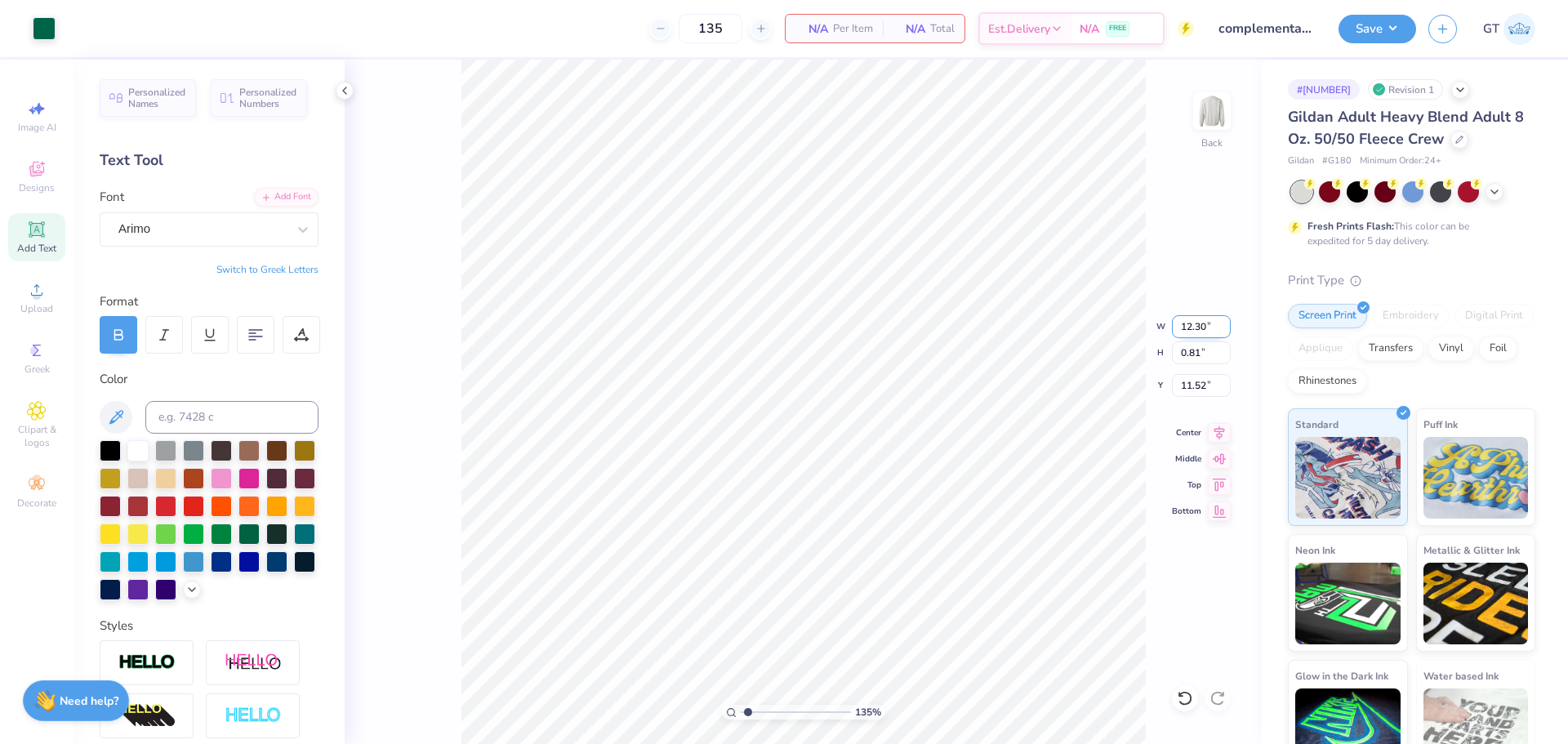 click on "12.30" at bounding box center [1201, 327] 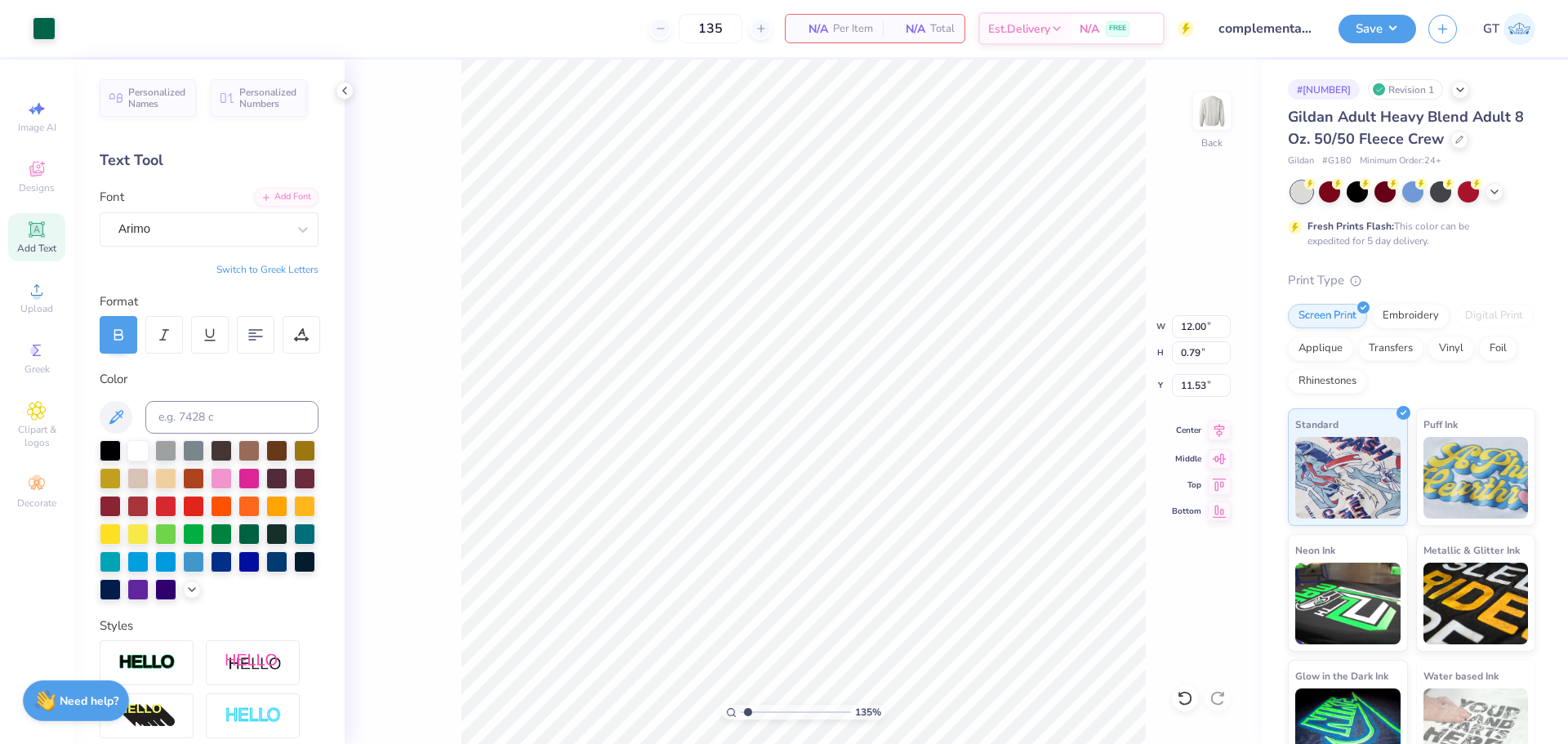 click 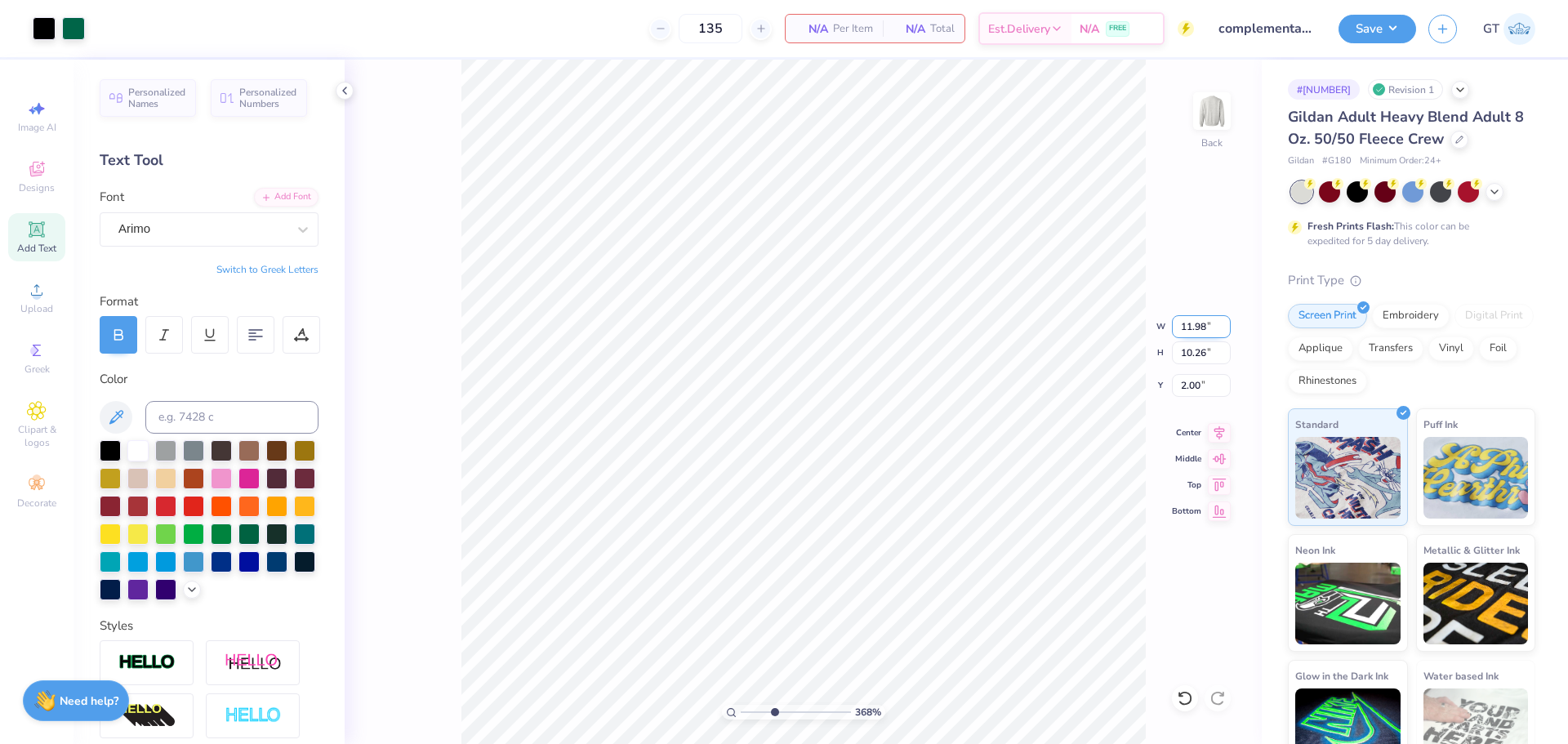 click on "11.98" at bounding box center [1201, 327] 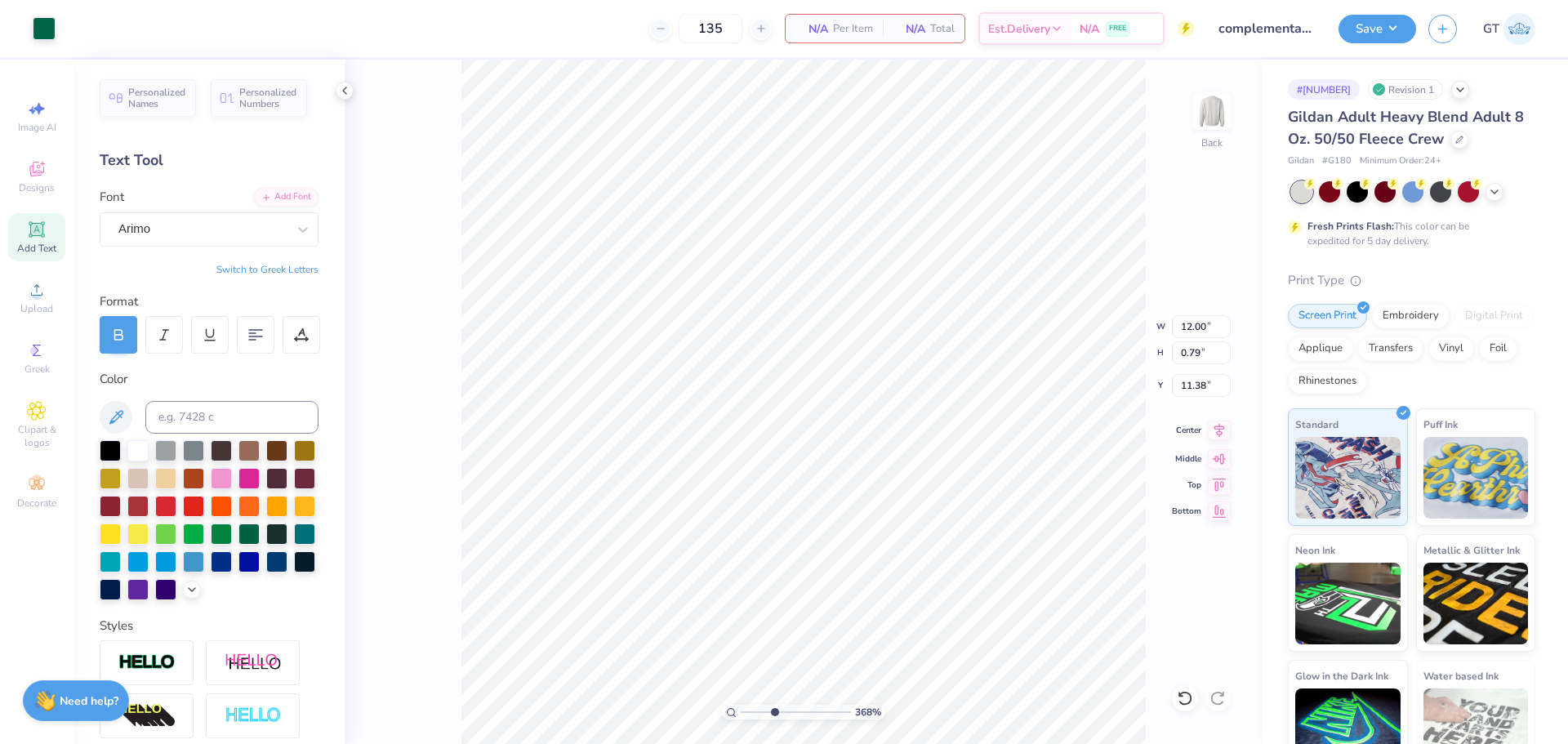 click 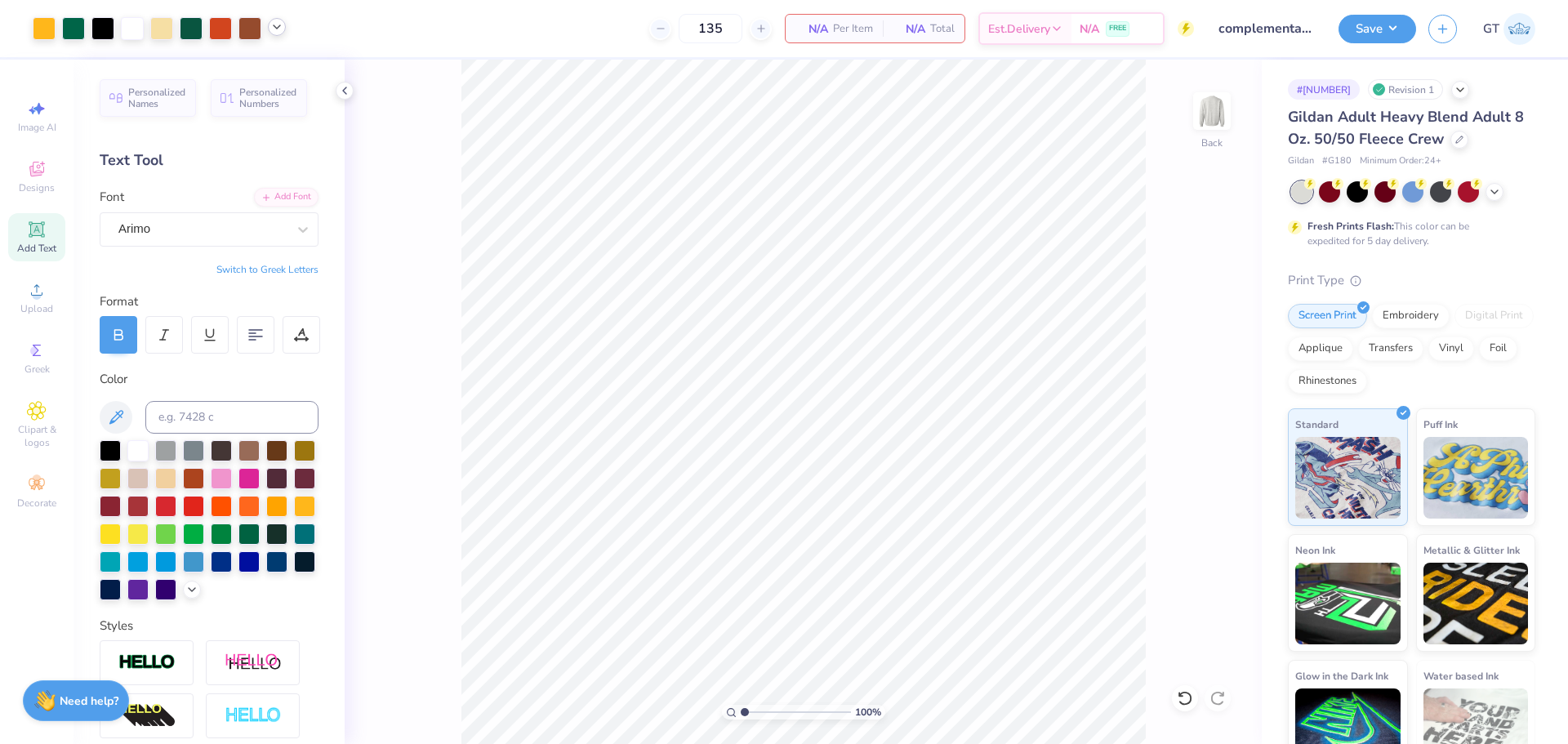 click 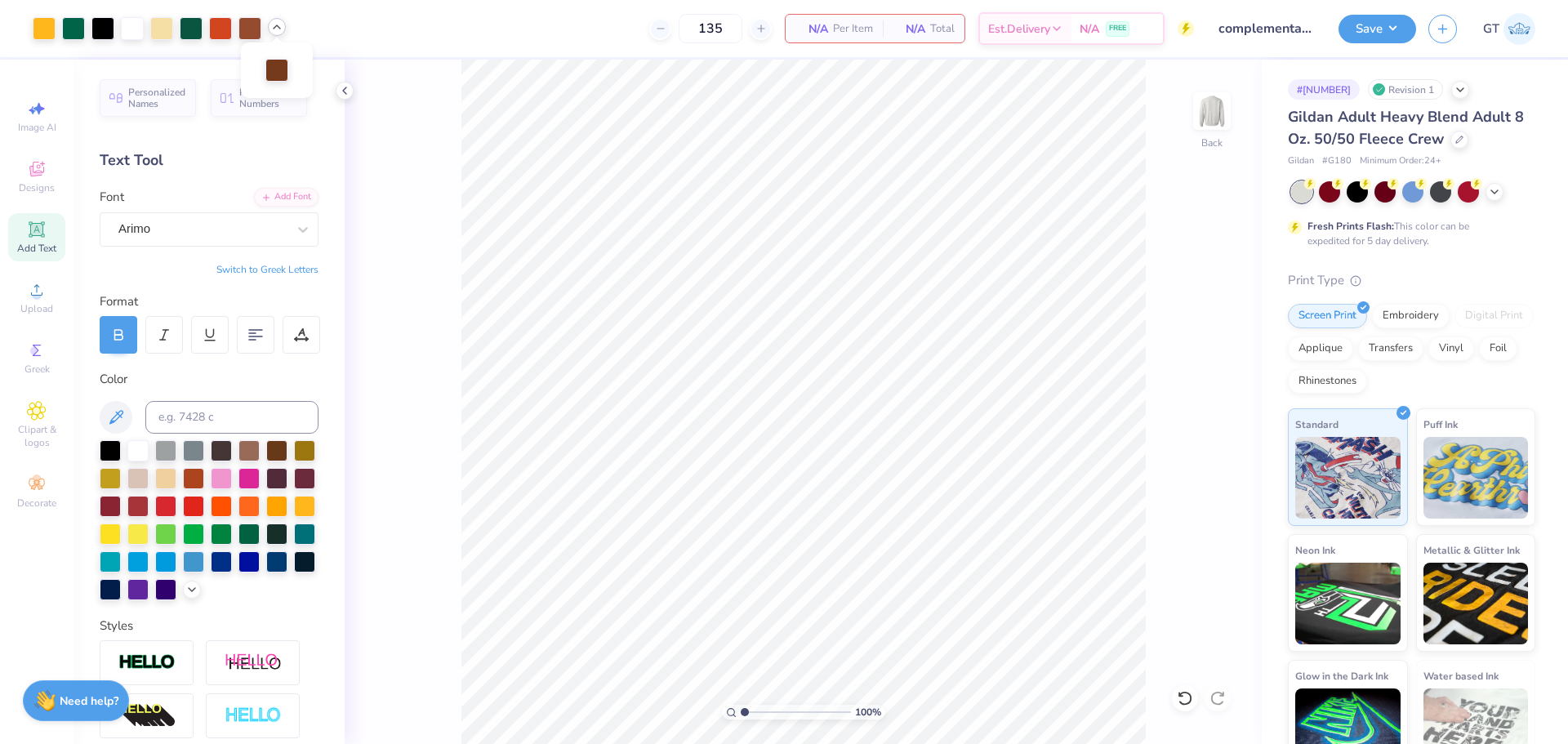 click 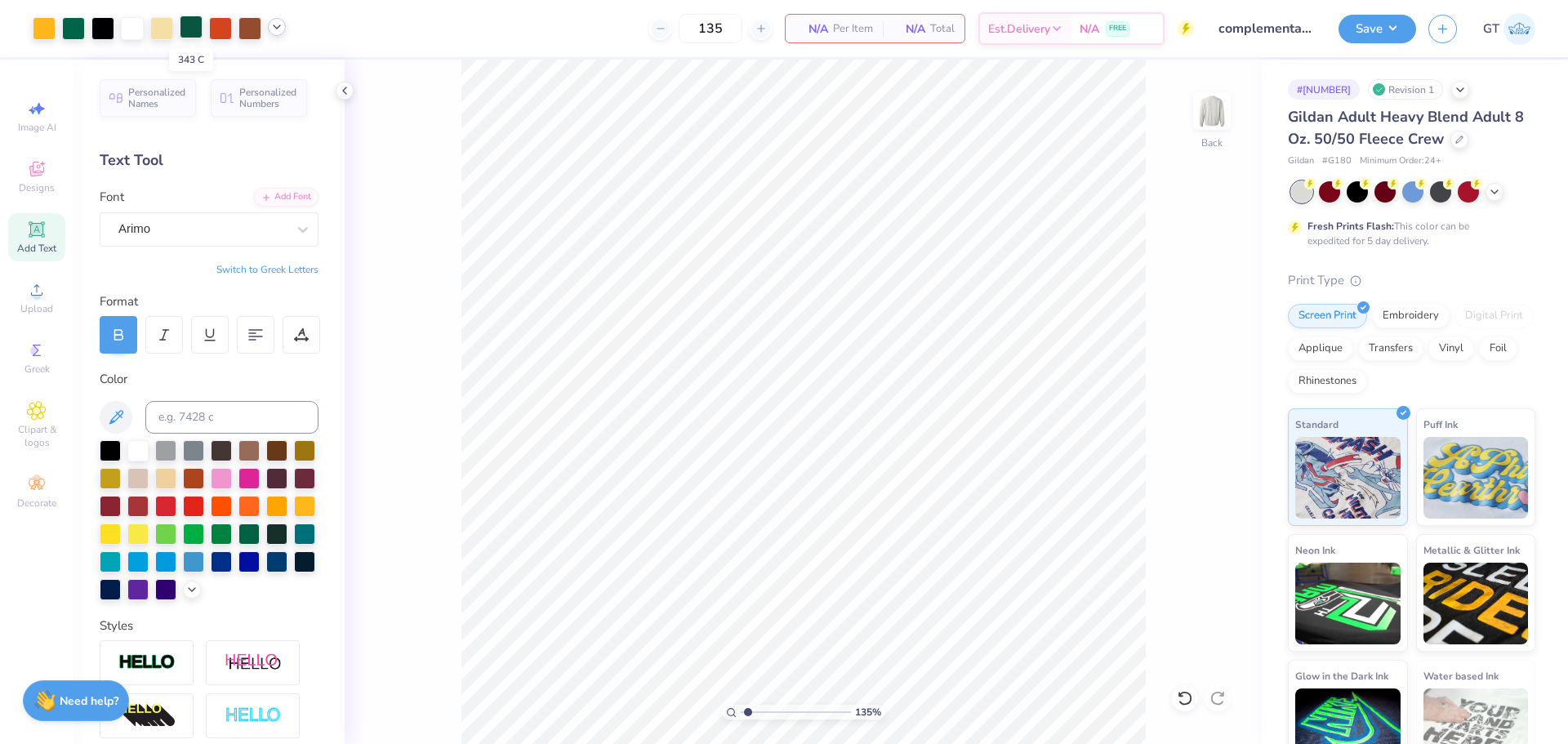 click at bounding box center [191, 27] 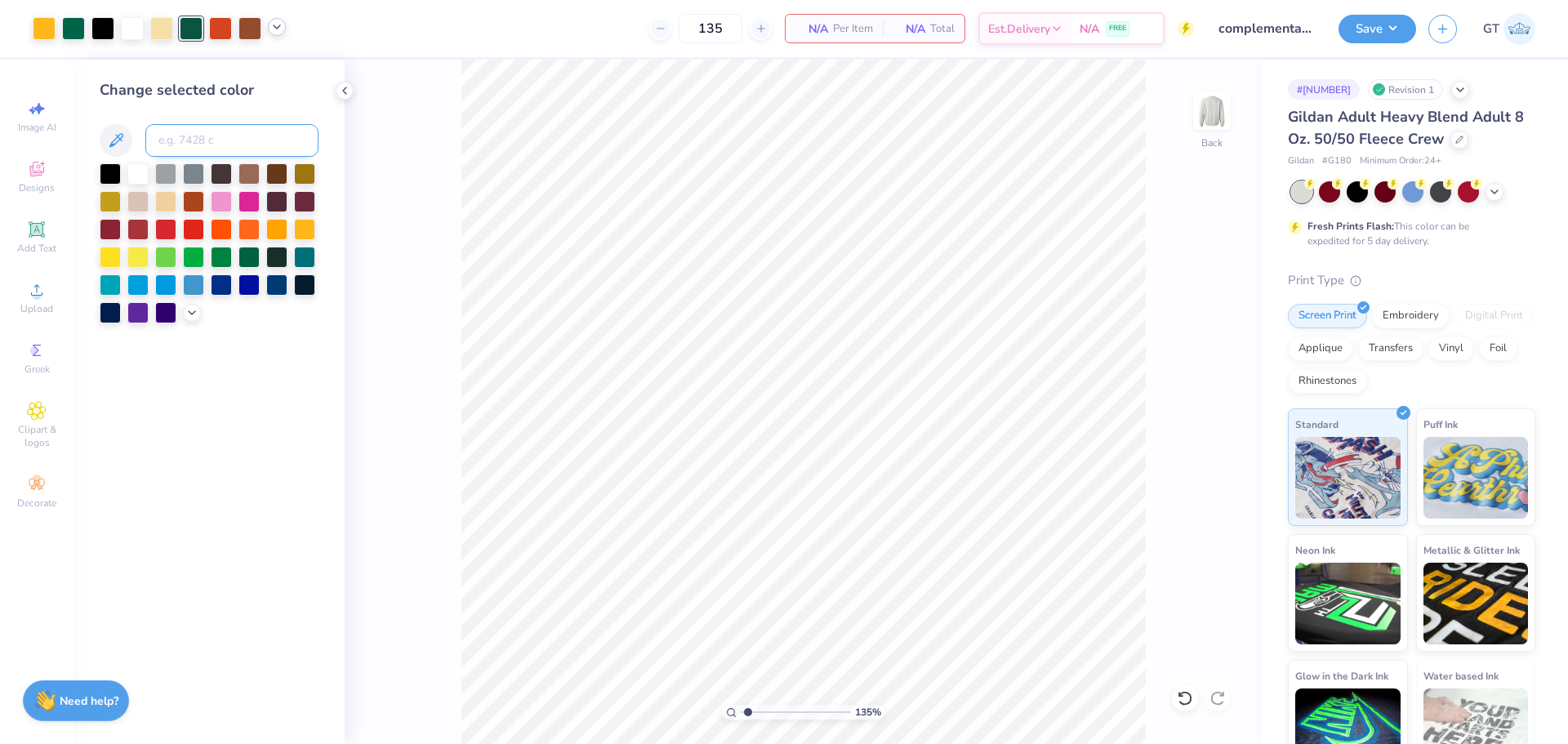 click at bounding box center (232, 140) 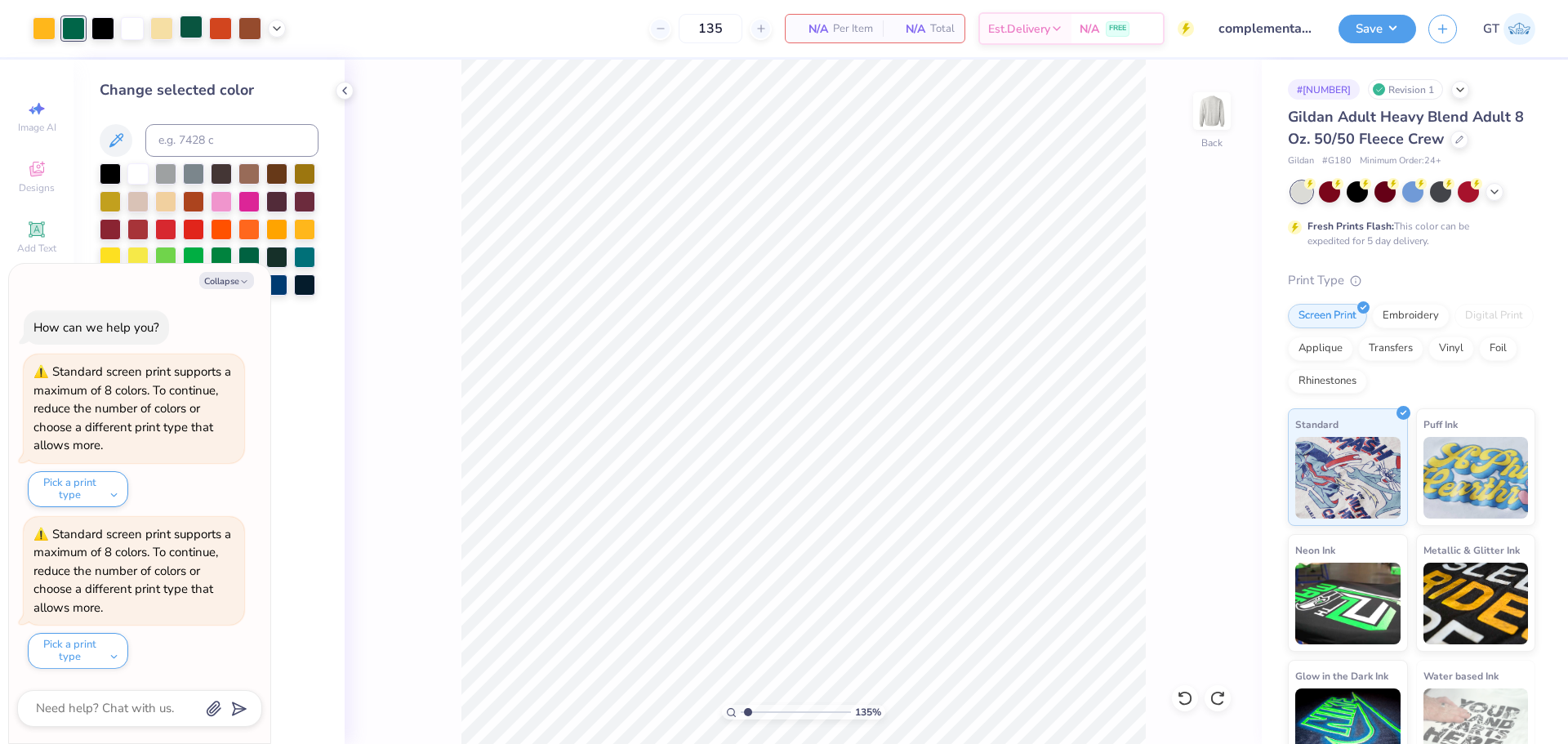click at bounding box center [191, 27] 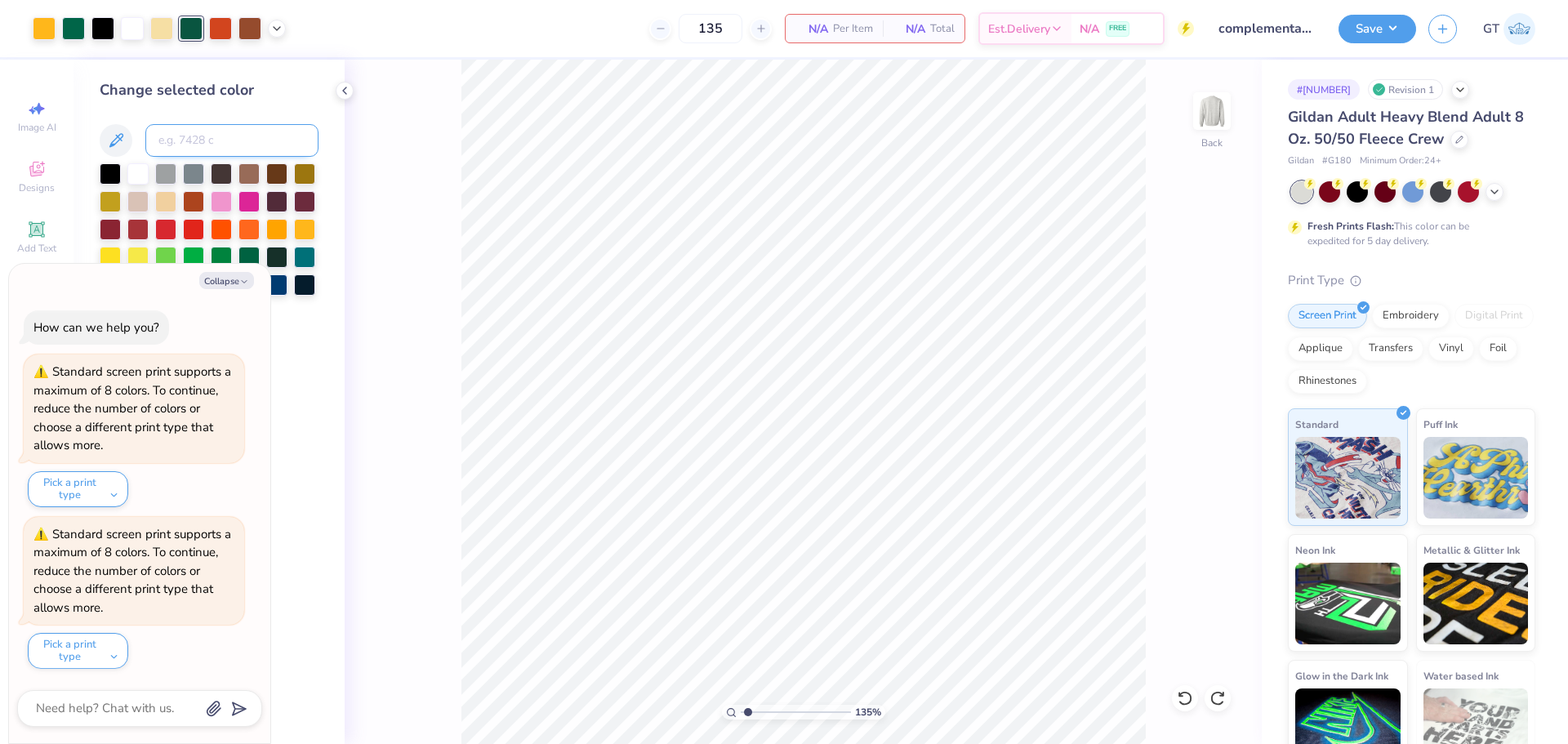 click at bounding box center (232, 140) 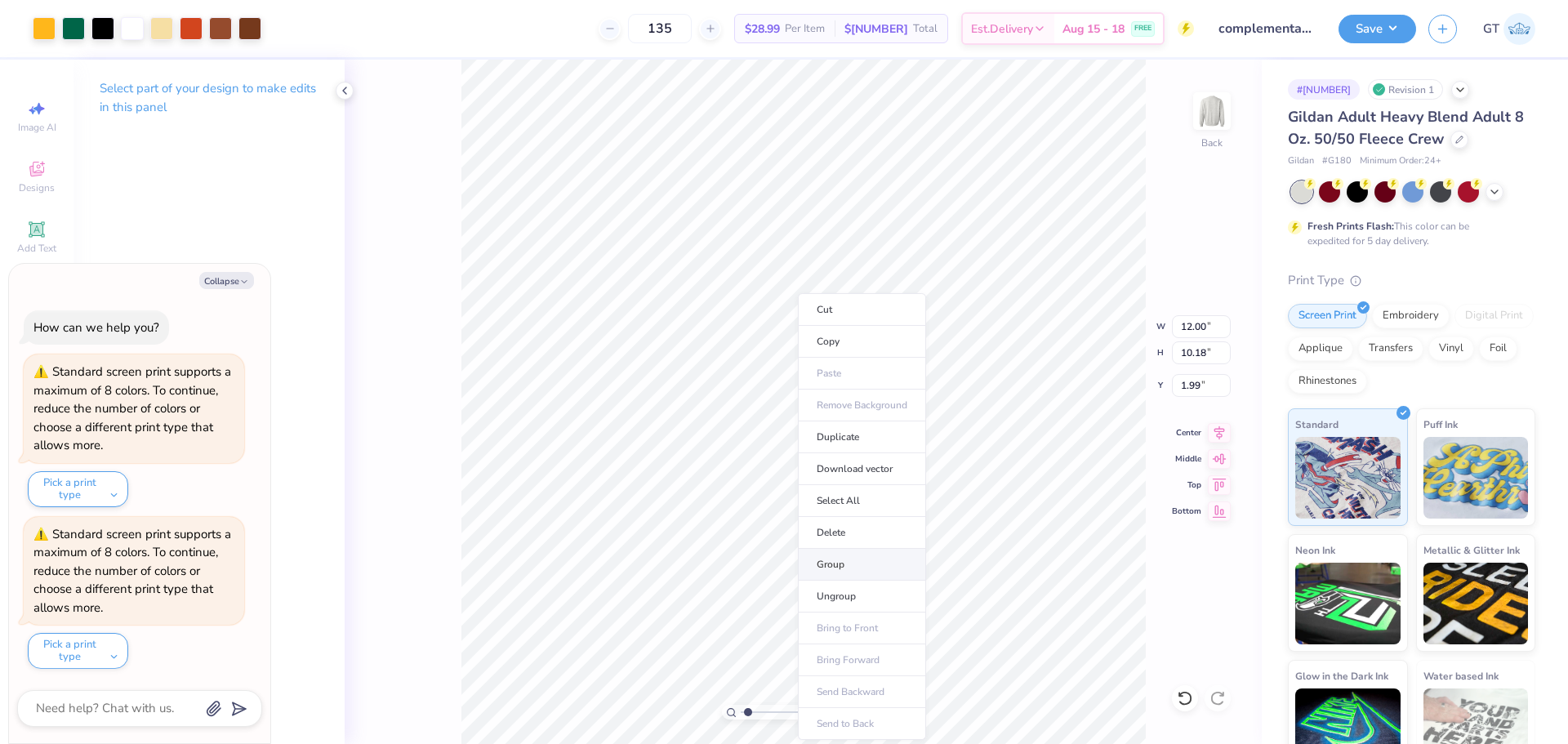 click on "Group" at bounding box center [862, 564] 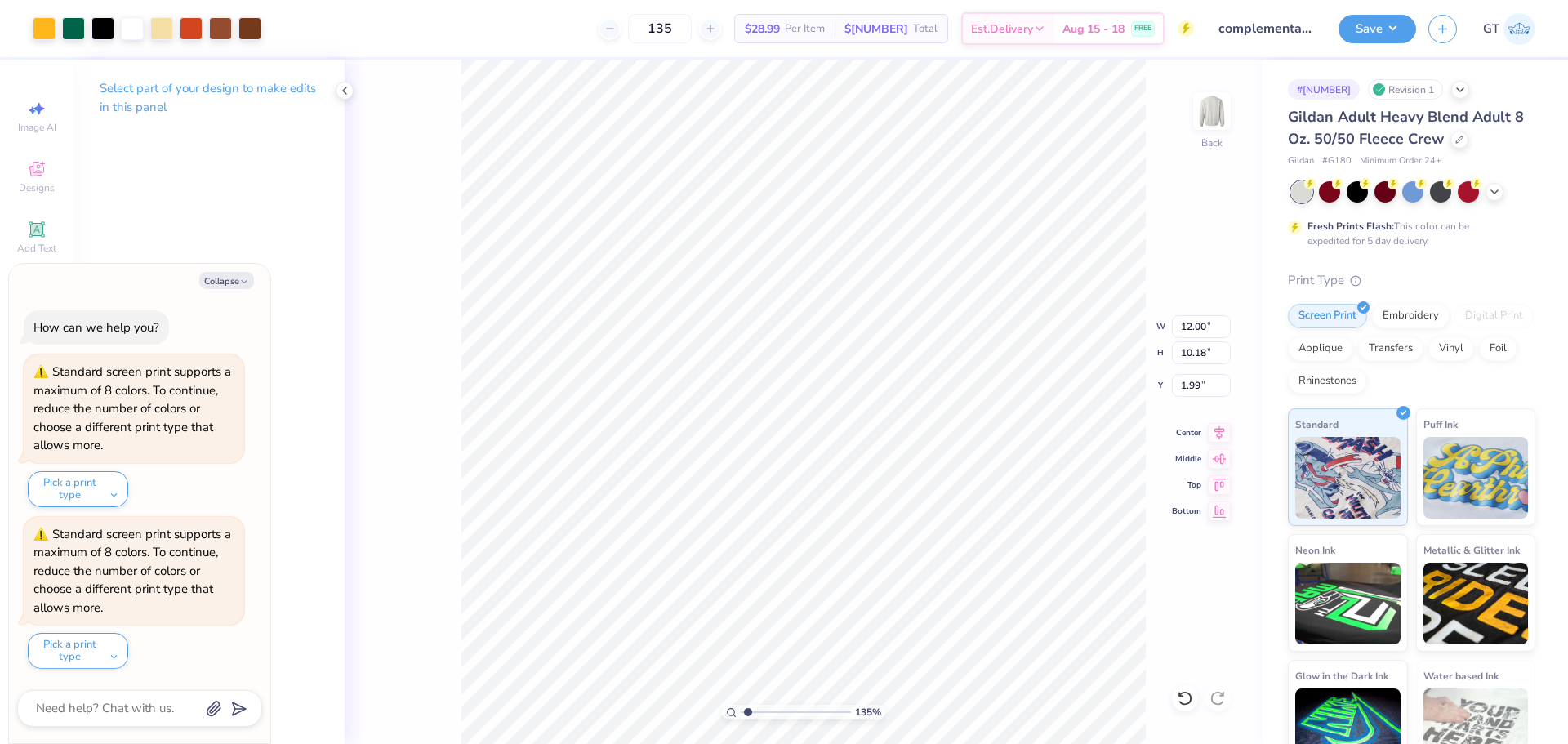 click on "135  % Back W 12.00 12.00 " H 10.18 10.18 " Y 1.99 1.99 " Center Middle Top Bottom" at bounding box center (803, 402) 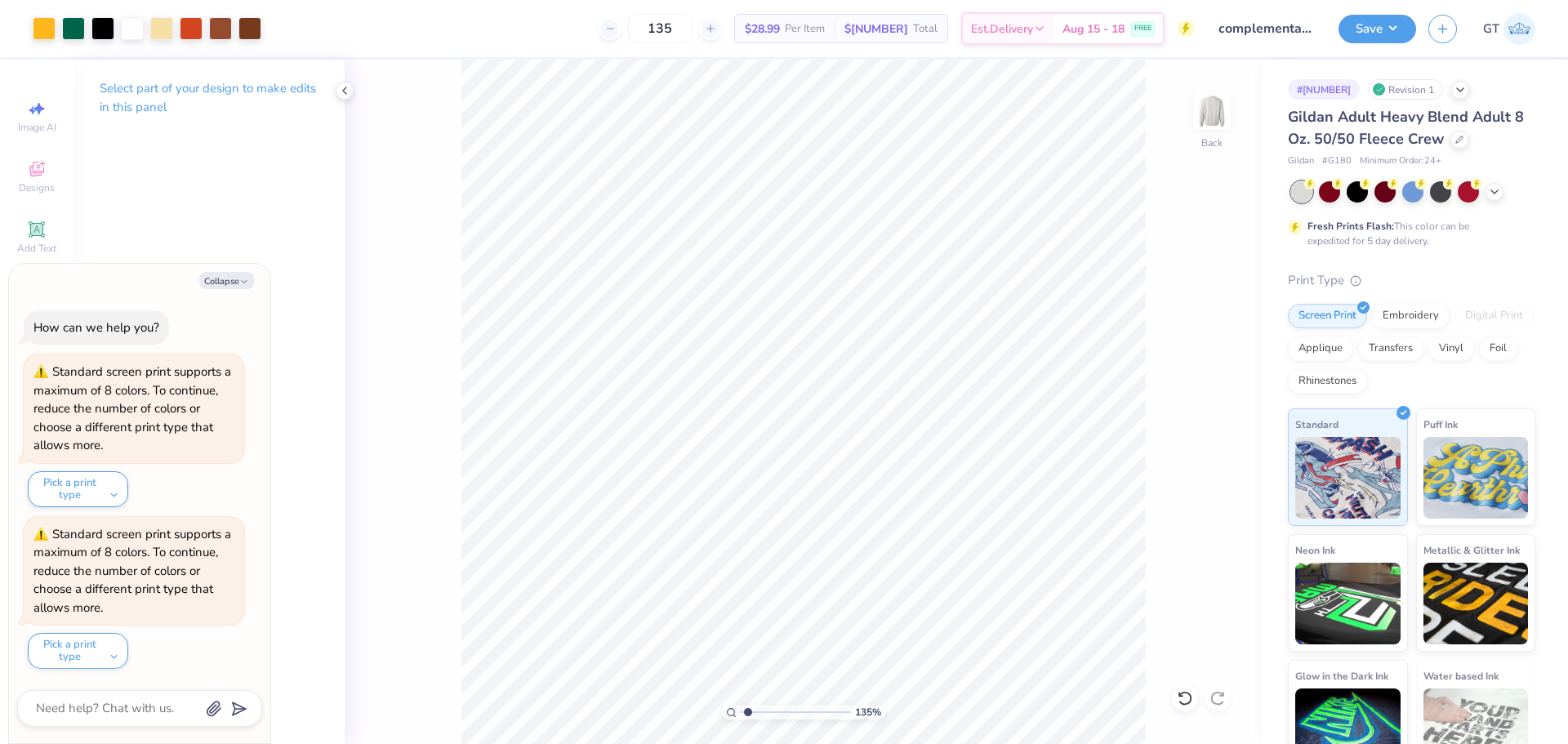 click on "135  % Back" at bounding box center [803, 402] 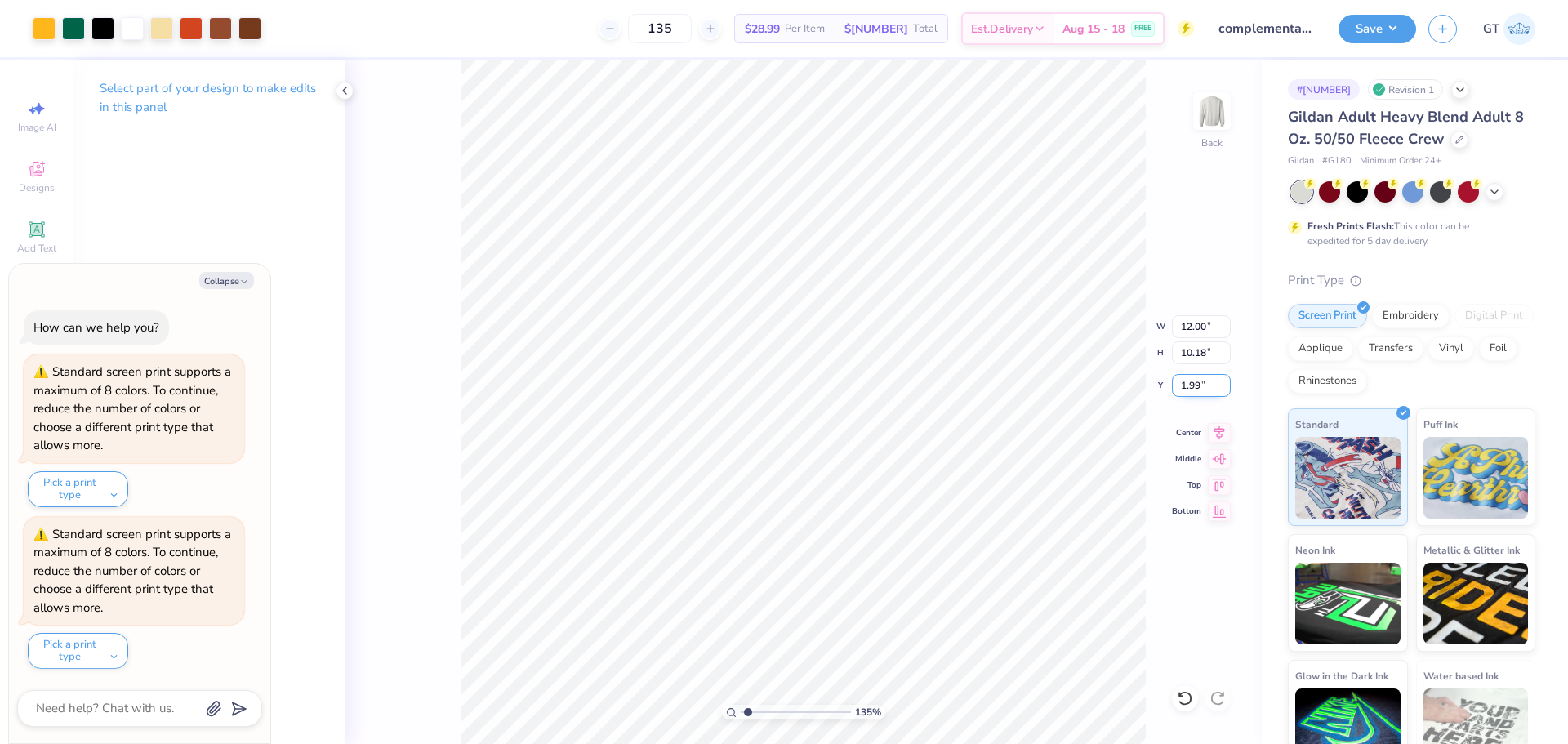 drag, startPoint x: 1202, startPoint y: 384, endPoint x: 1193, endPoint y: 384, distance: 9 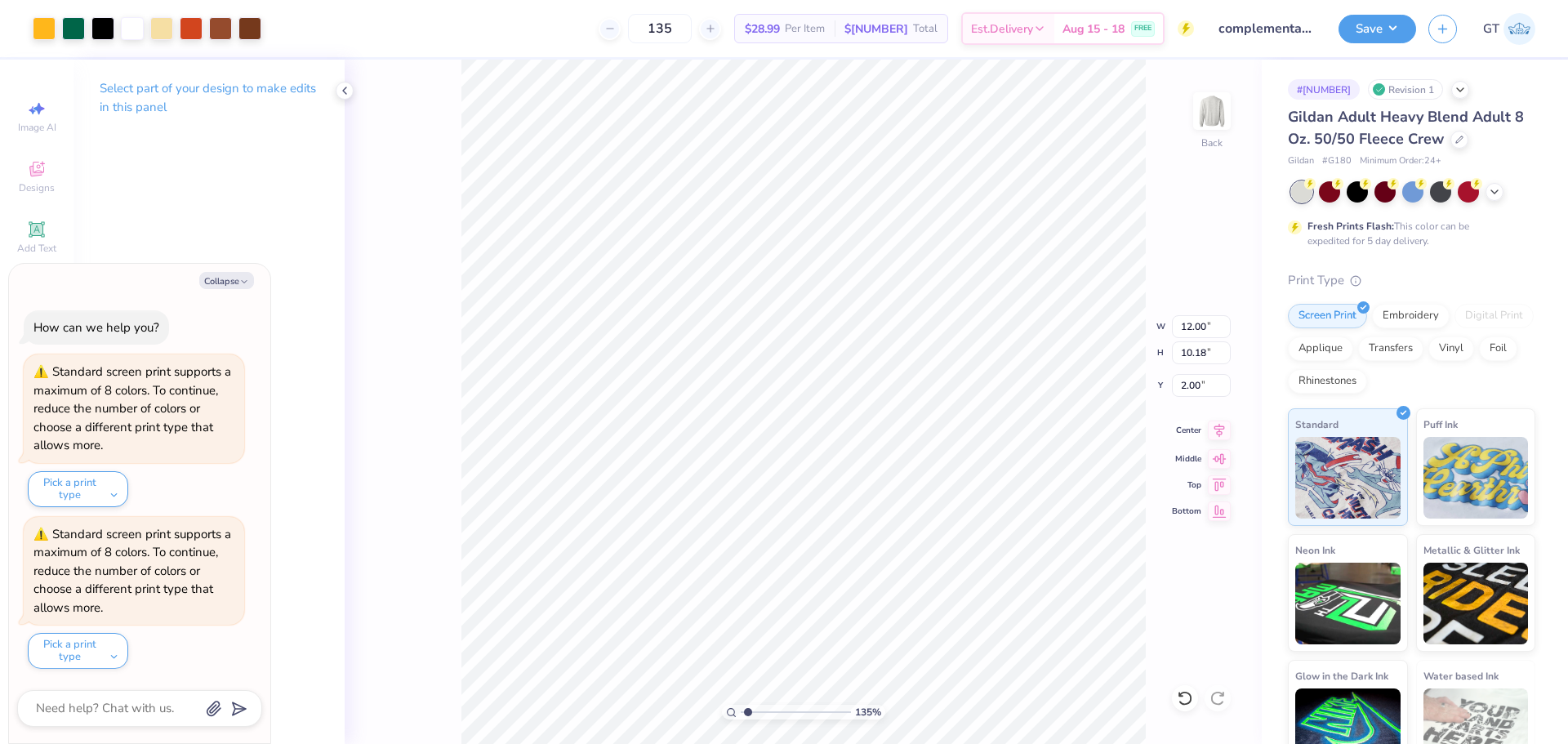 click 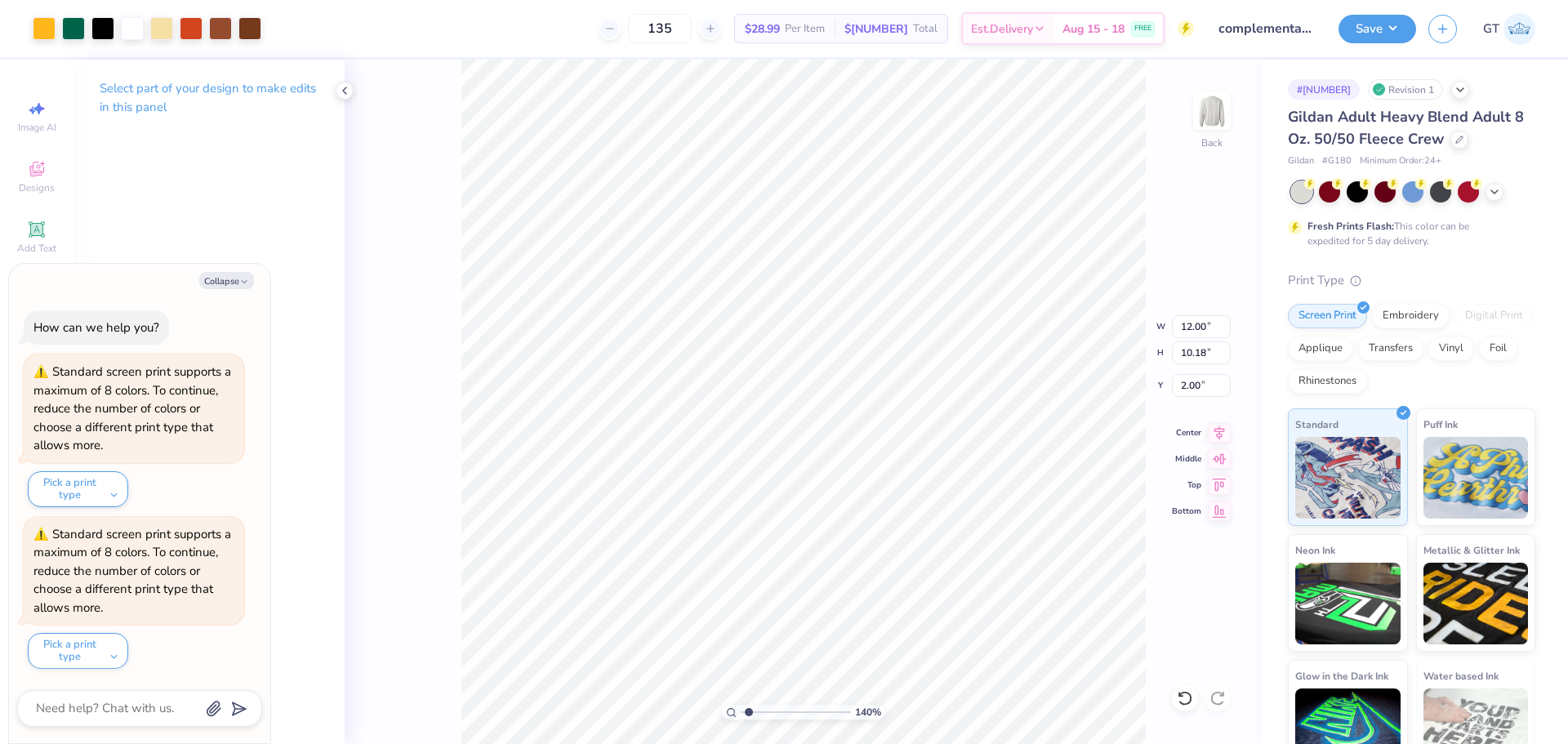 click on "140  % Back W 12.00 12.00 " H 10.18 10.18 " Y 2.00 2.00 " Center Middle Top Bottom" at bounding box center [803, 402] 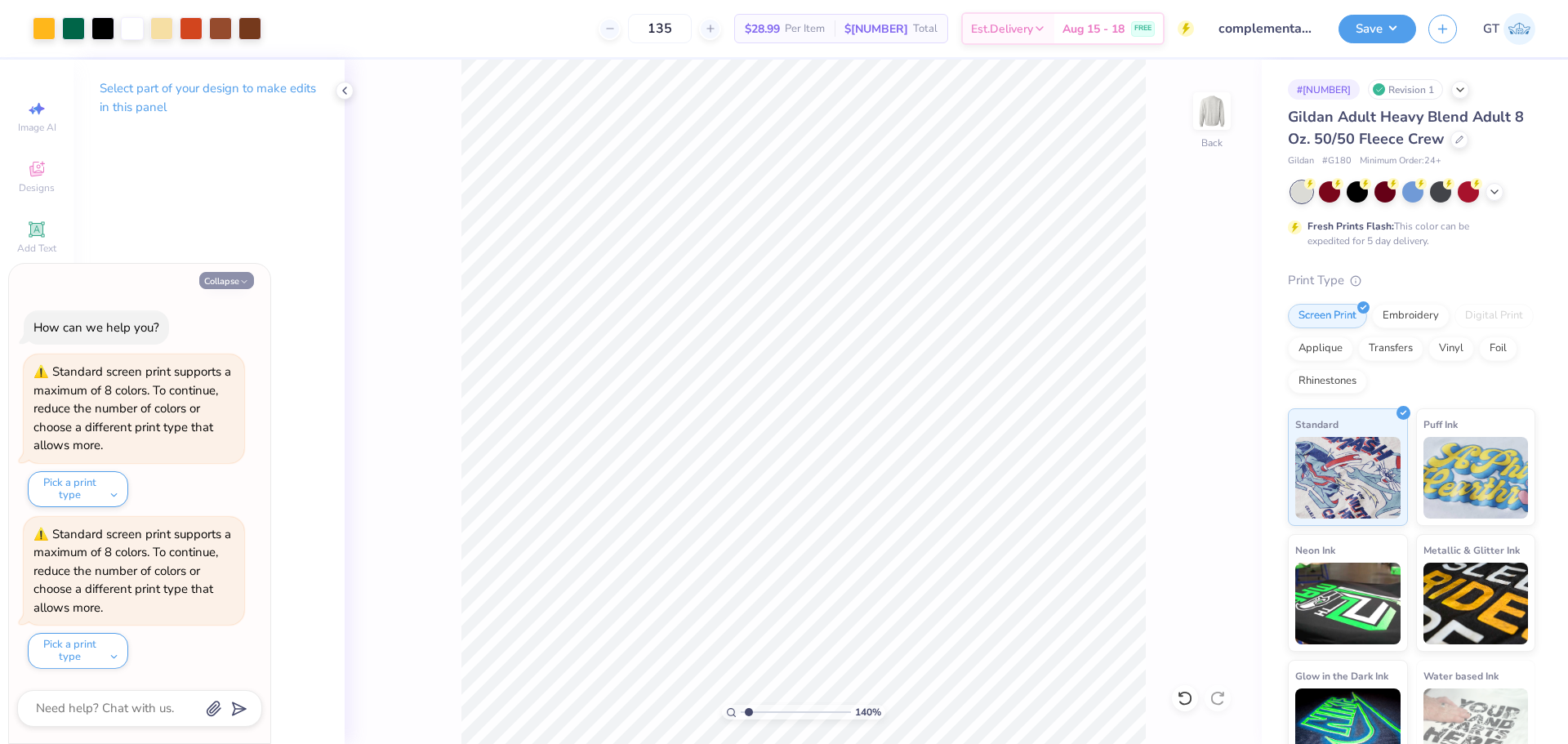 click on "Collapse" at bounding box center [226, 280] 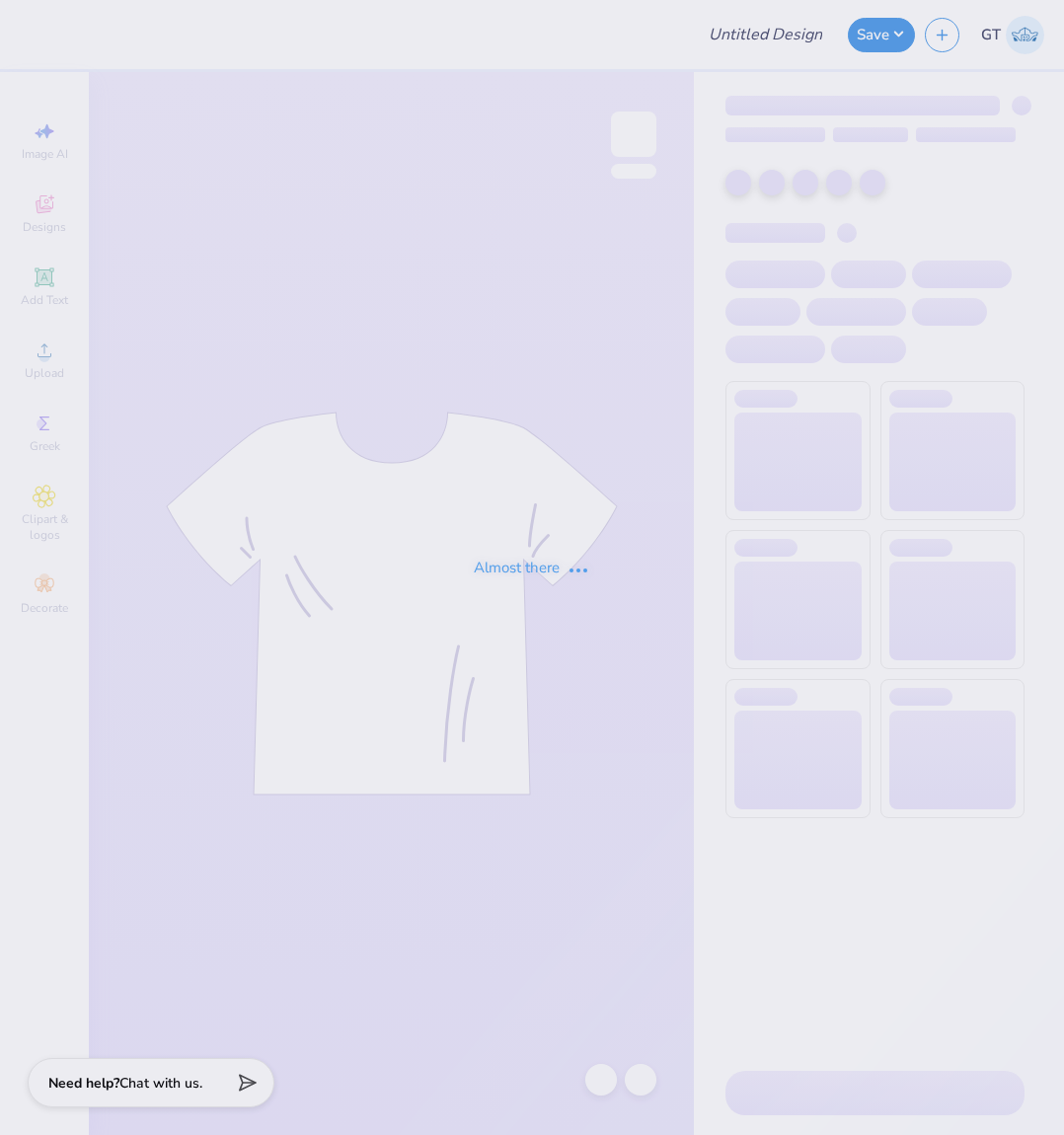 scroll, scrollTop: 0, scrollLeft: 0, axis: both 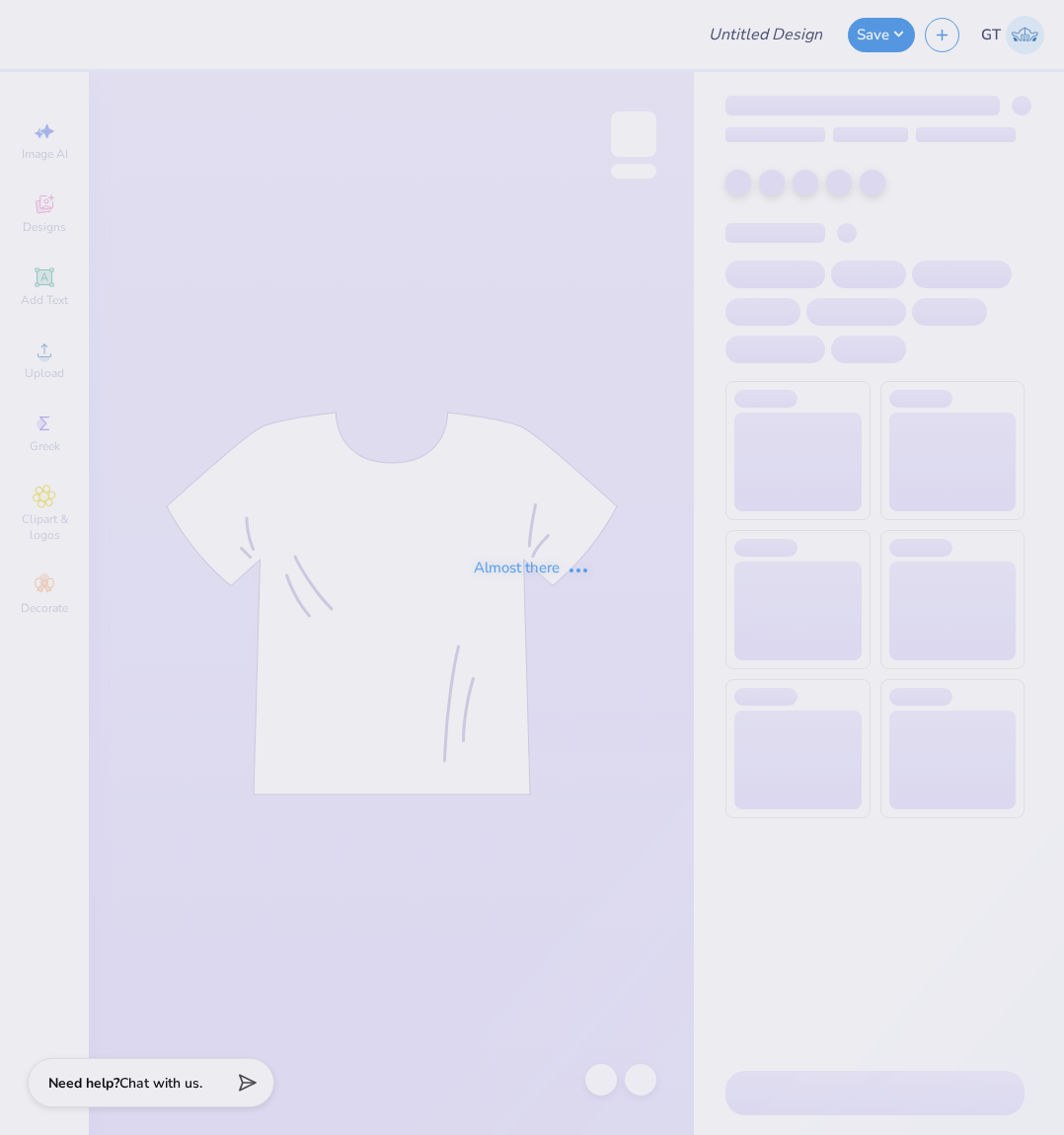 type on "Dancing Star Design" 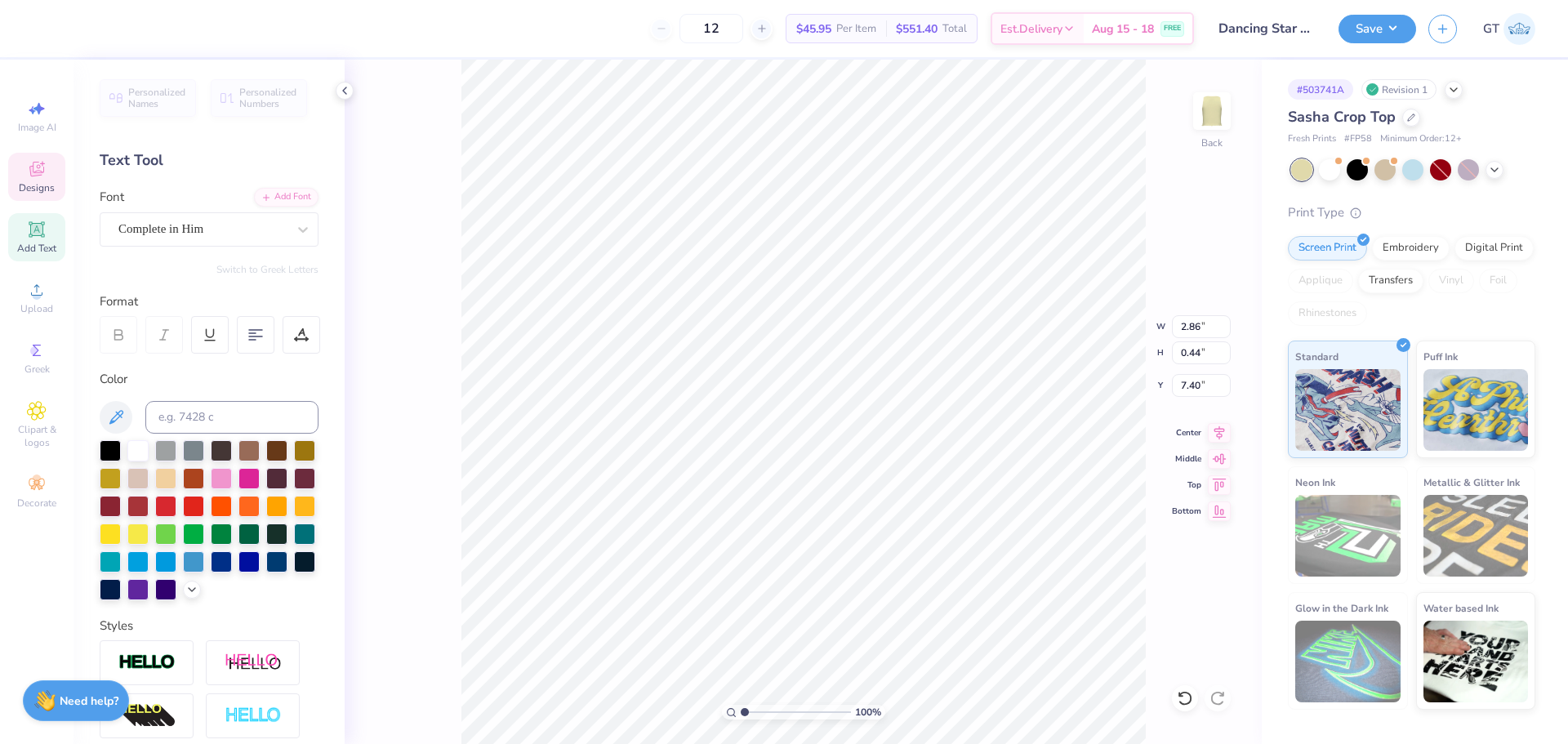 scroll, scrollTop: 14, scrollLeft: 2, axis: both 